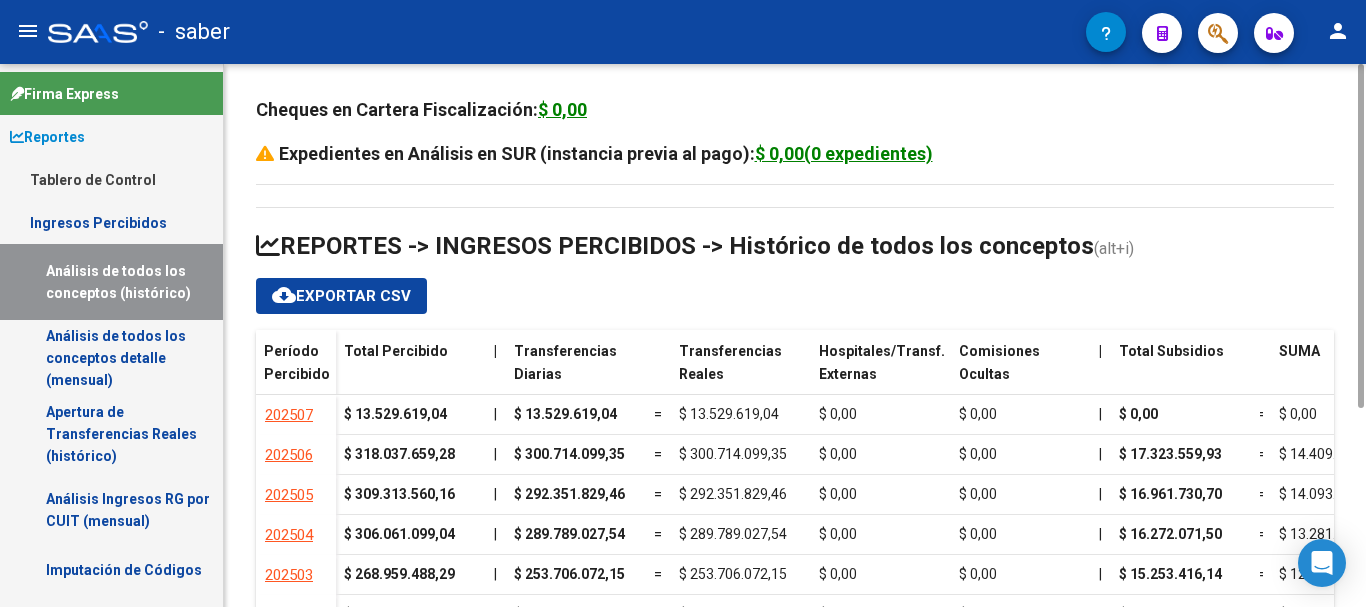 scroll, scrollTop: 0, scrollLeft: 0, axis: both 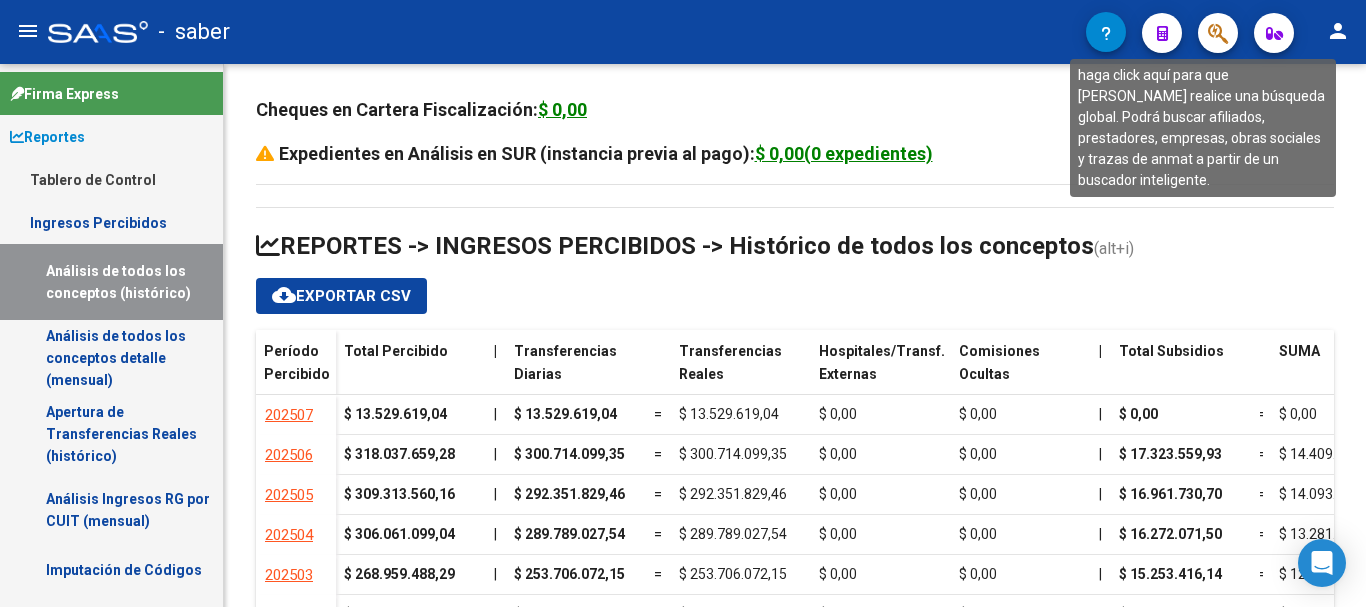 click 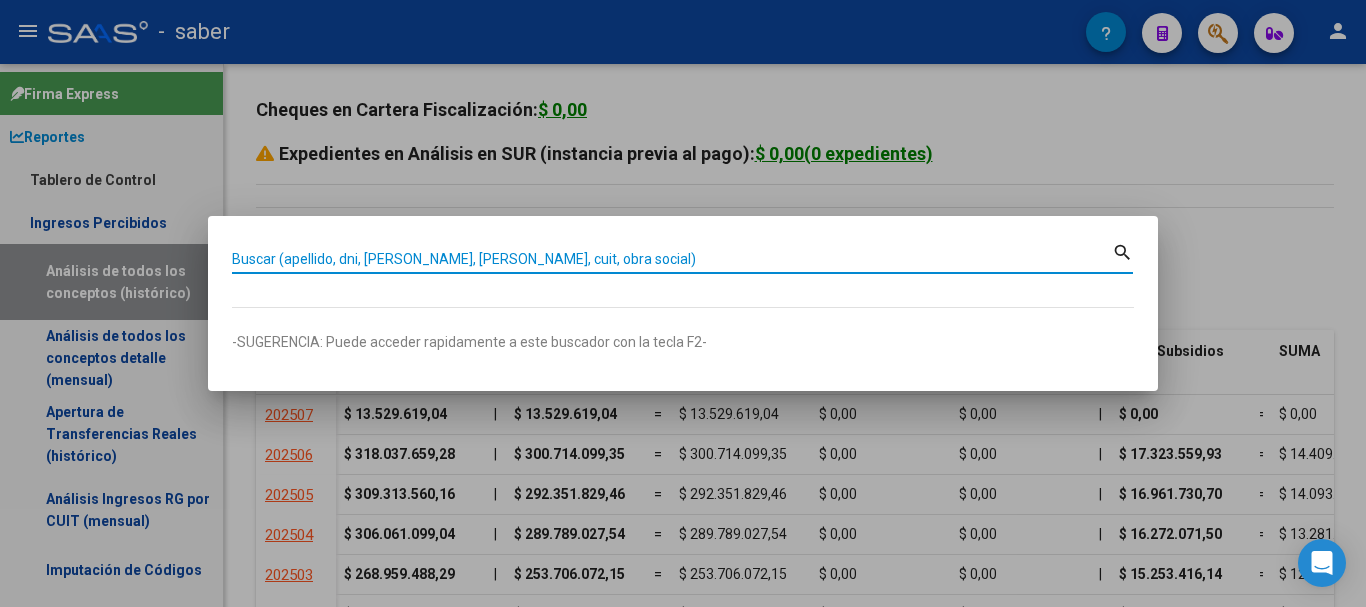 click on "Buscar (apellido, dni, [PERSON_NAME], [PERSON_NAME], cuit, obra social)" at bounding box center (672, 259) 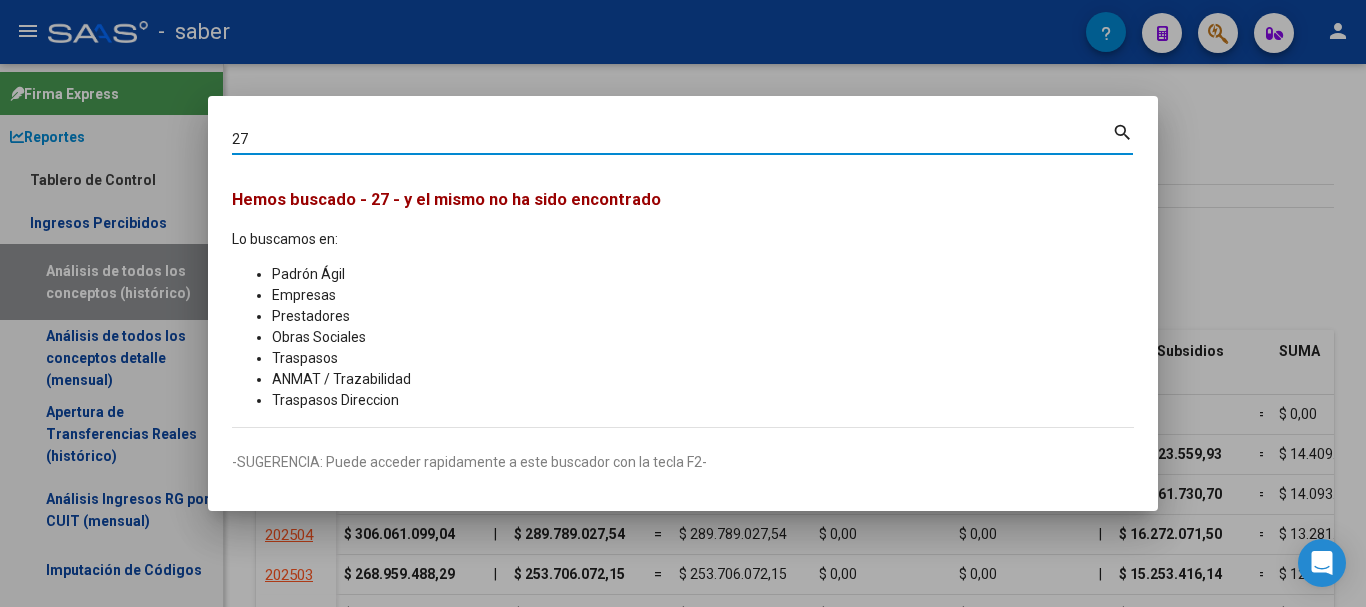 type on "2" 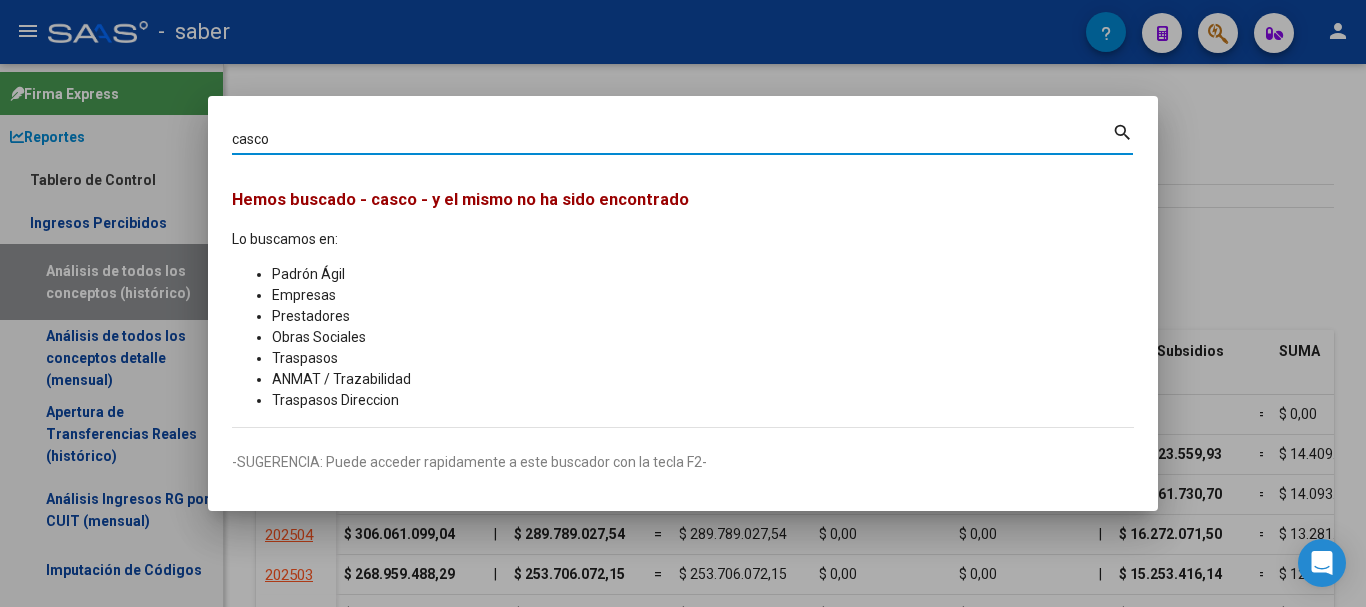 type on "casco" 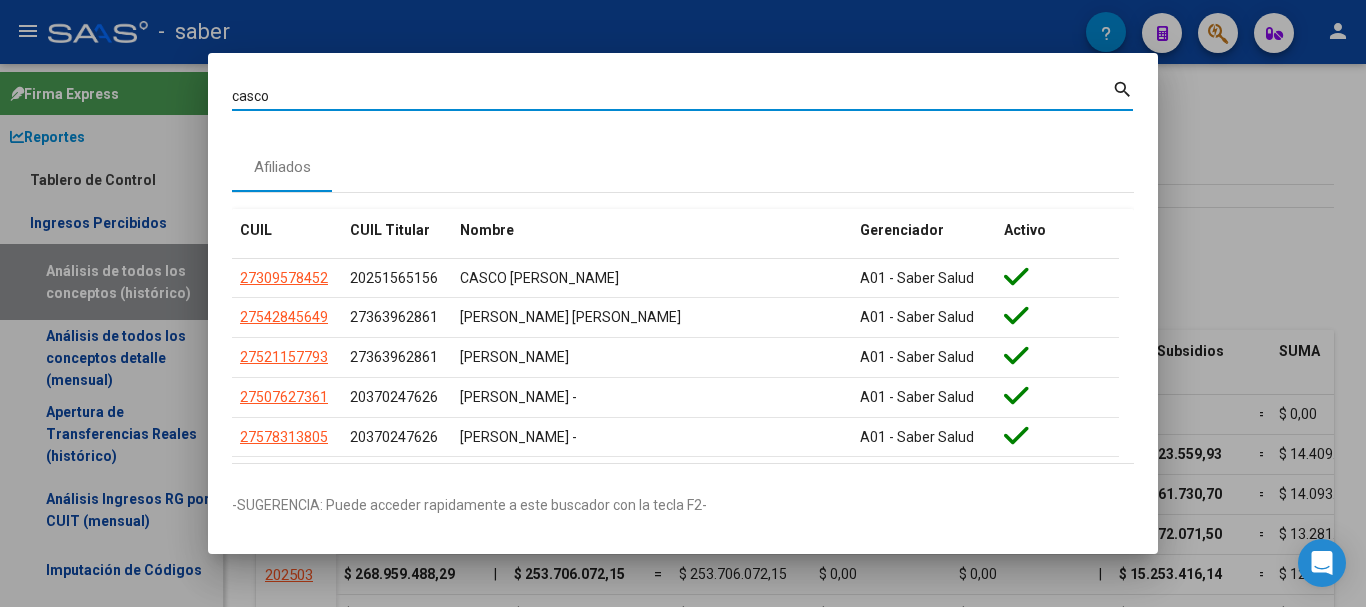 click at bounding box center [683, 303] 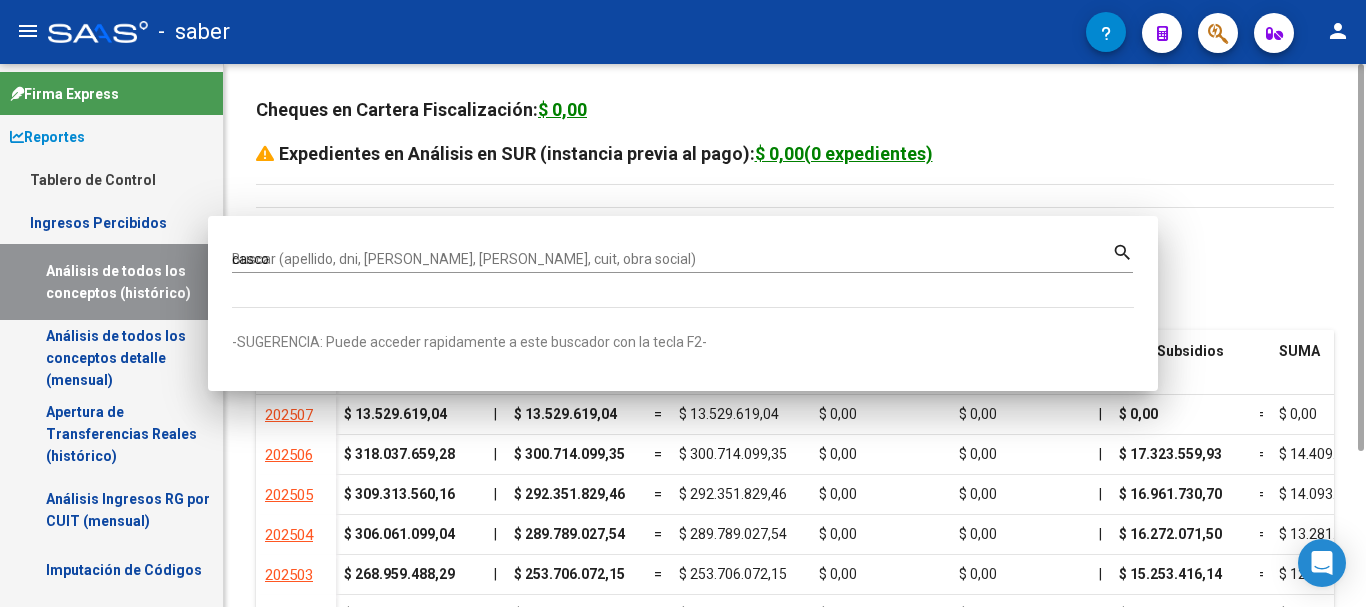 type 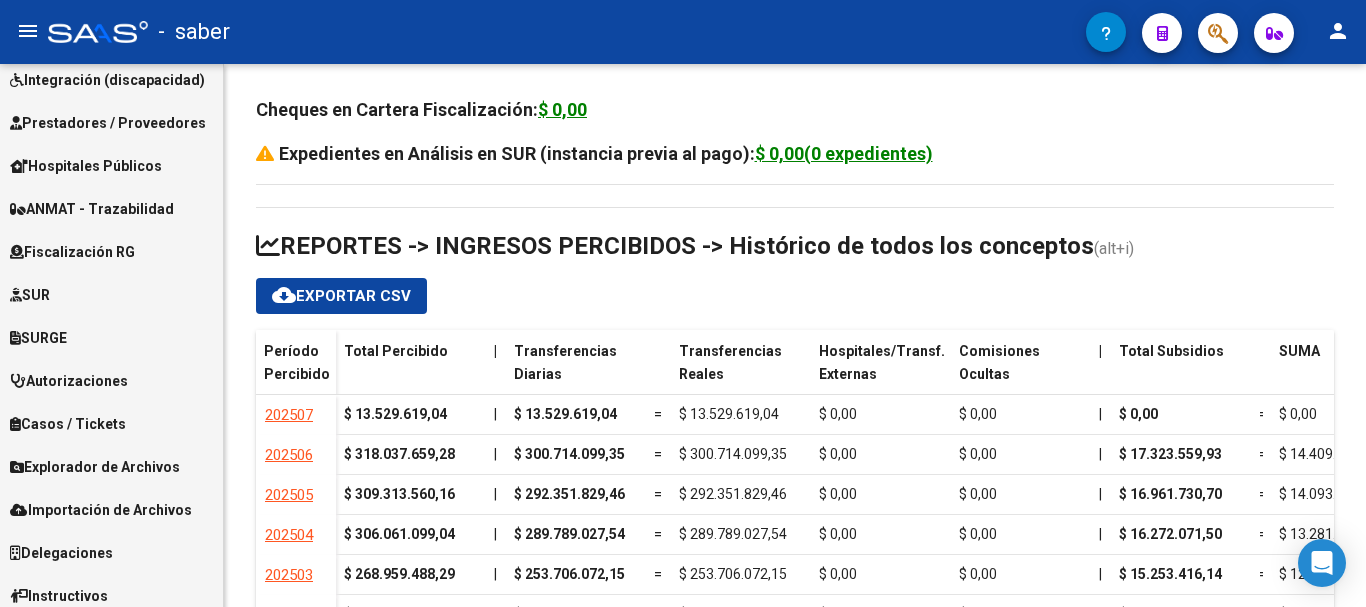 scroll, scrollTop: 930, scrollLeft: 0, axis: vertical 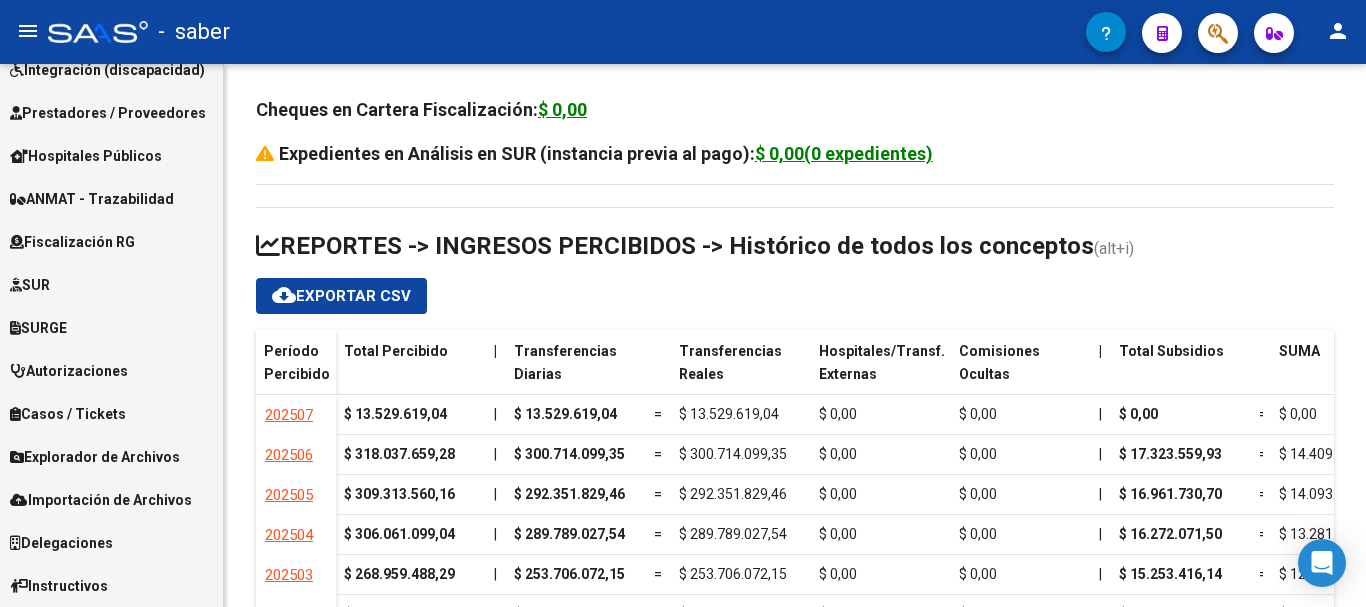 click on "Explorador de Archivos" at bounding box center (95, 457) 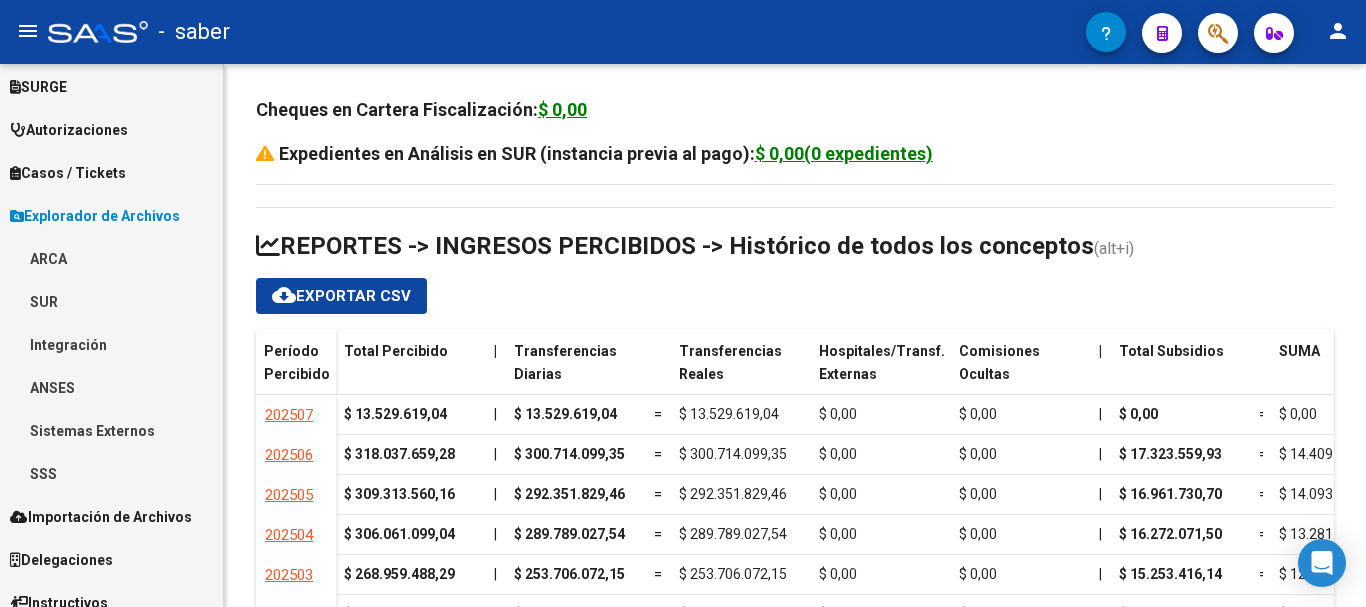 scroll, scrollTop: 540, scrollLeft: 0, axis: vertical 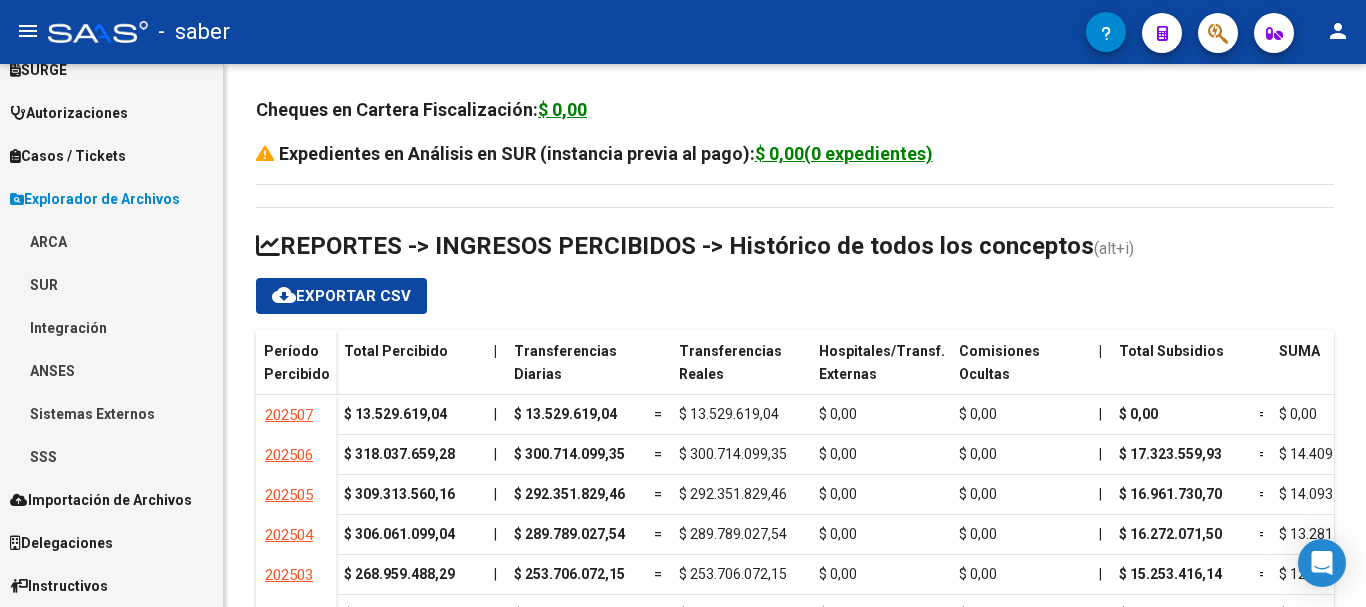 click on "SSS" at bounding box center (111, 456) 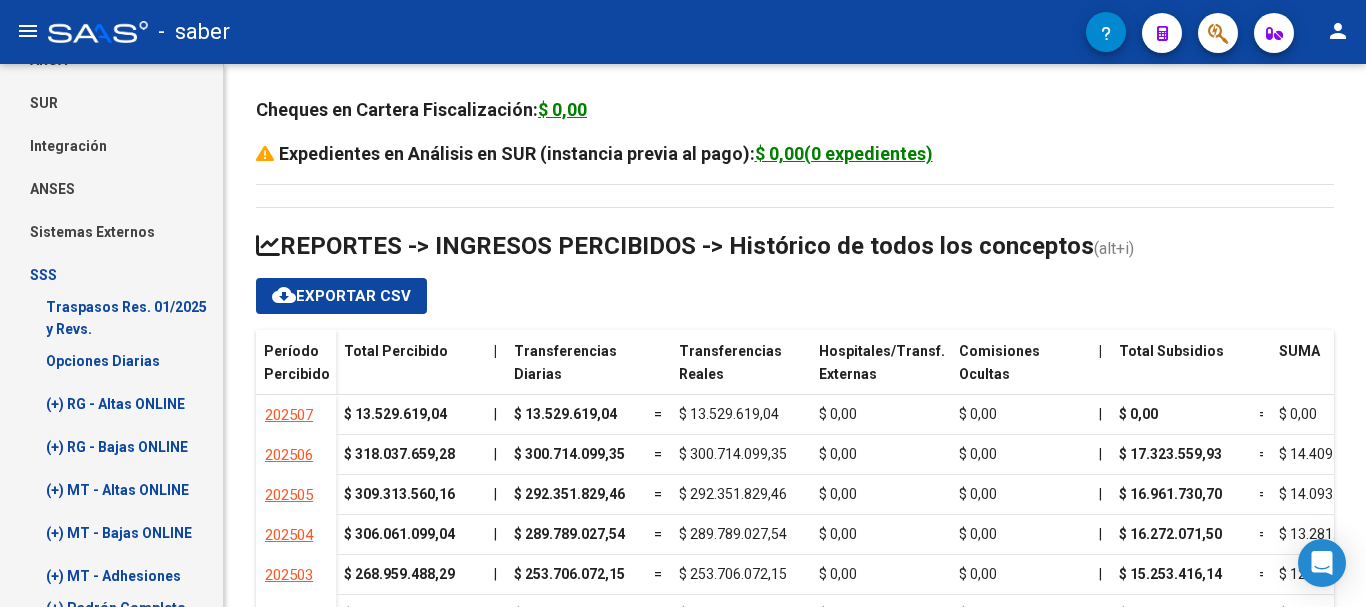 scroll, scrollTop: 615, scrollLeft: 0, axis: vertical 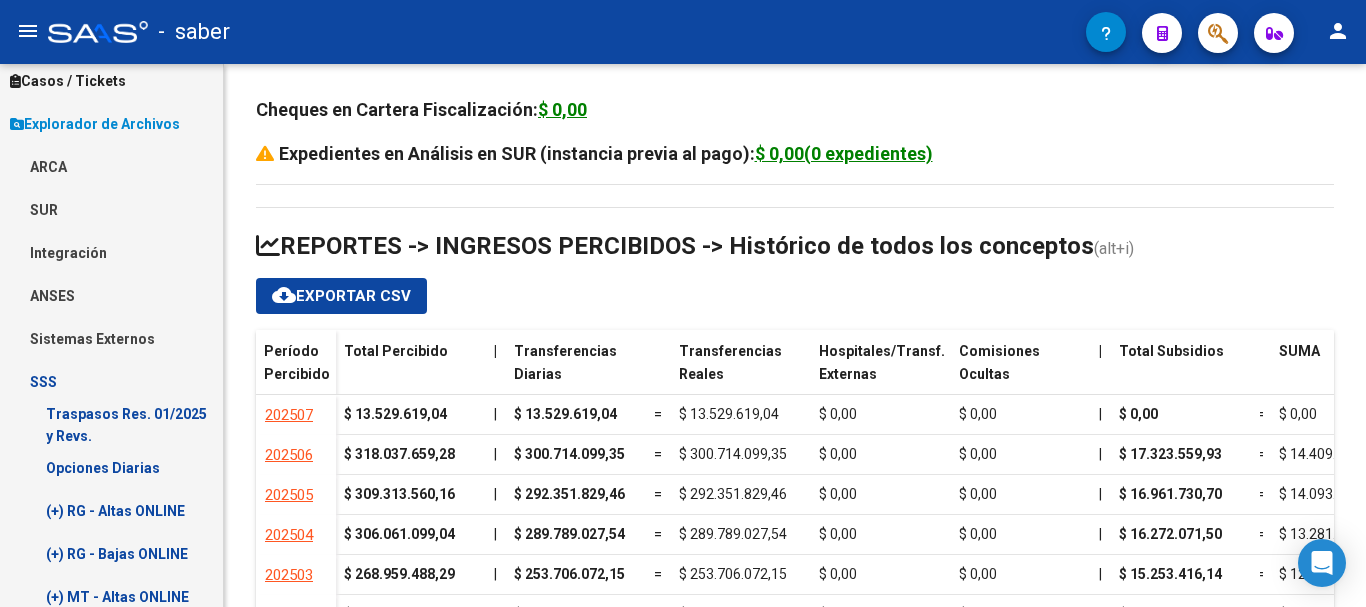 click on "Sistemas Externos" at bounding box center [111, 338] 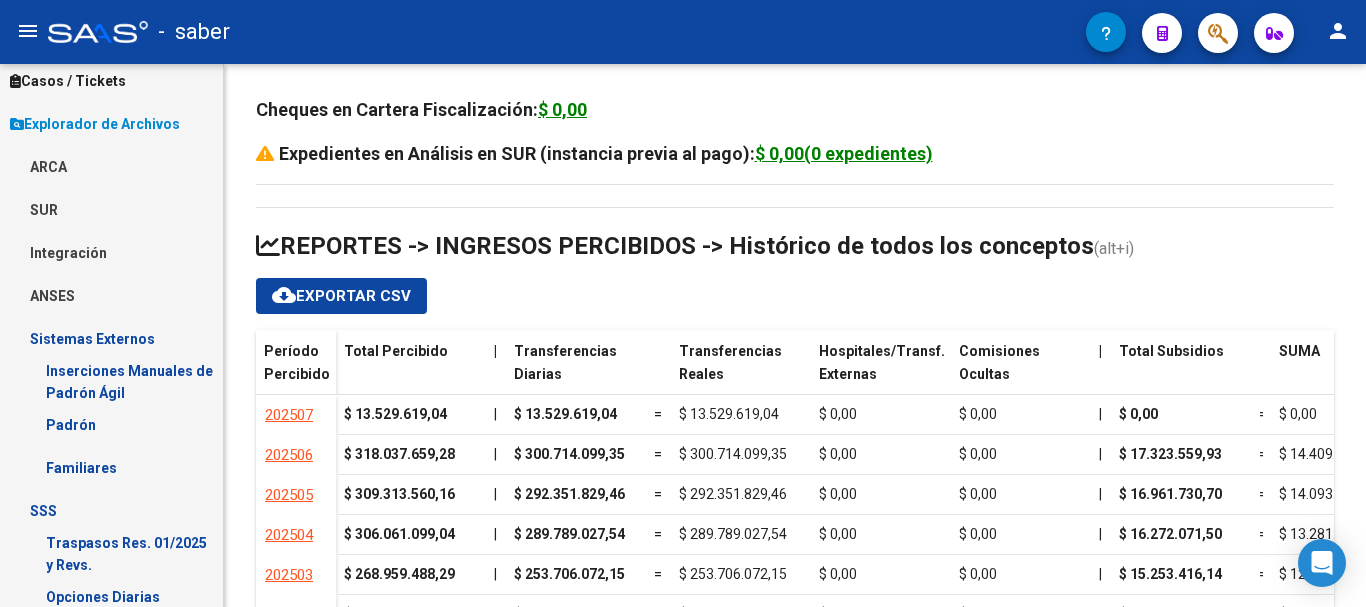 click on "Familiares" at bounding box center [111, 467] 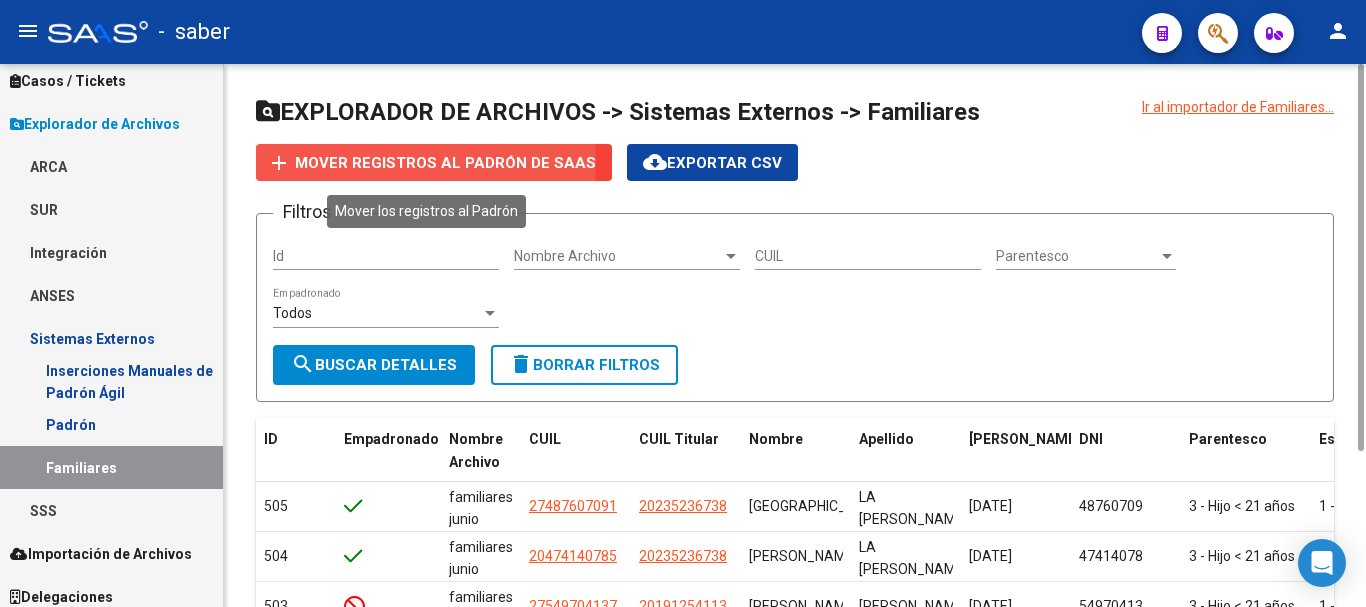 click on "add" 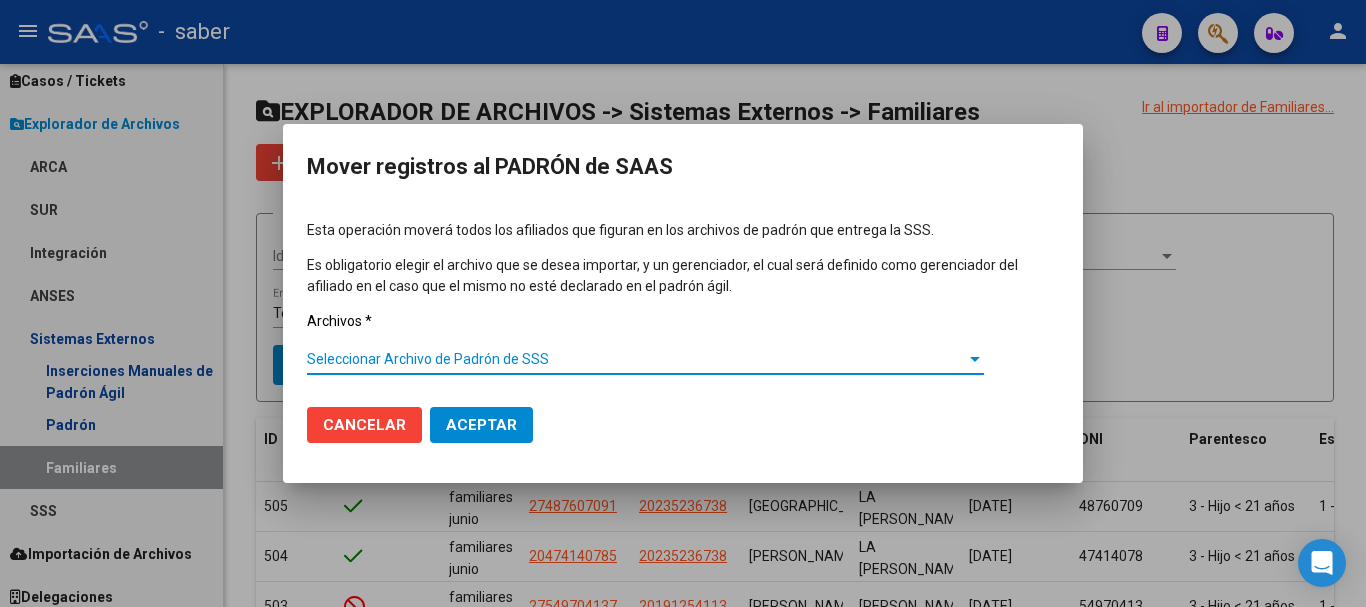 click on "Seleccionar Archivo de Padrón de SSS" at bounding box center (636, 359) 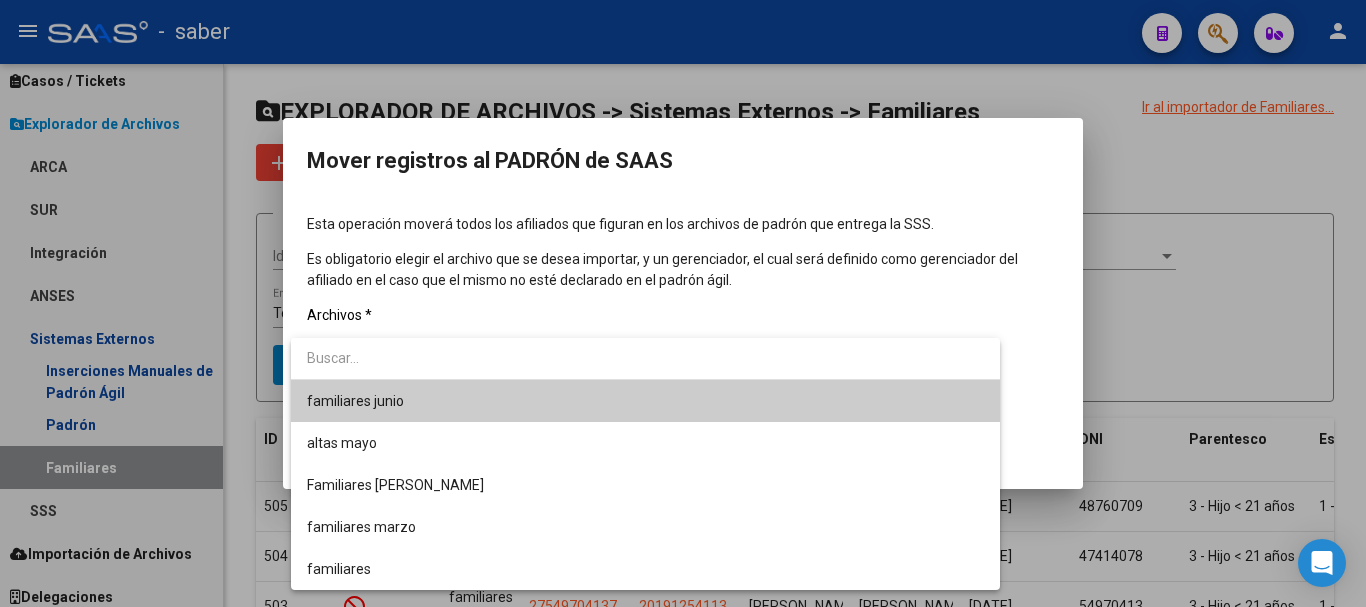click at bounding box center (683, 303) 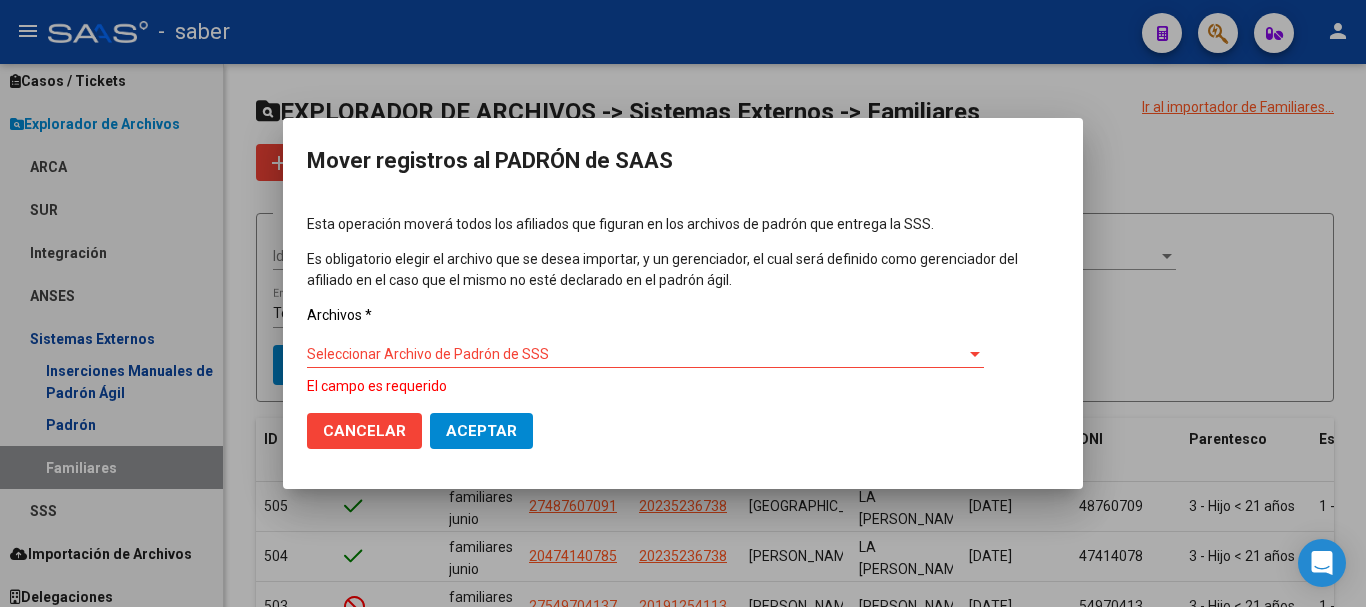 click on "Seleccionar Archivo de Padrón de SSS" at bounding box center [636, 354] 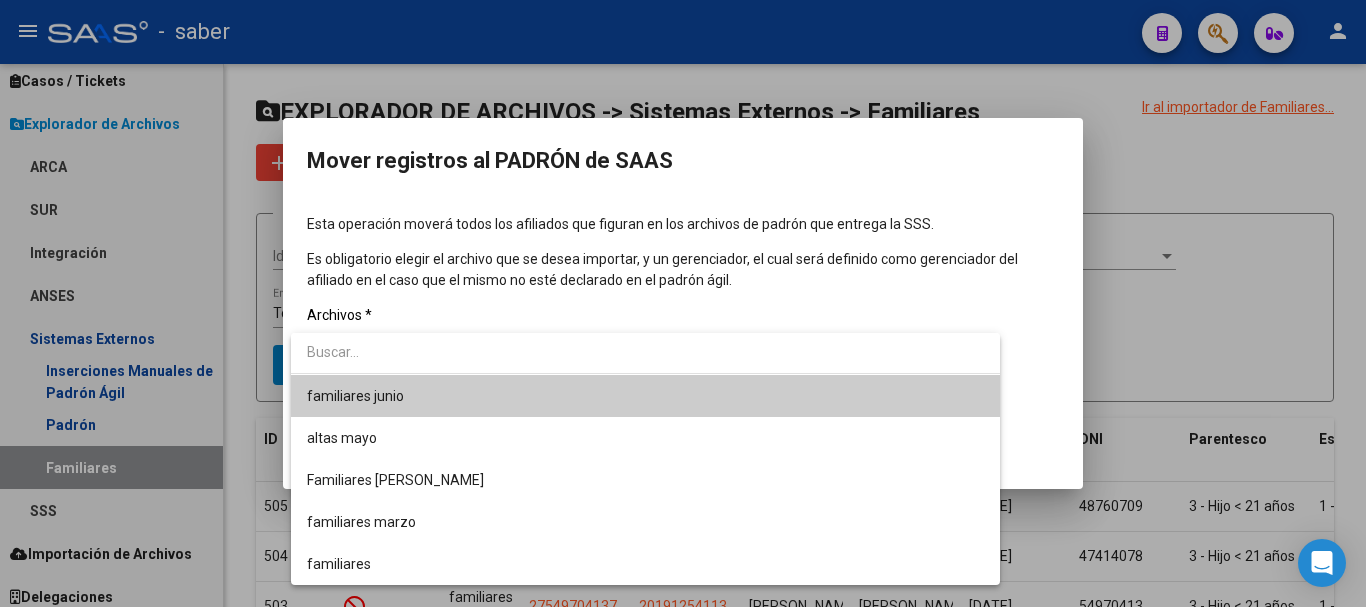 click on "familiares junio" at bounding box center [645, 396] 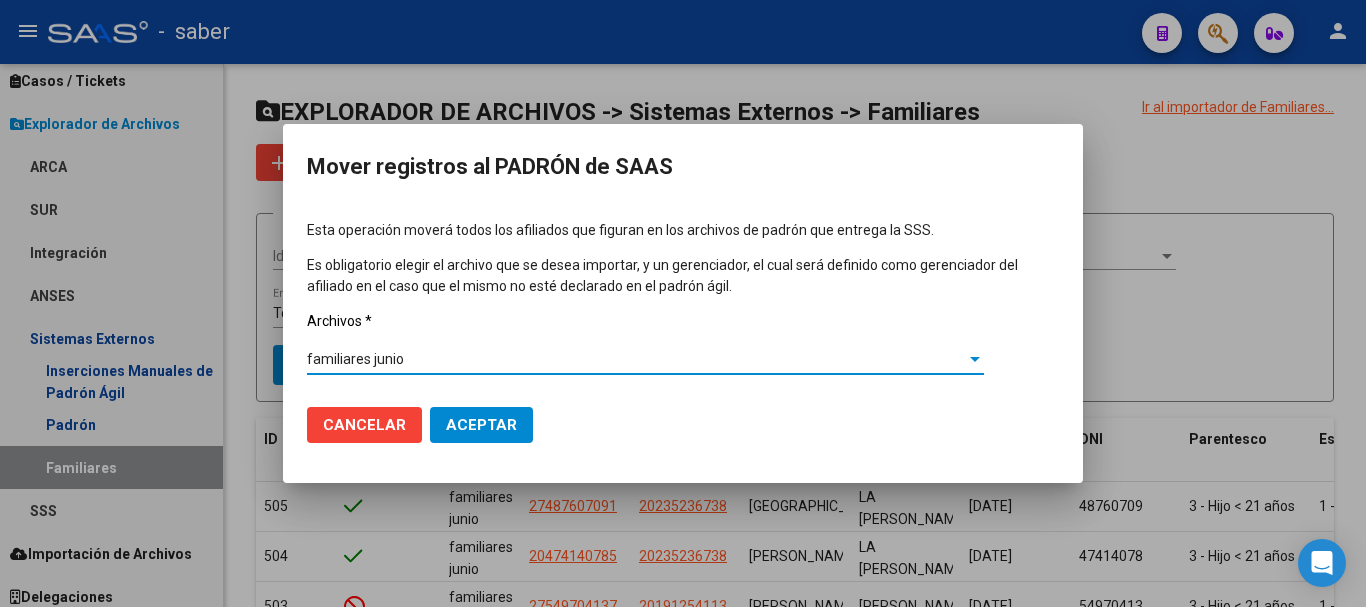 click on "Aceptar" at bounding box center [481, 425] 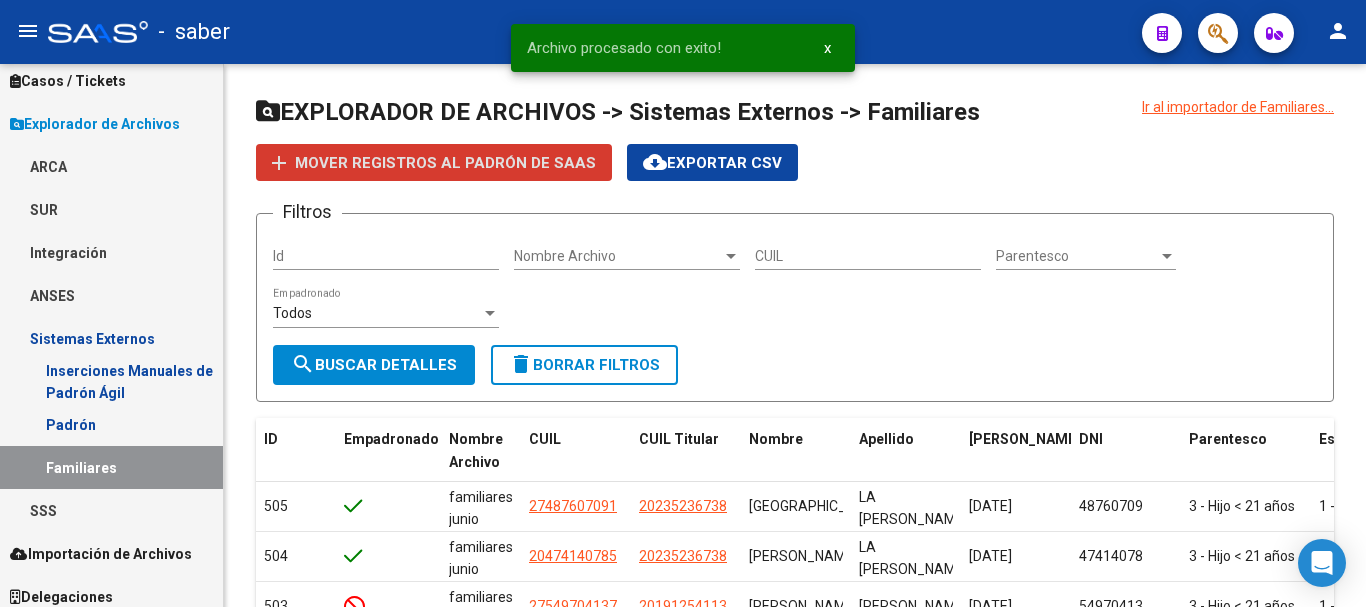 scroll, scrollTop: 669, scrollLeft: 0, axis: vertical 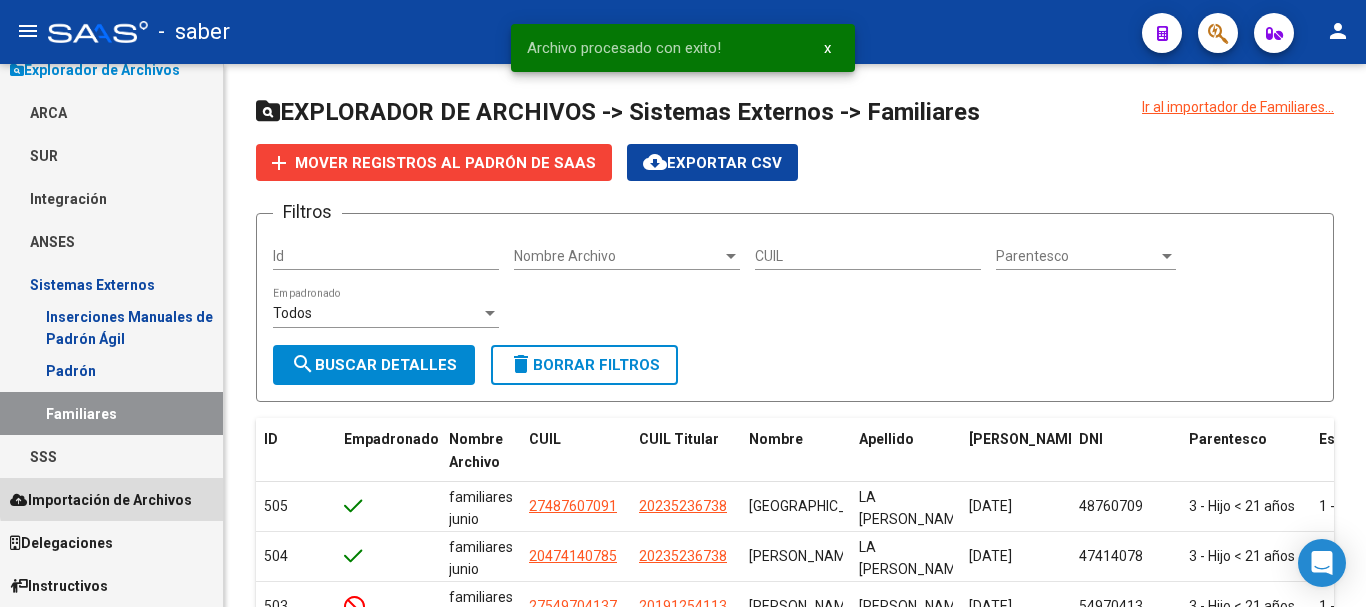 click on "Importación de Archivos" at bounding box center [101, 500] 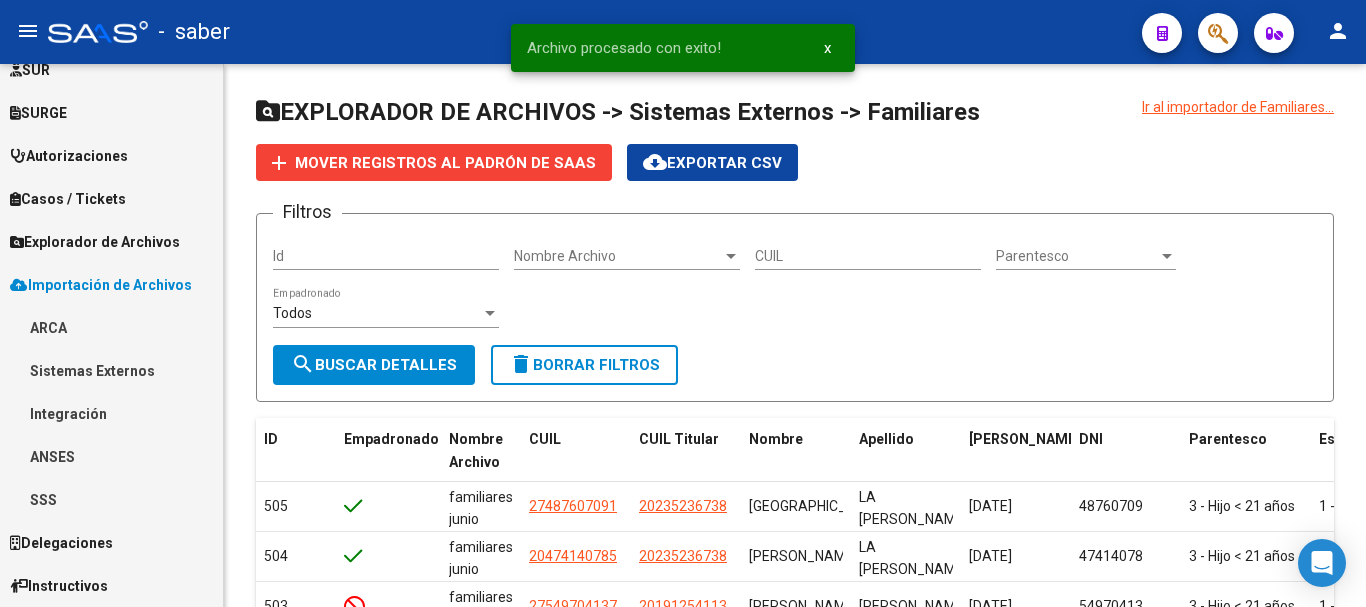 scroll, scrollTop: 497, scrollLeft: 0, axis: vertical 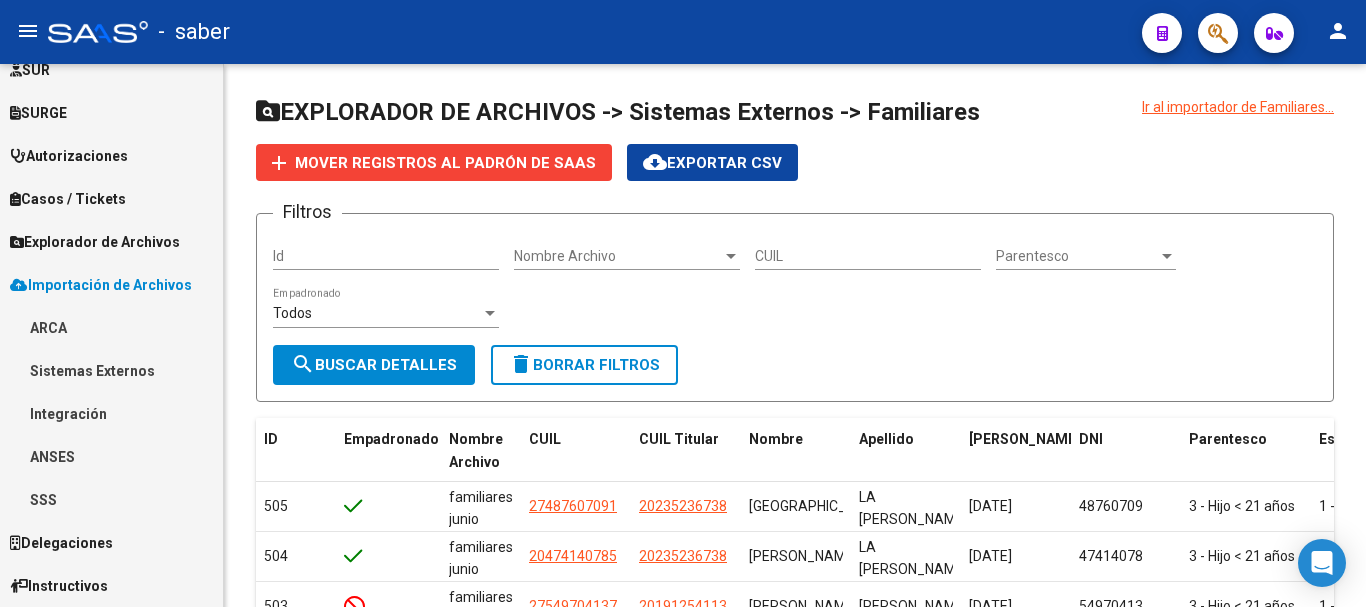 click on "Sistemas Externos" at bounding box center [111, 370] 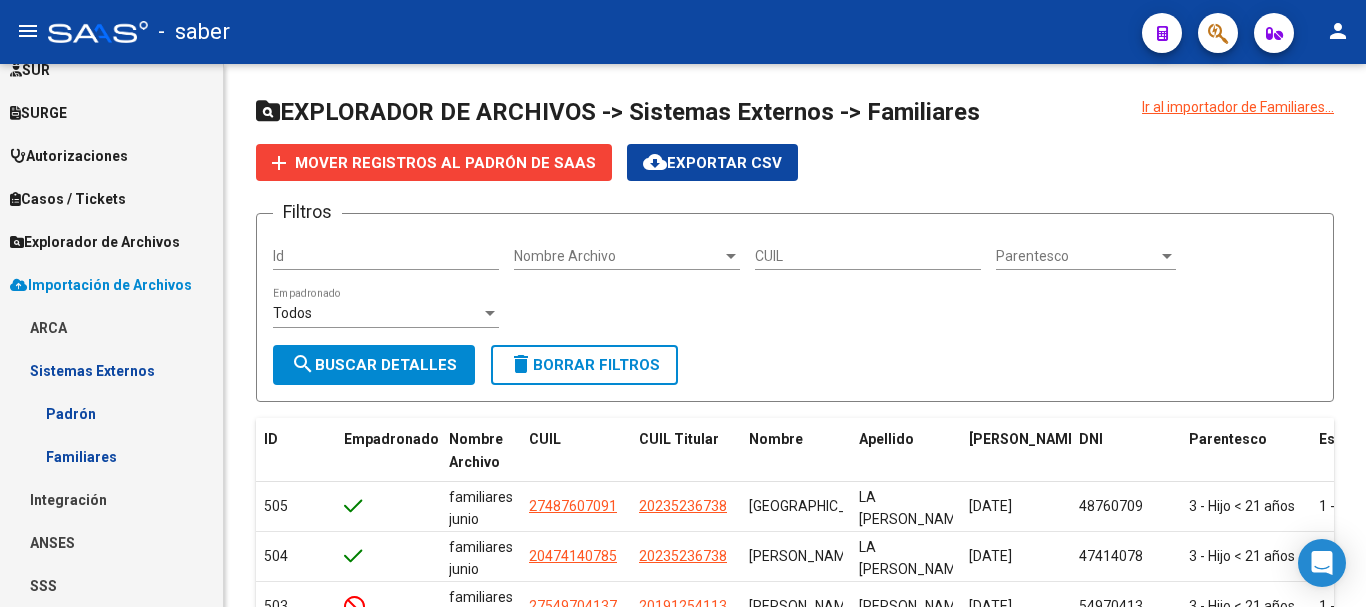 click on "Familiares" at bounding box center (111, 456) 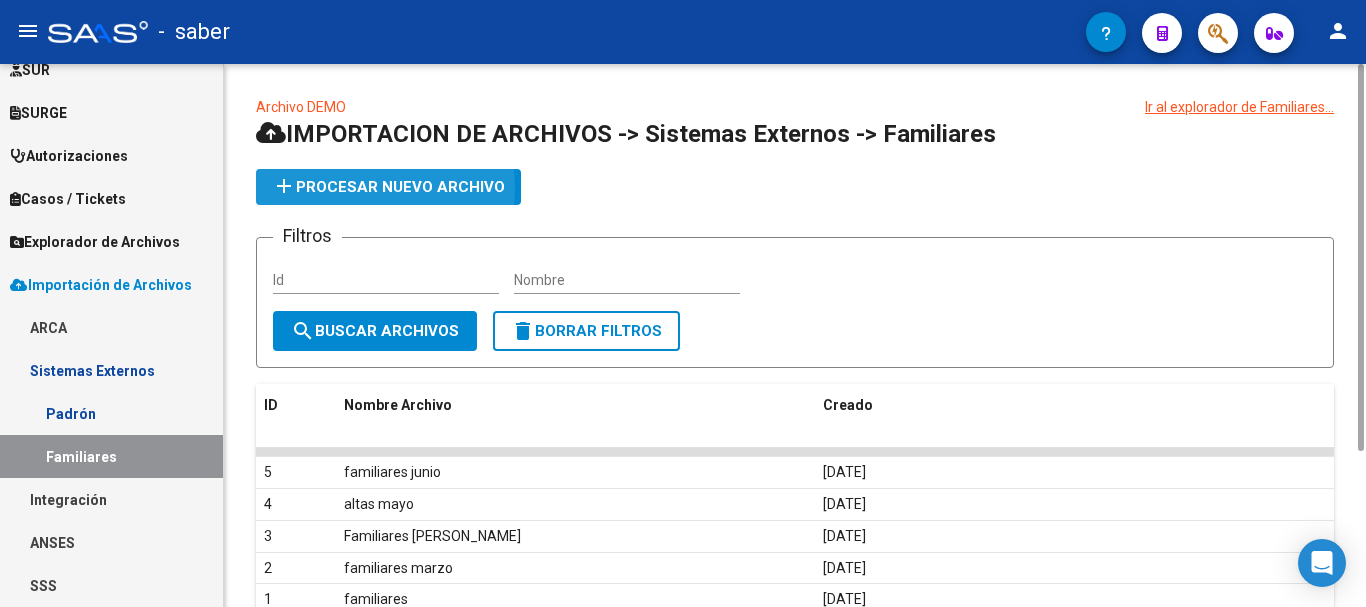 click on "add  Procesar nuevo archivo" 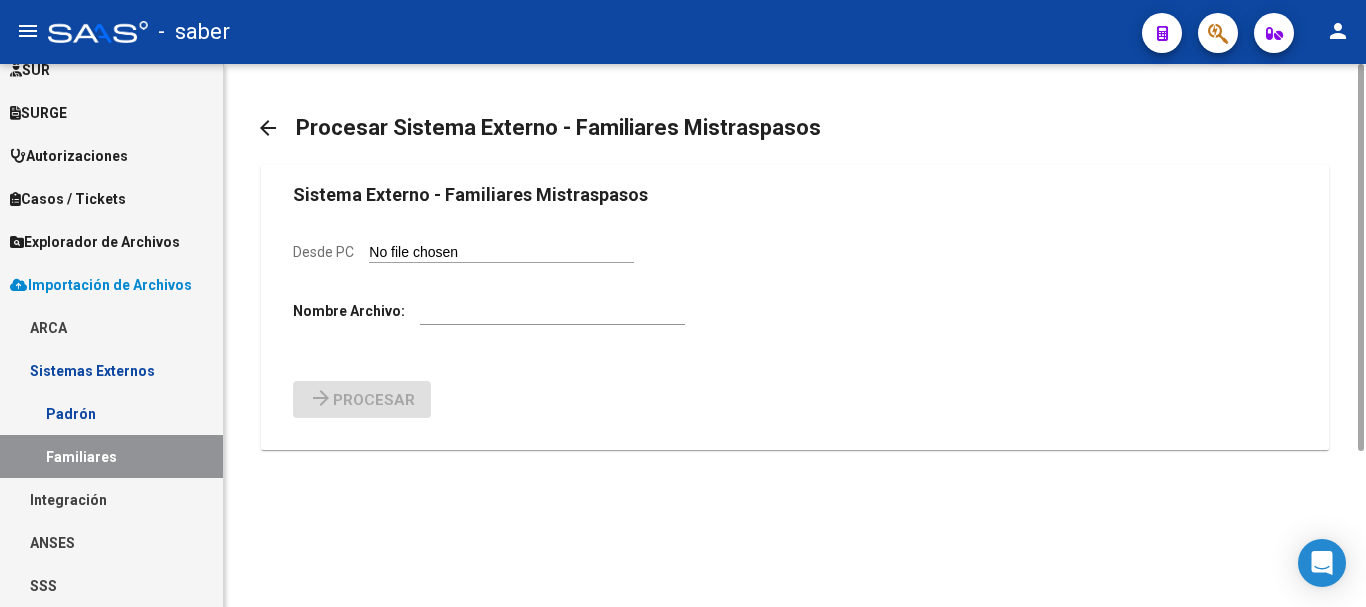 click on "Sistema Externo - Familiares Mistraspasos Desde PC Nombre Archivo:  arrow_forward Procesar" 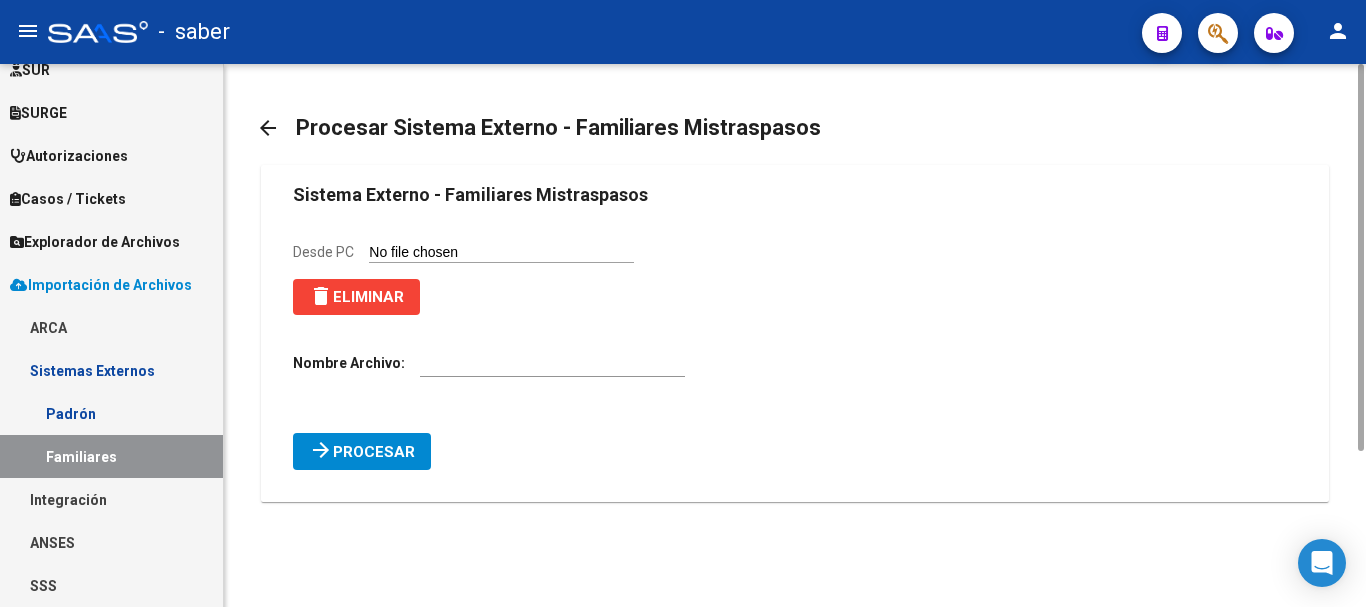 click on "Procesar" 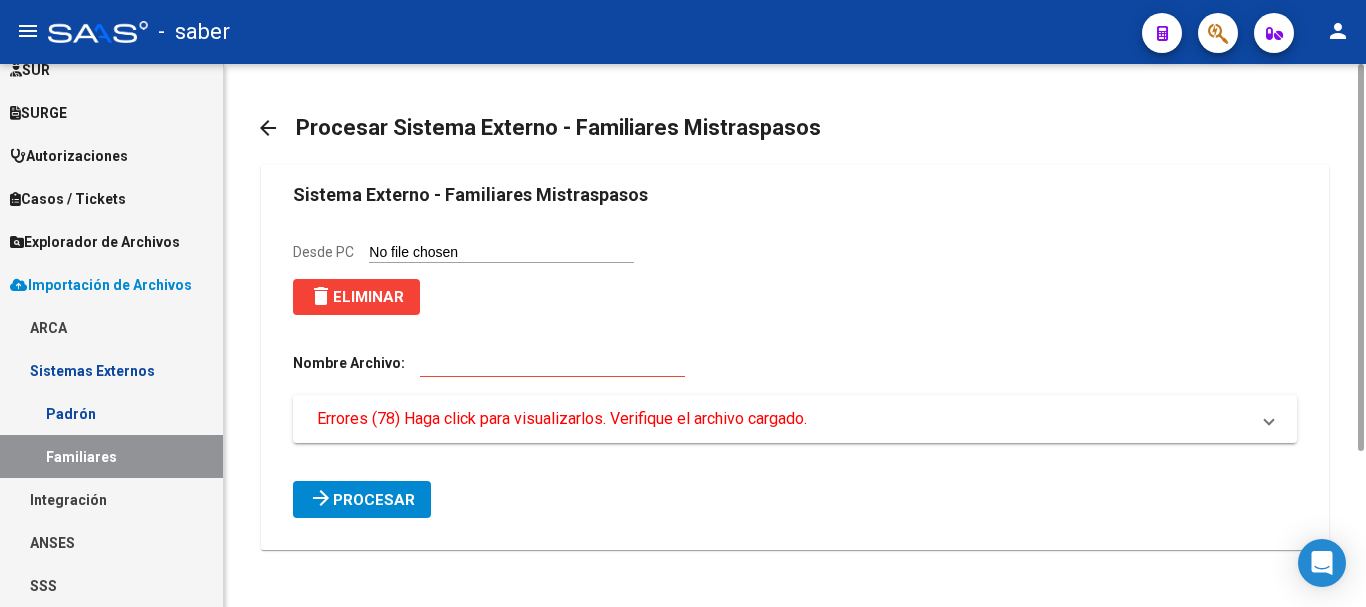 click at bounding box center [552, 363] 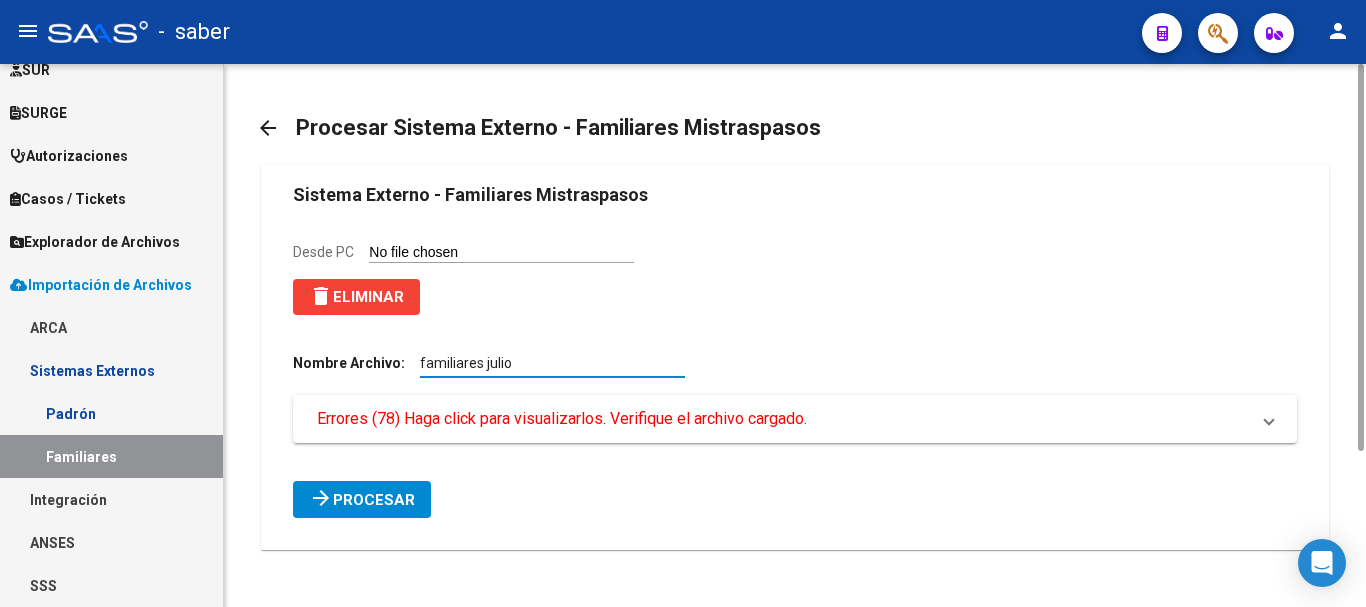 type on "familiares julio" 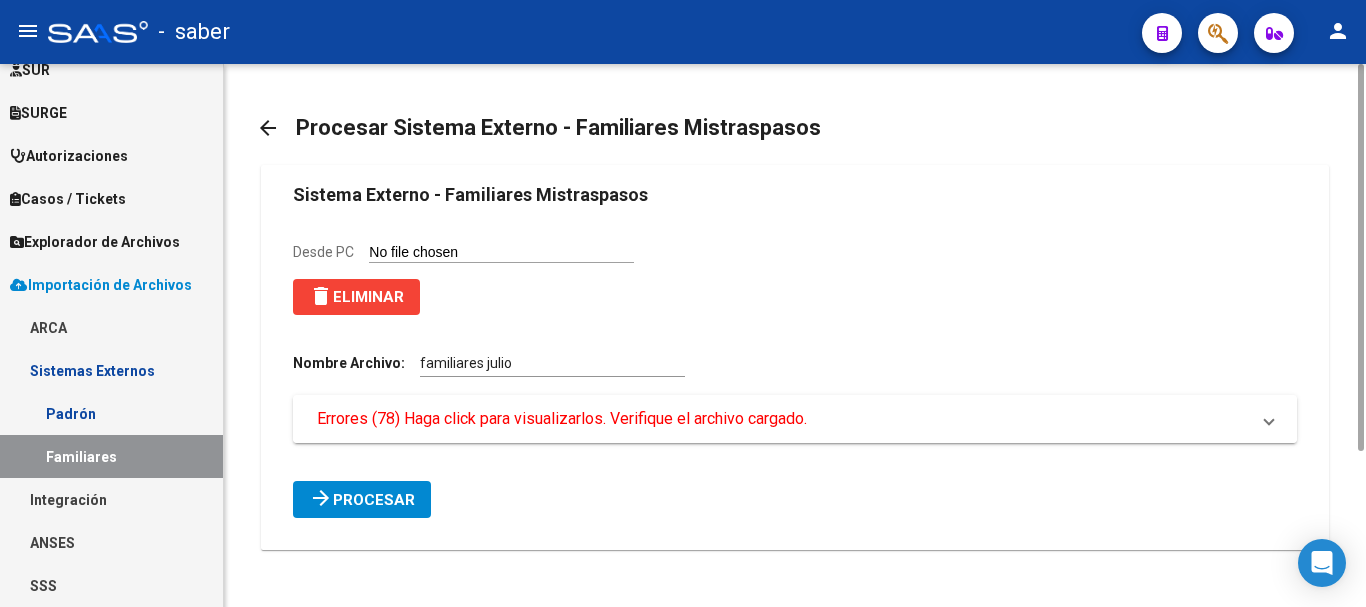 click on "Errores (78) Haga click para visualizarlos. Verifique el archivo cargado." at bounding box center (562, 419) 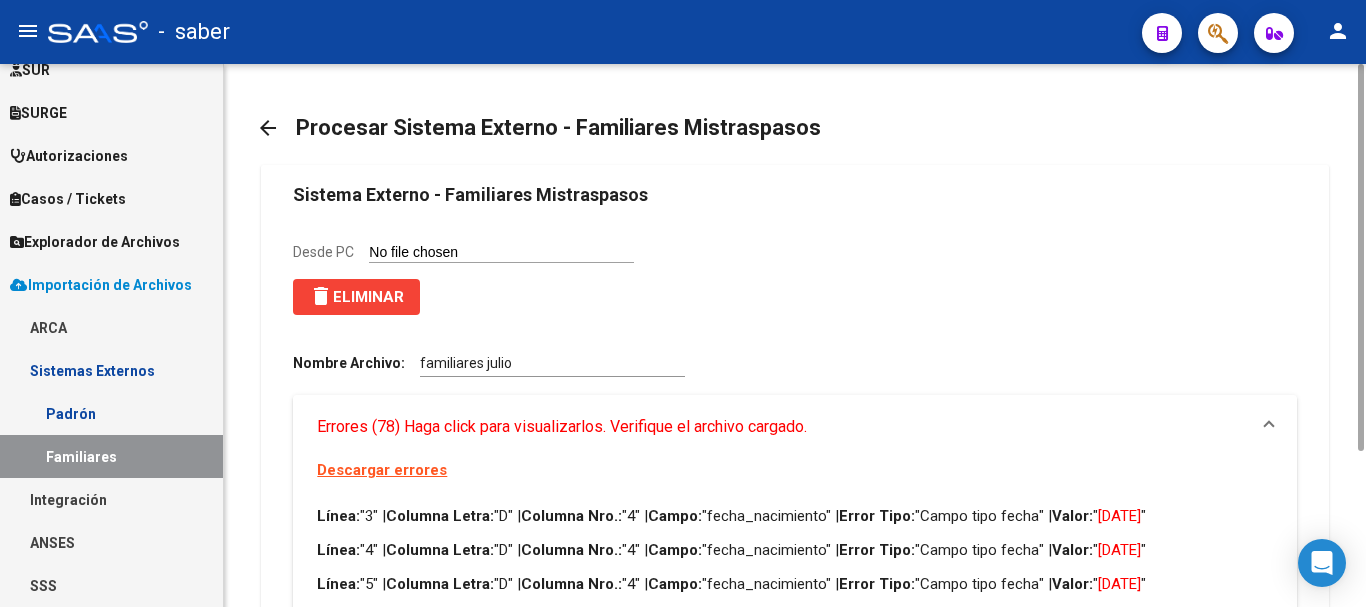 scroll, scrollTop: 400, scrollLeft: 0, axis: vertical 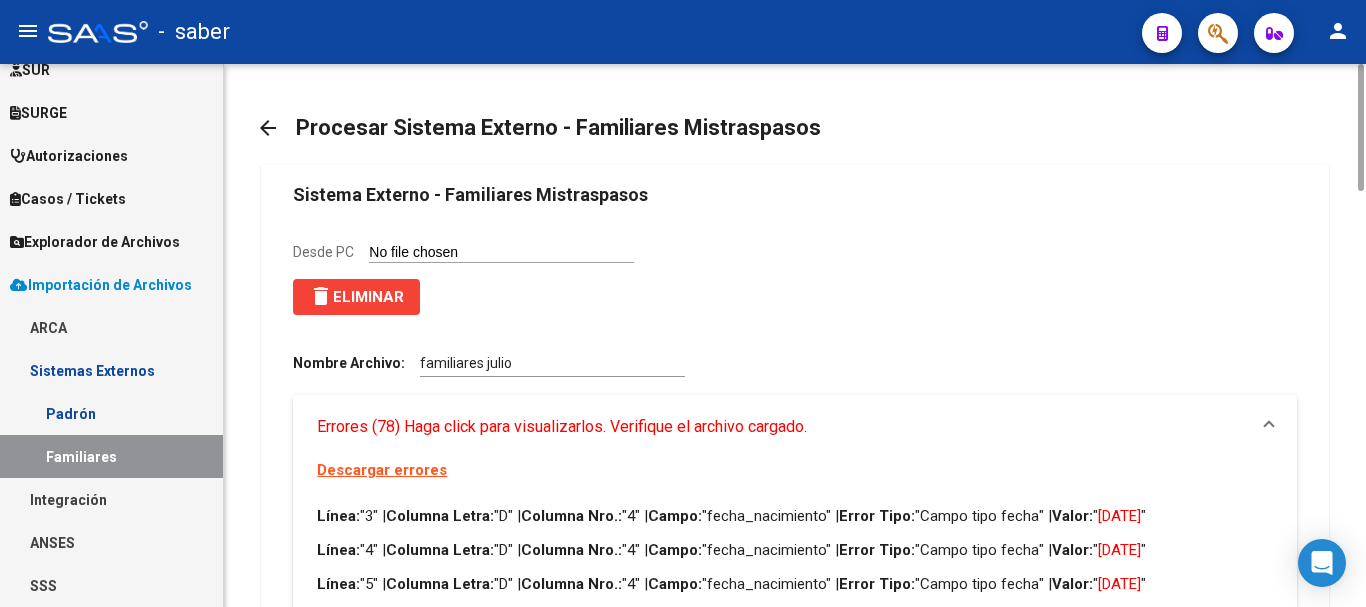 click on "Desde PC" 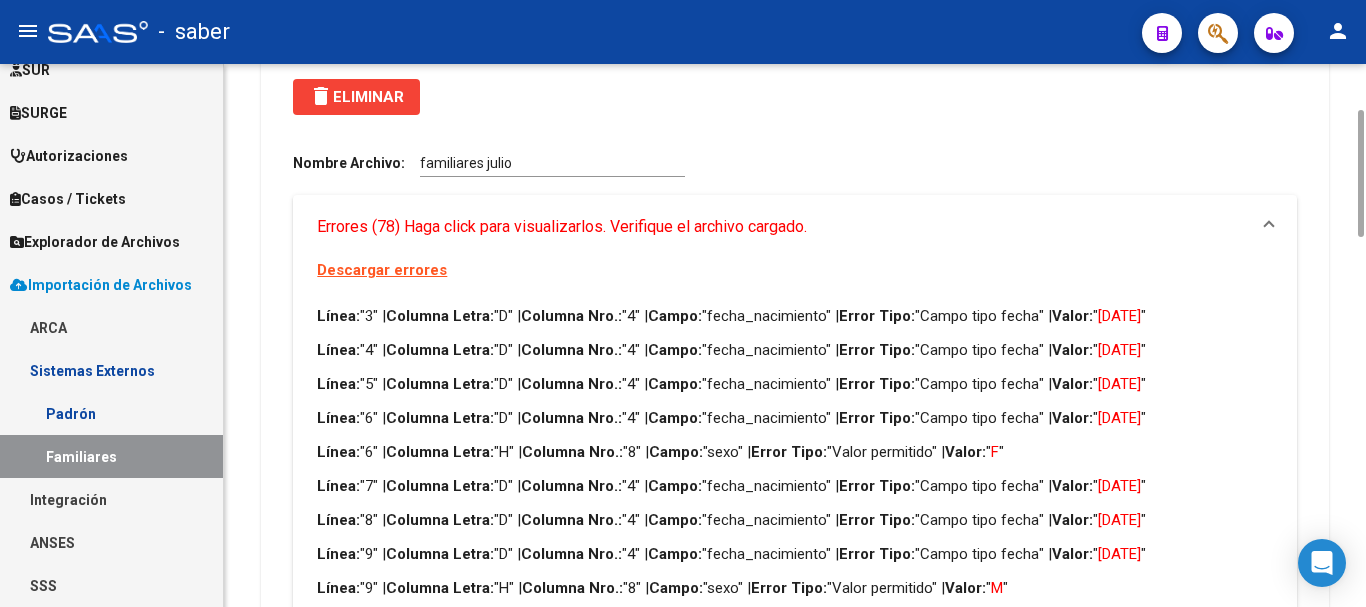 click on "delete  Eliminar" 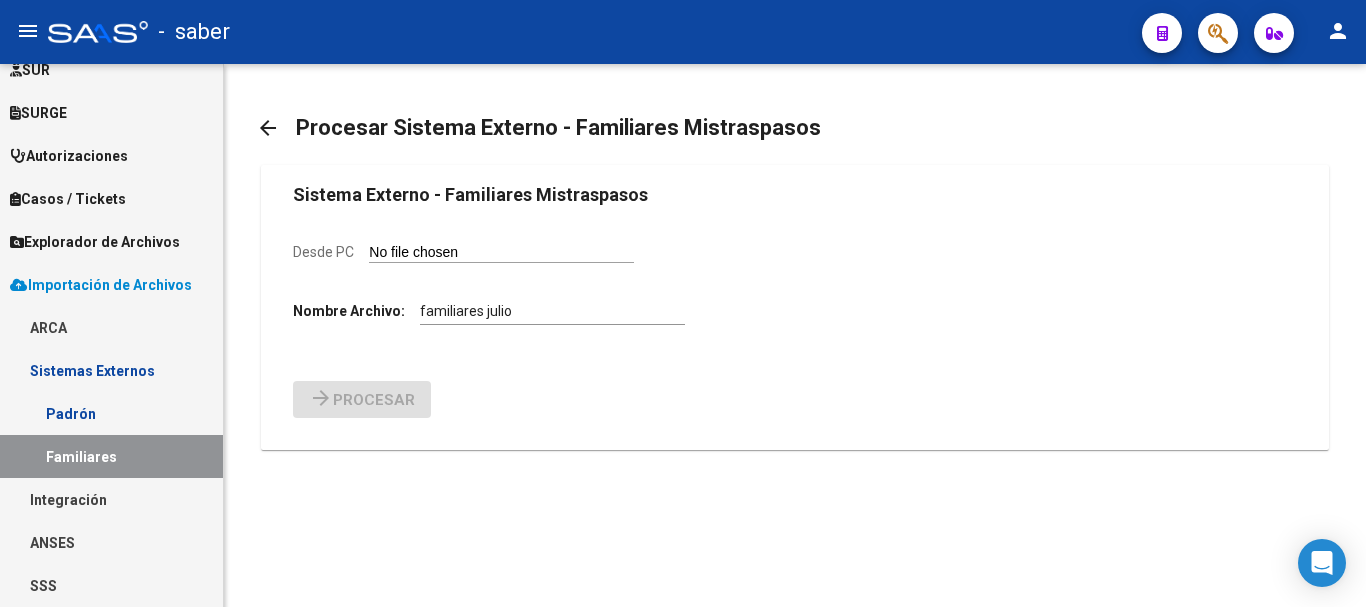 scroll, scrollTop: 0, scrollLeft: 0, axis: both 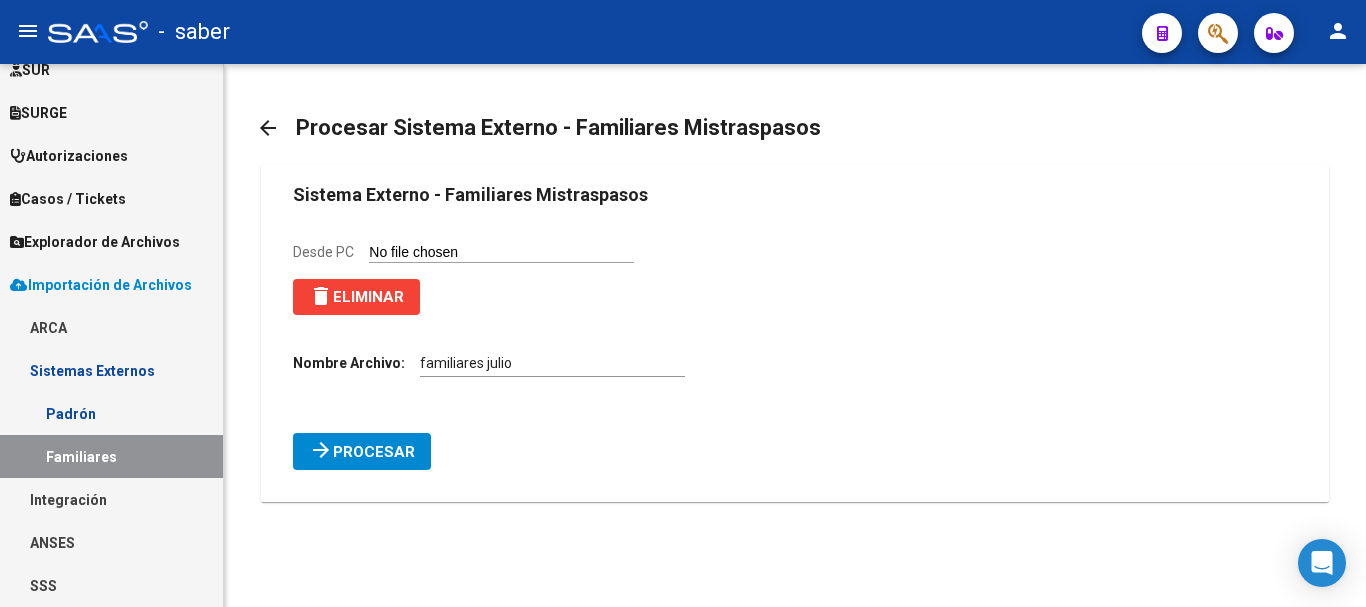 click on "Procesar" 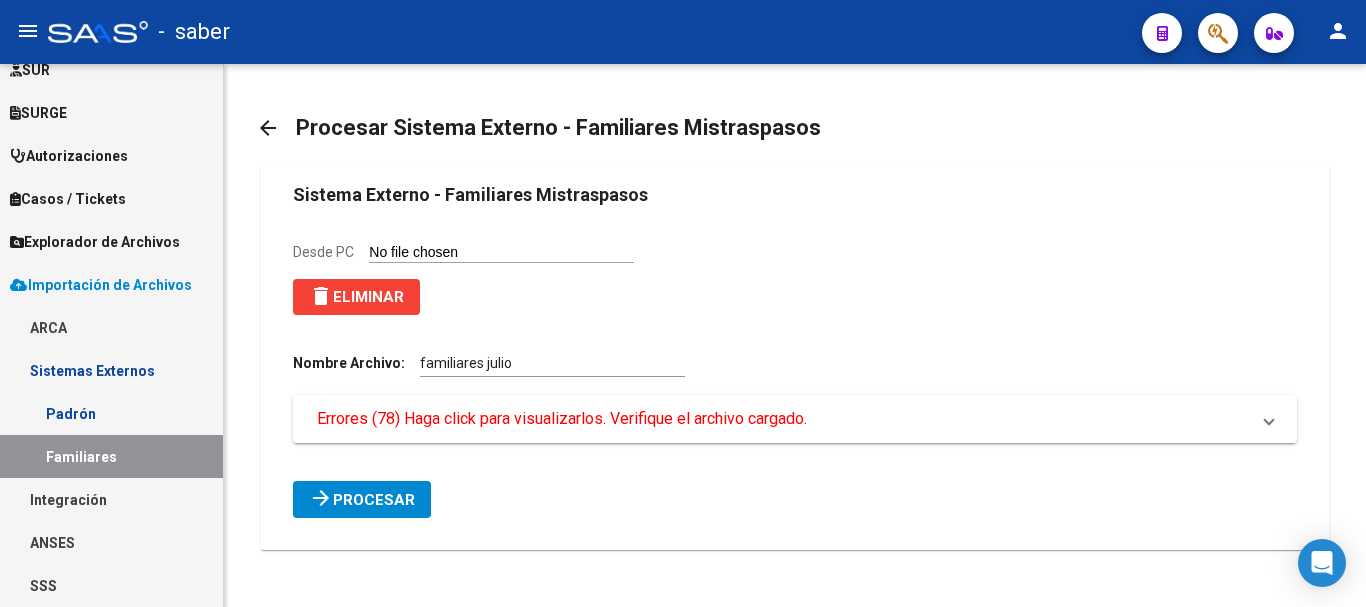 click on "Errores (78) Haga click para visualizarlos. Verifique el archivo cargado." at bounding box center [562, 419] 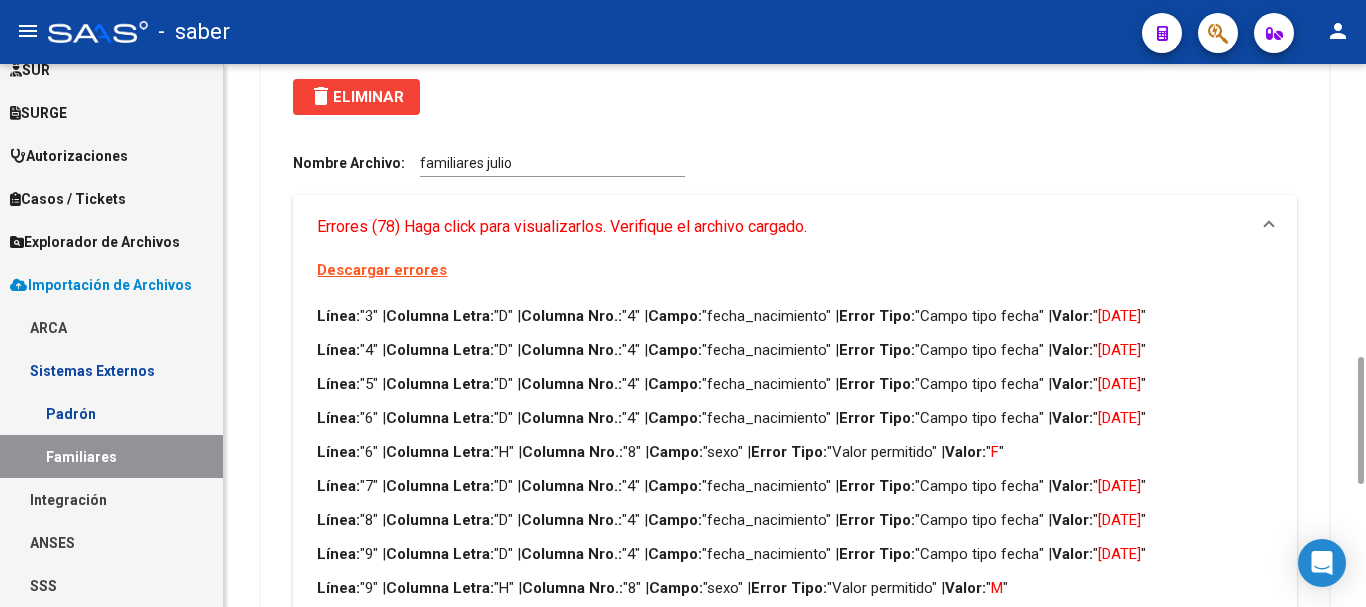 scroll, scrollTop: 400, scrollLeft: 0, axis: vertical 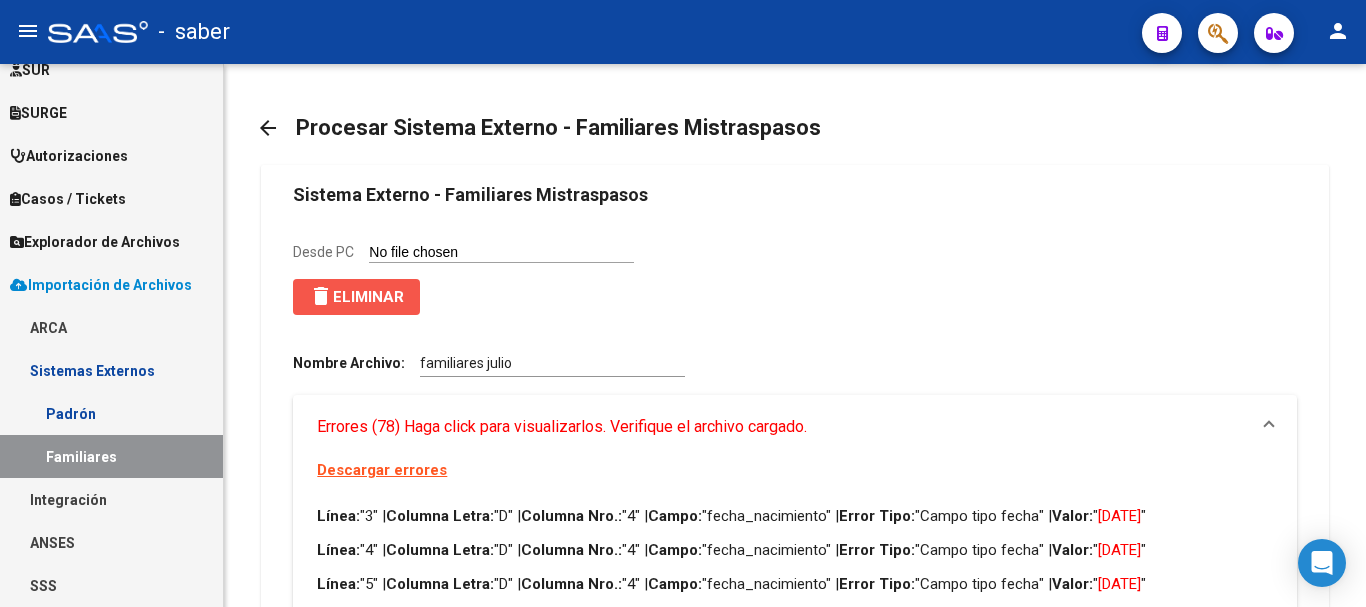drag, startPoint x: 372, startPoint y: 295, endPoint x: 429, endPoint y: 253, distance: 70.80254 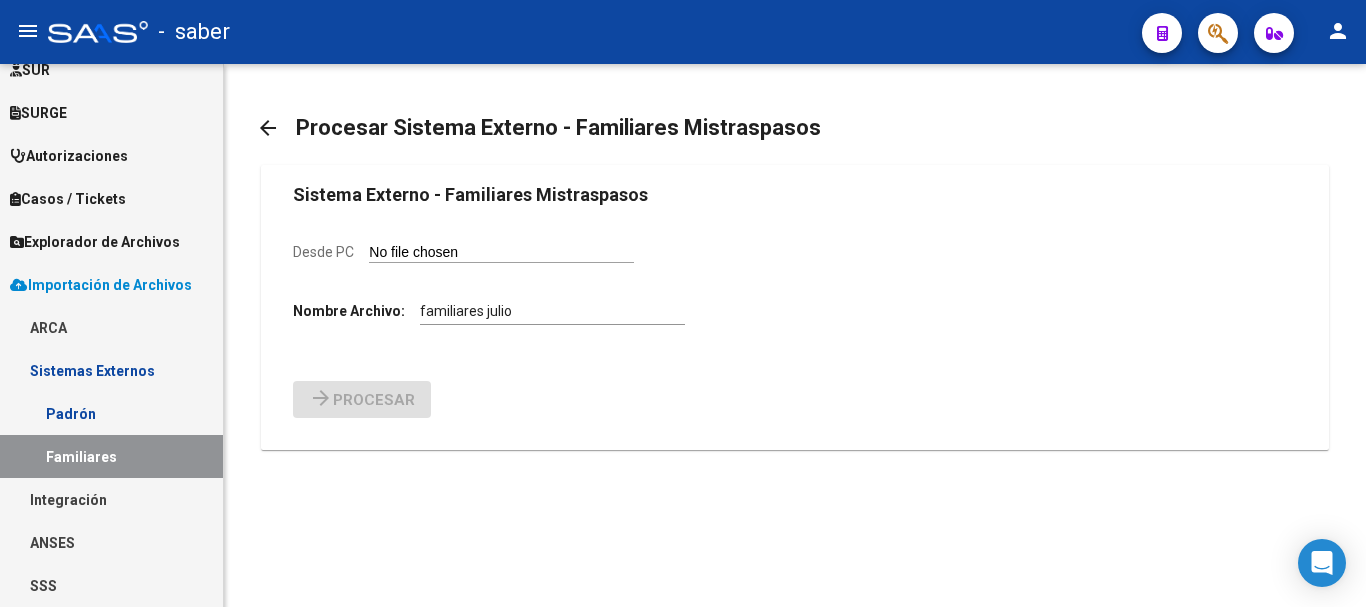 click on "Desde PC" 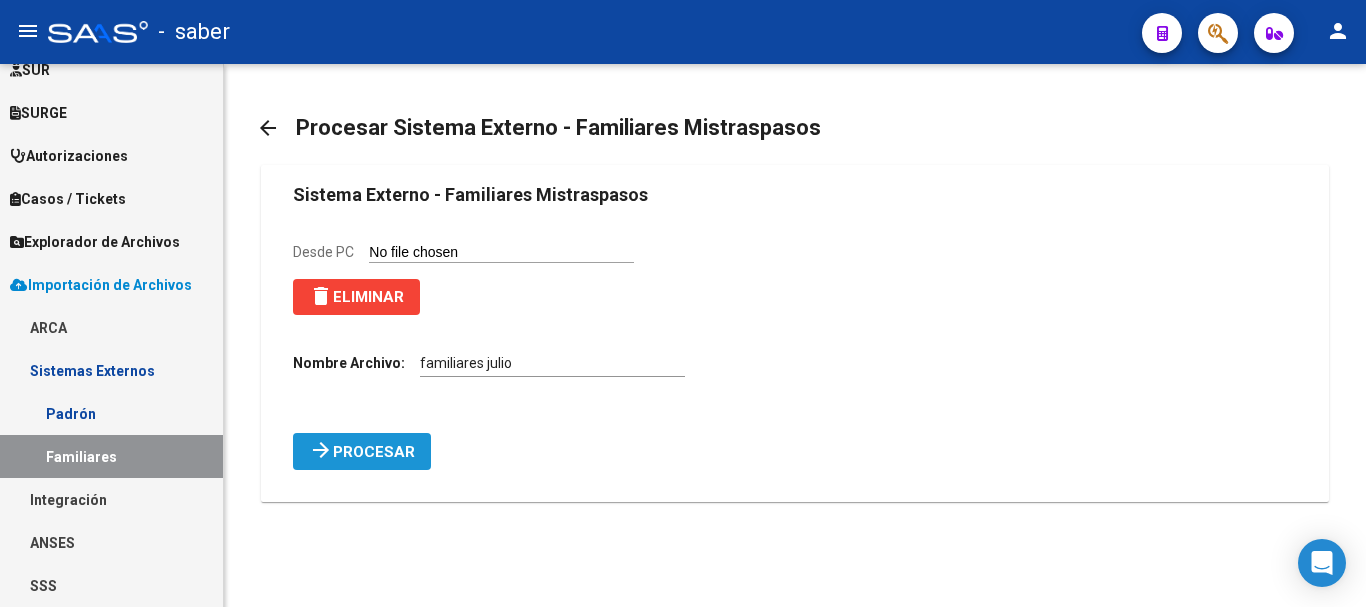 click on "Procesar" 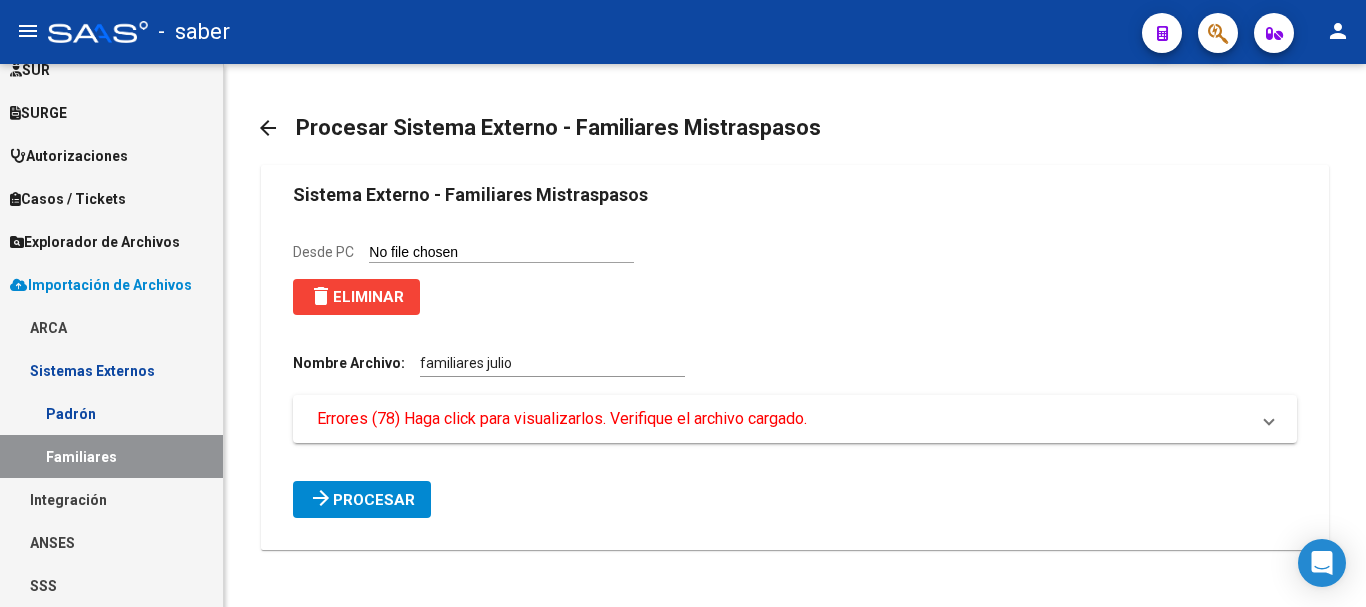 click on "Desde PC" 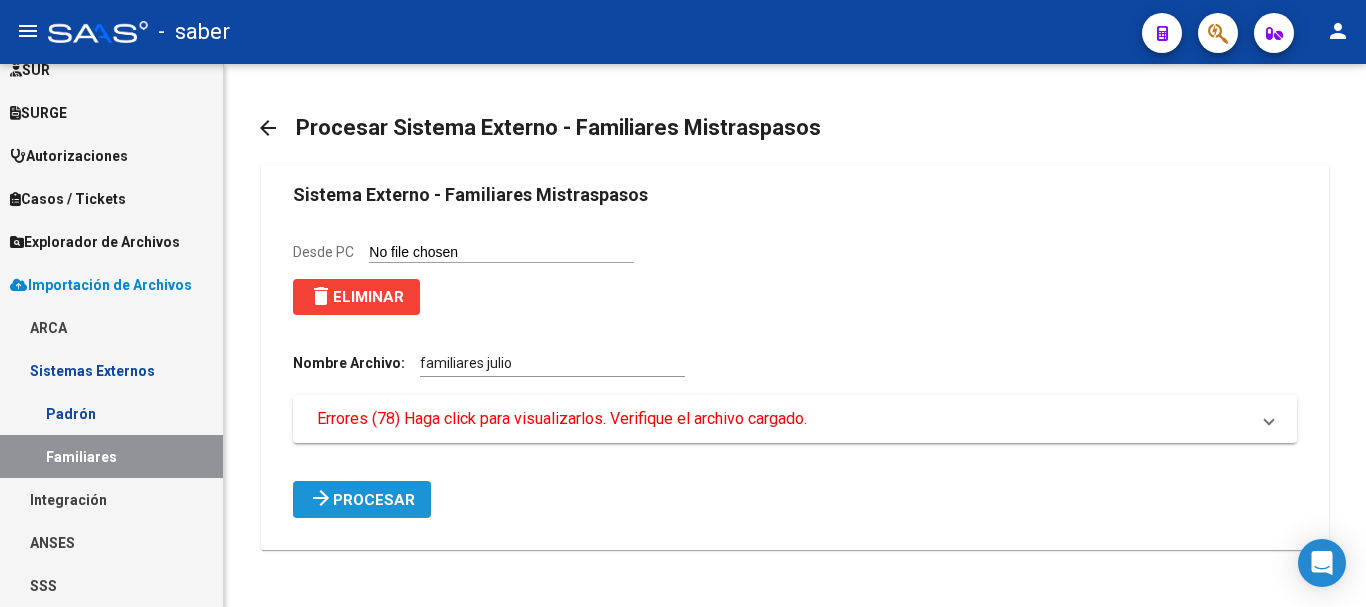 click on "Procesar" 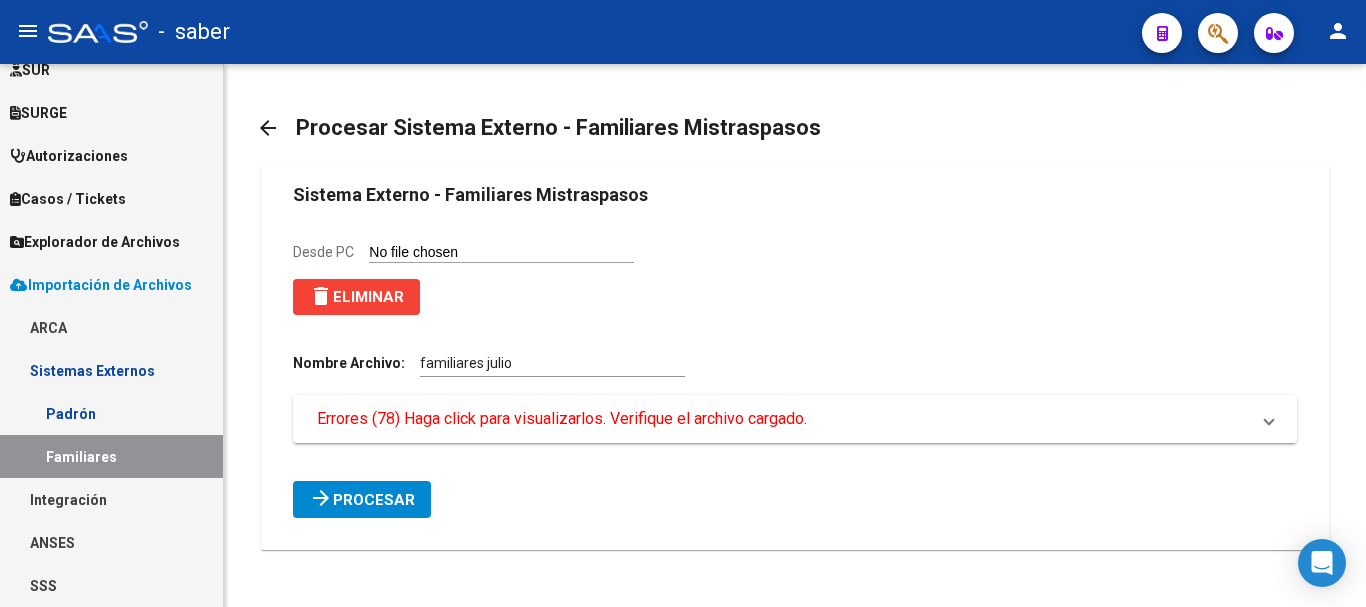 click on "Errores (78) Haga click para visualizarlos. Verifique el archivo cargado." at bounding box center [794, 419] 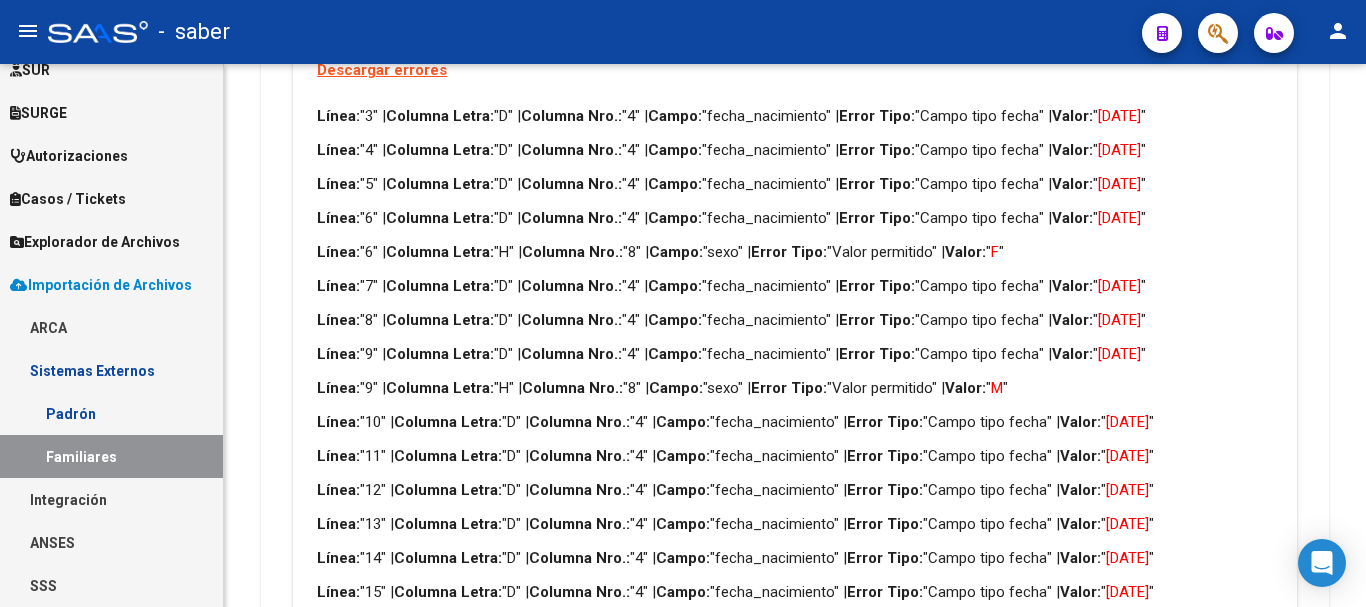scroll, scrollTop: 200, scrollLeft: 0, axis: vertical 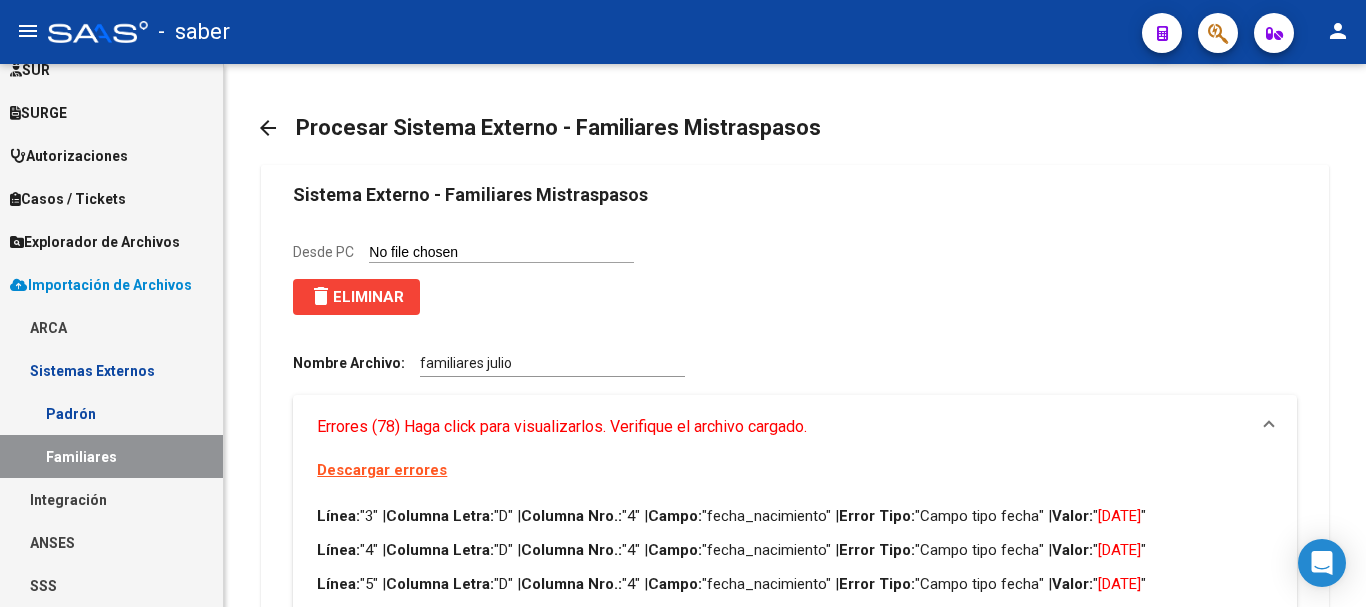 drag, startPoint x: 390, startPoint y: 298, endPoint x: 429, endPoint y: 251, distance: 61.073727 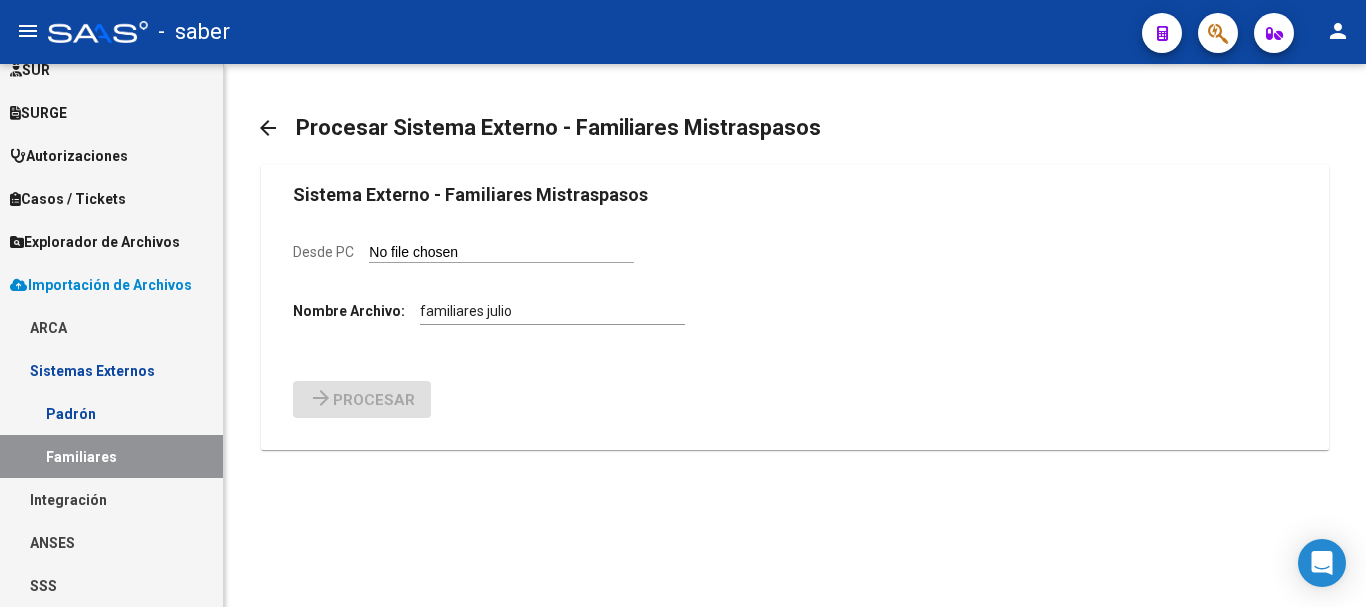 click on "Sistema Externo - Familiares Mistraspasos Desde PC Nombre Archivo:  familiares julio arrow_forward Procesar" 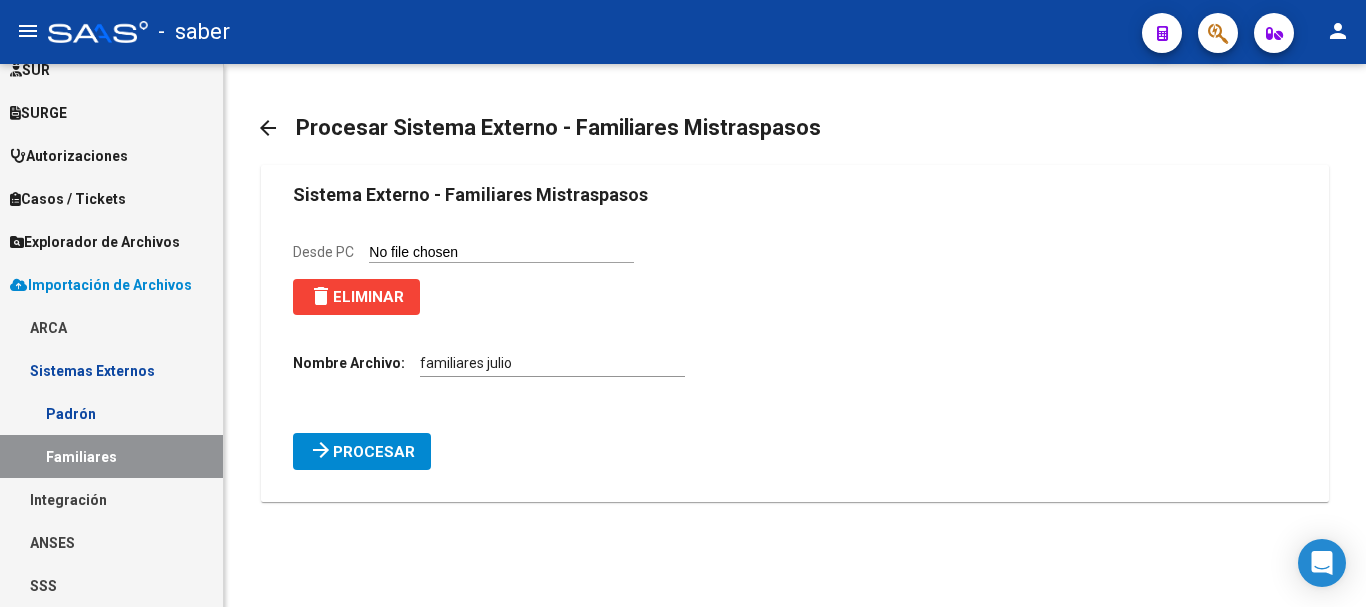 click on "Procesar" 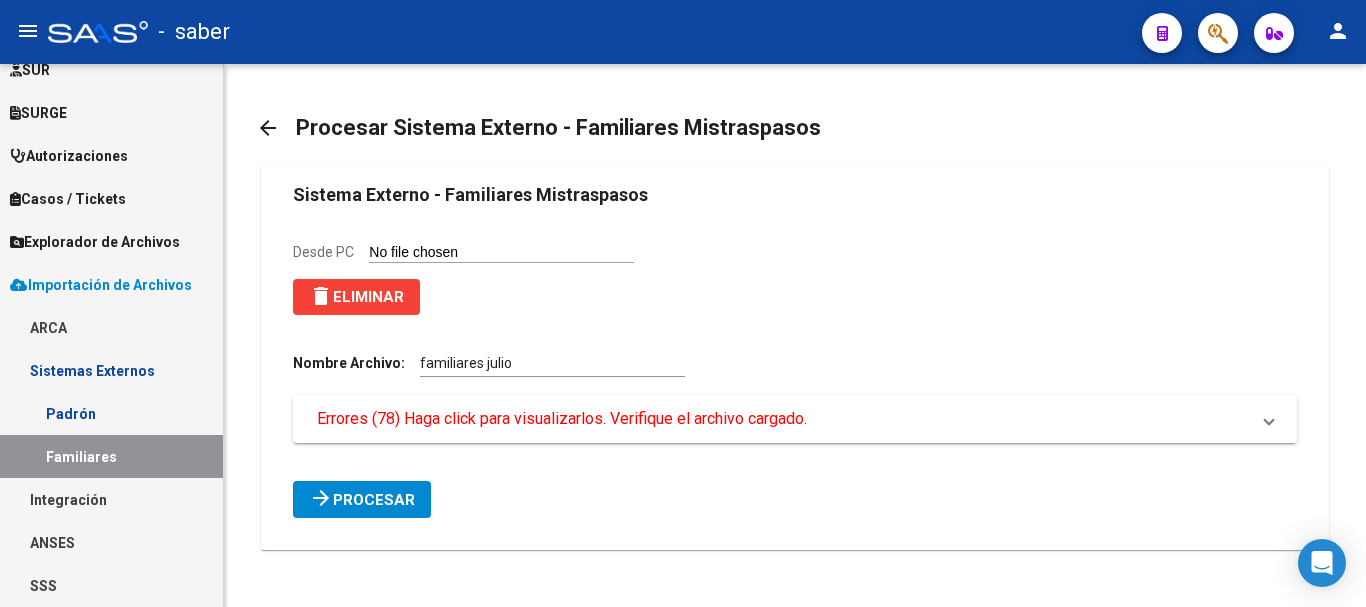 click on "Errores (78) Haga click para visualizarlos. Verifique el archivo cargado." at bounding box center (562, 419) 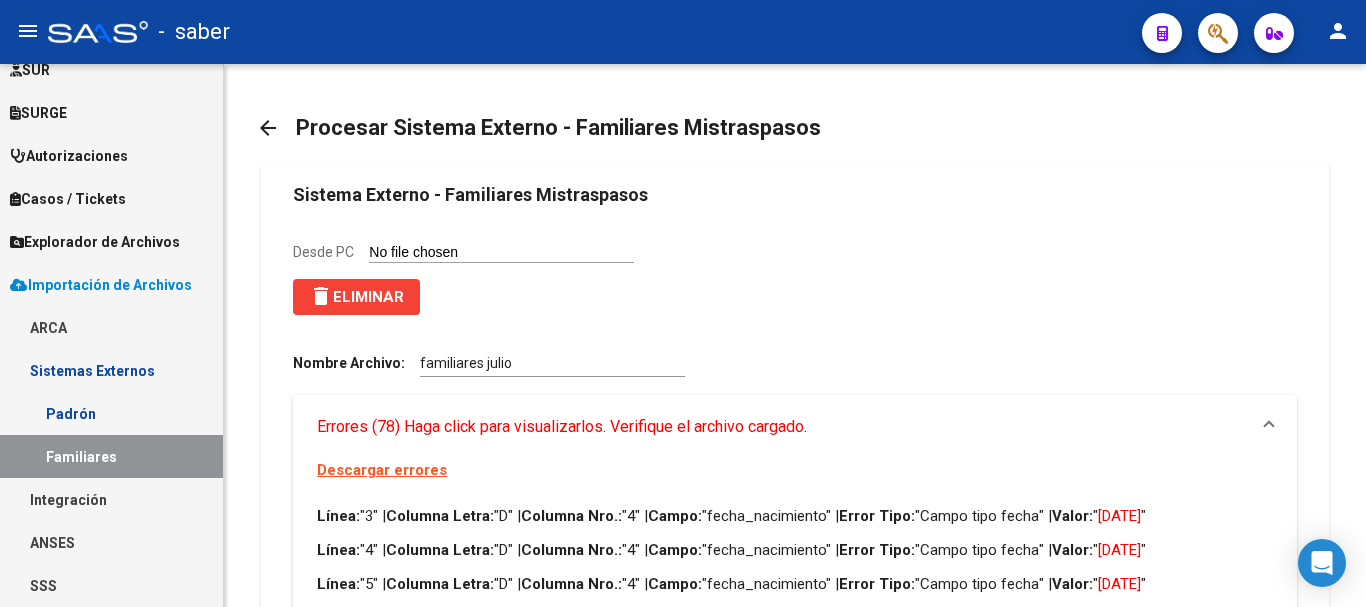 scroll, scrollTop: 200, scrollLeft: 0, axis: vertical 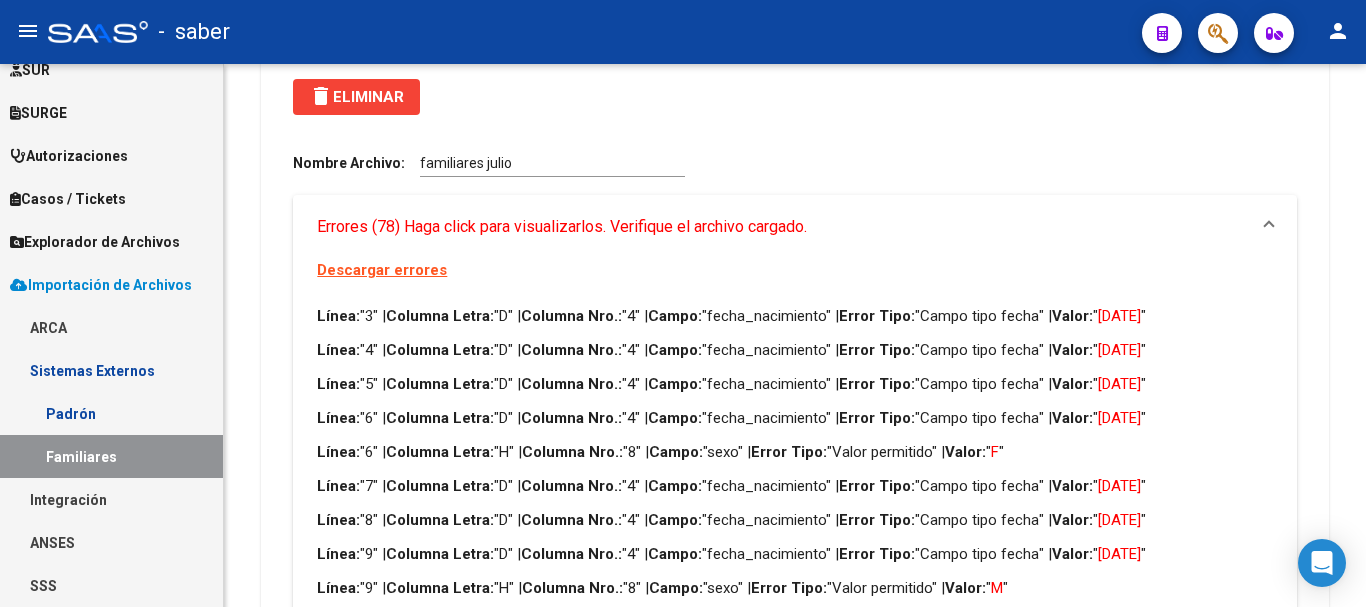 click on "[DATE]" at bounding box center [1119, 418] 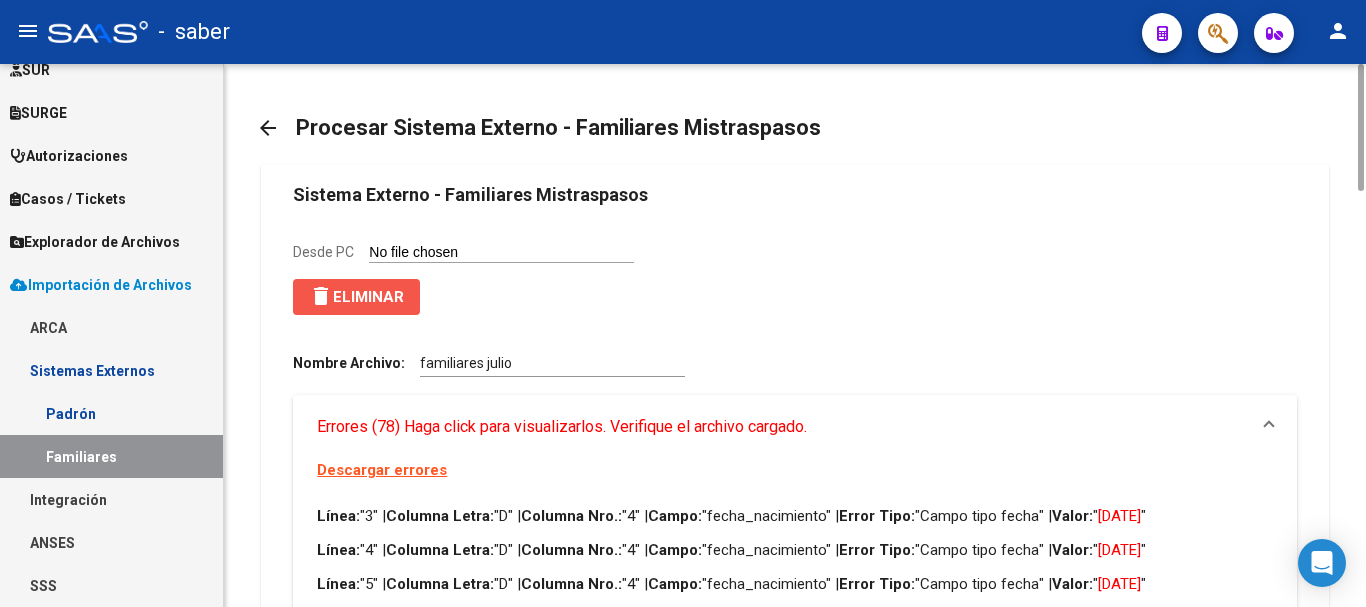 click on "delete  Eliminar" 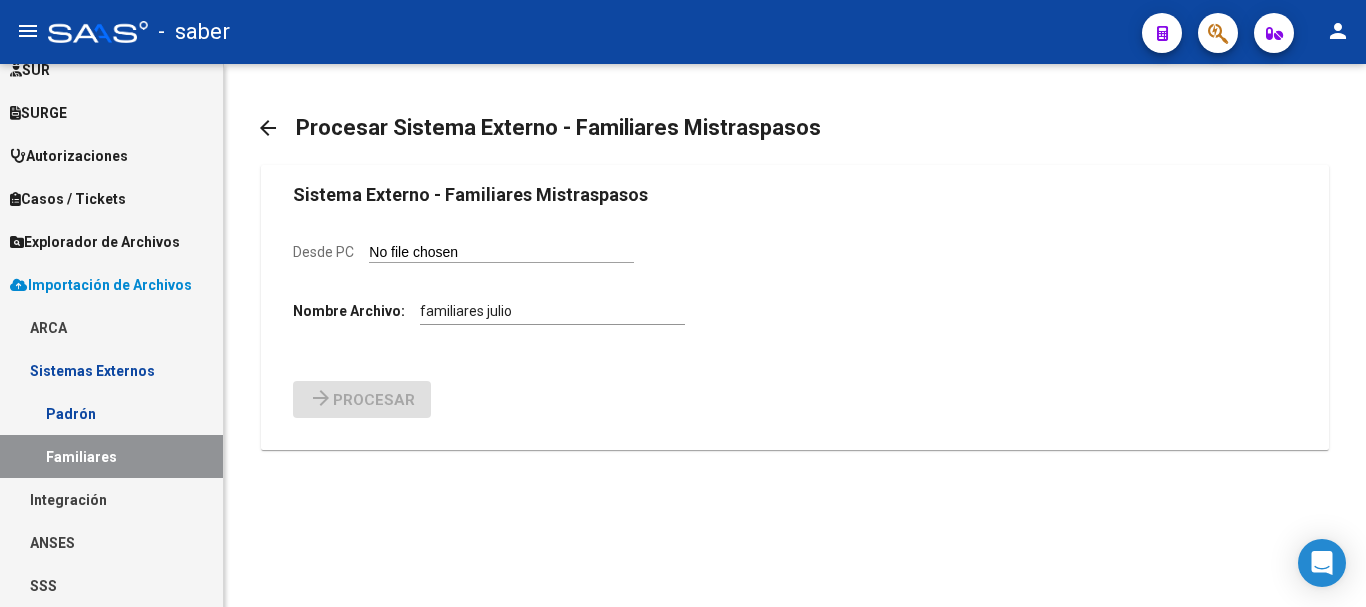 click on "Desde PC" 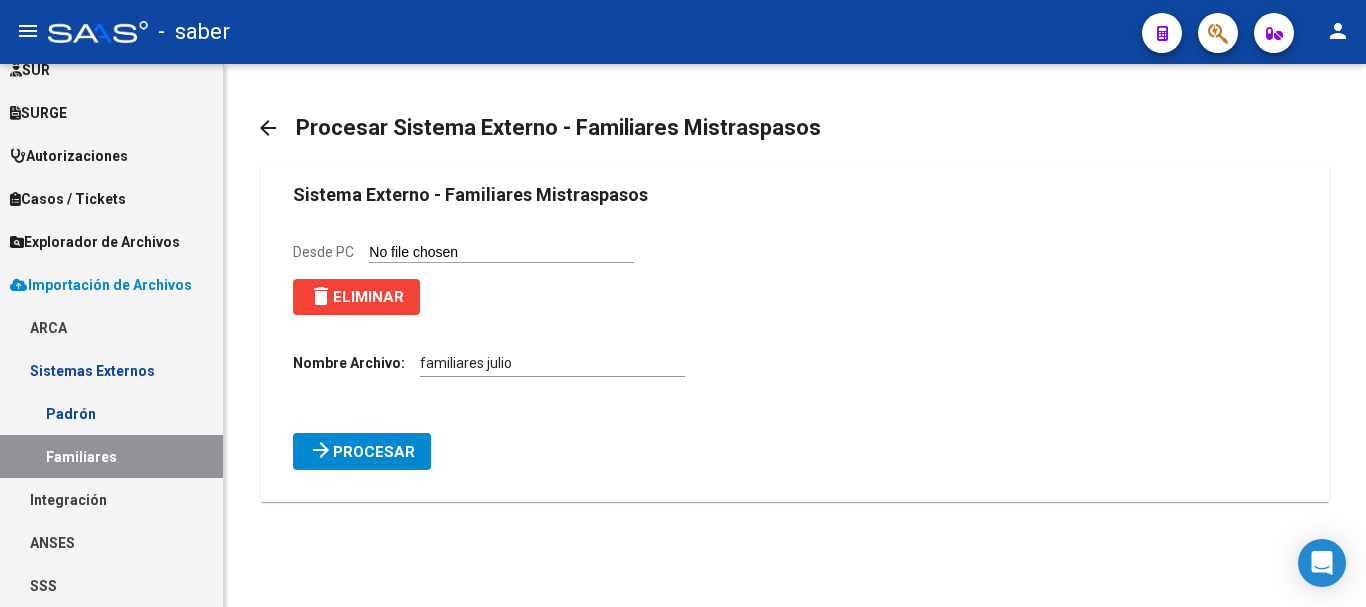 click on "Procesar" 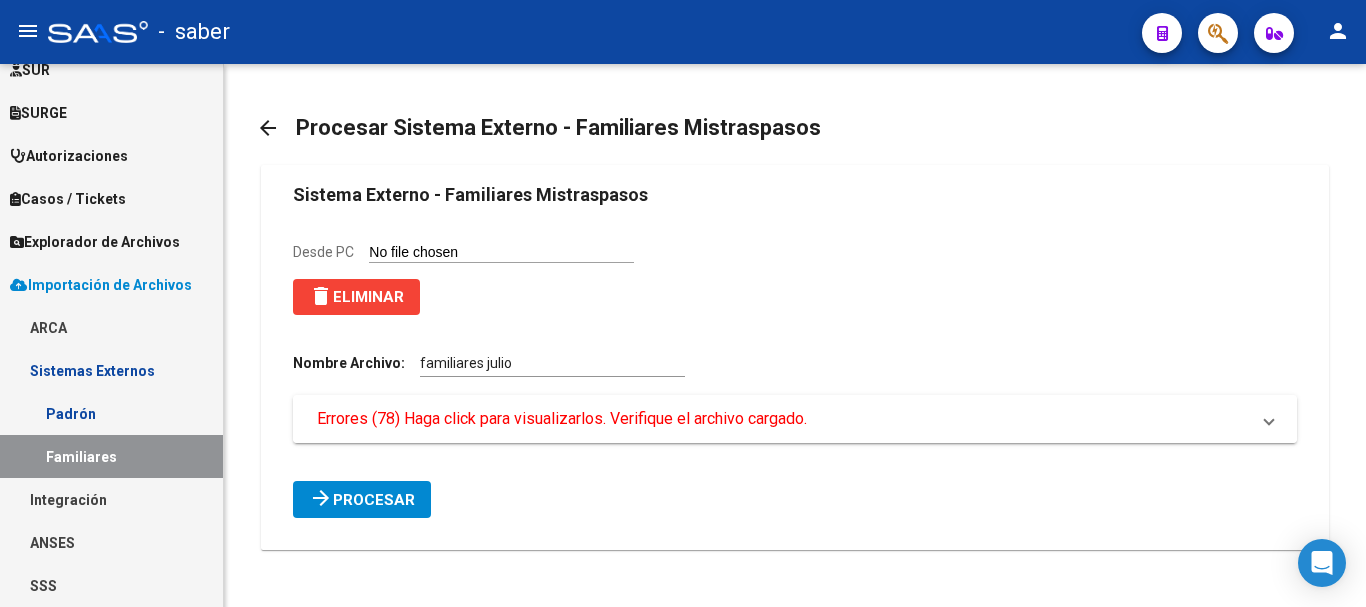 click on "Errores (78) Haga click para visualizarlos. Verifique el archivo cargado." at bounding box center (562, 419) 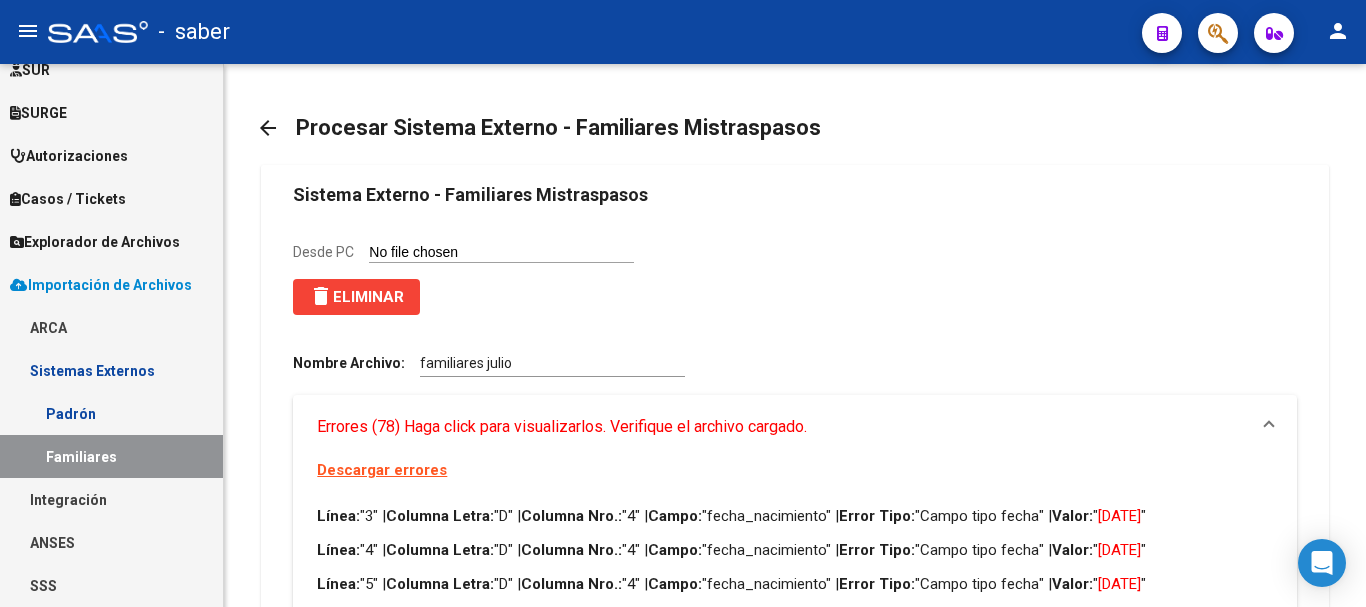 click on "Línea:  "3" |  Columna Letra:  "D" |  Columna Nro.:  "4" |  Campo:  "fecha_nacimiento" |  Error Tipo:  "Campo tipo fecha" |   Valor:  " [DATE] "" at bounding box center (794, 516) 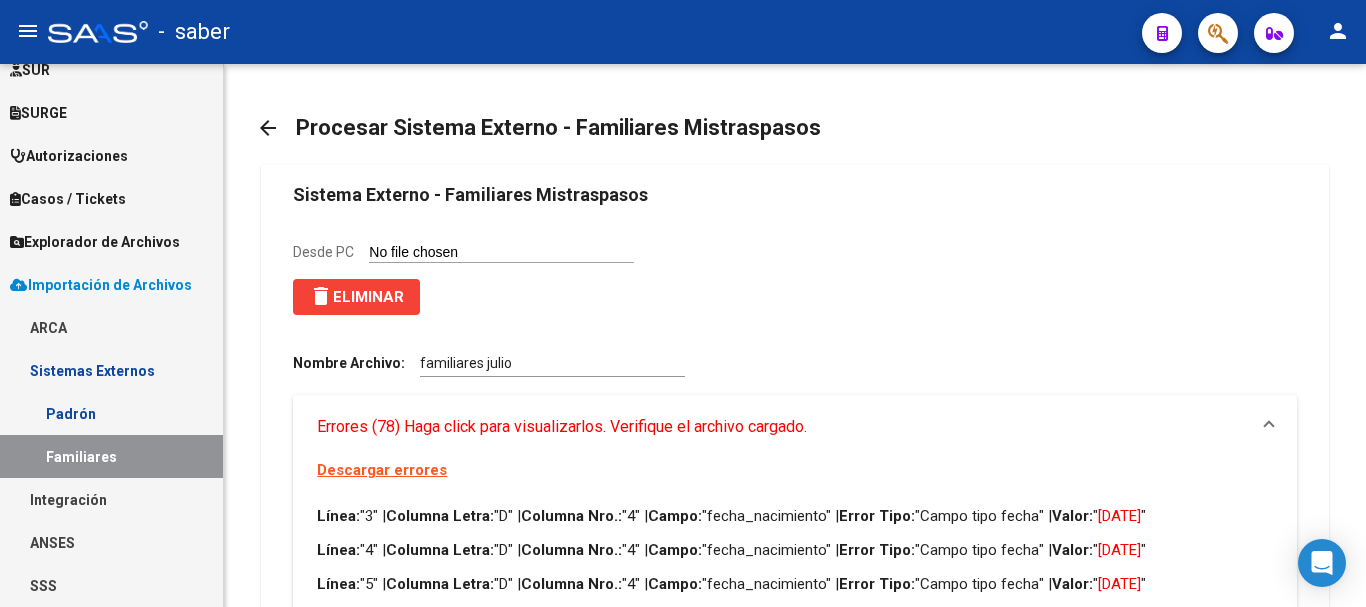 drag, startPoint x: 379, startPoint y: 292, endPoint x: 405, endPoint y: 244, distance: 54.589375 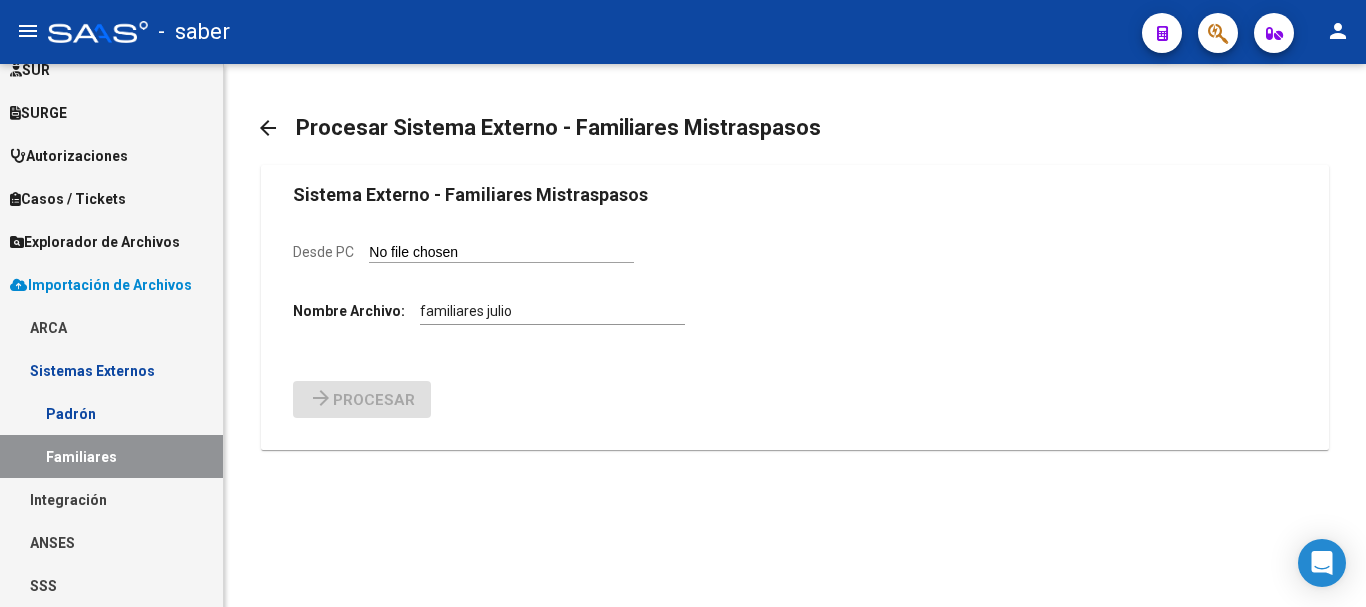 click on "Desde PC" 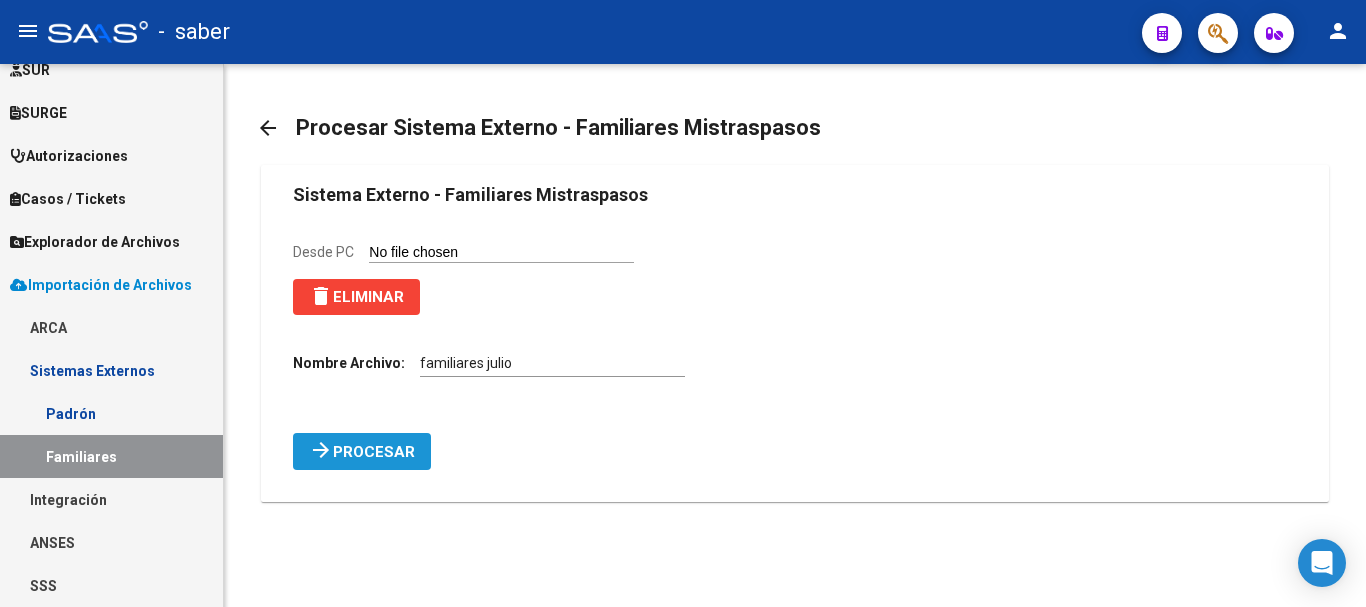 click on "Procesar" 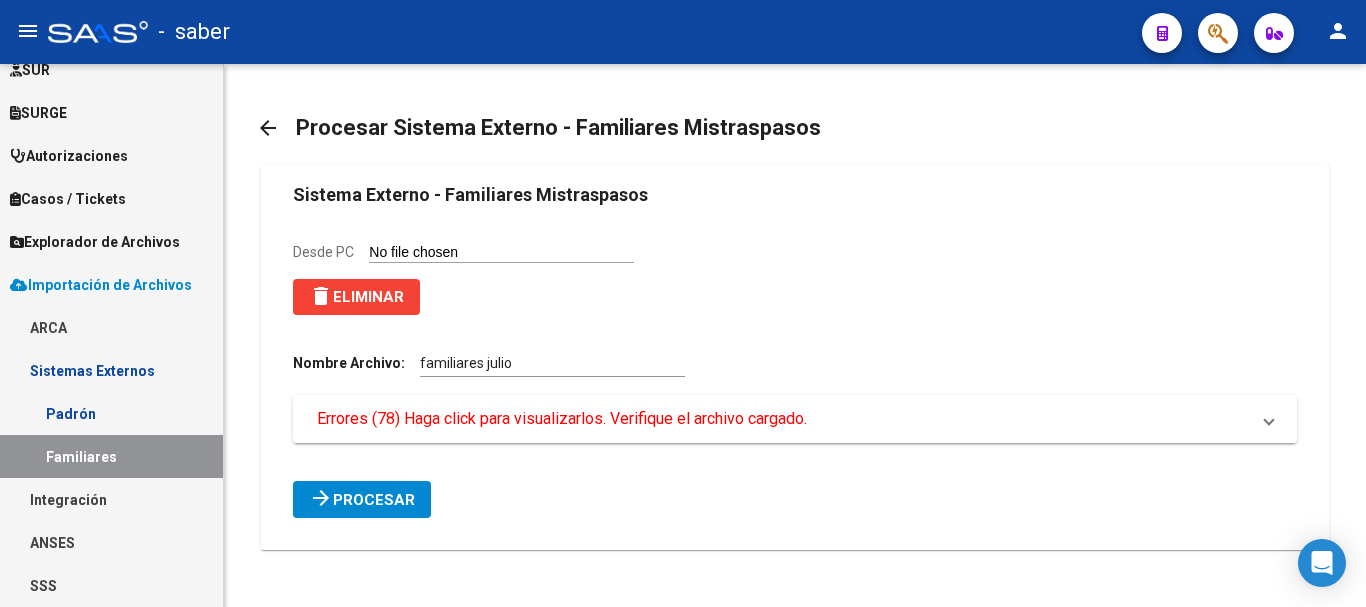 click on "Errores (78) Haga click para visualizarlos. Verifique el archivo cargado." at bounding box center (562, 419) 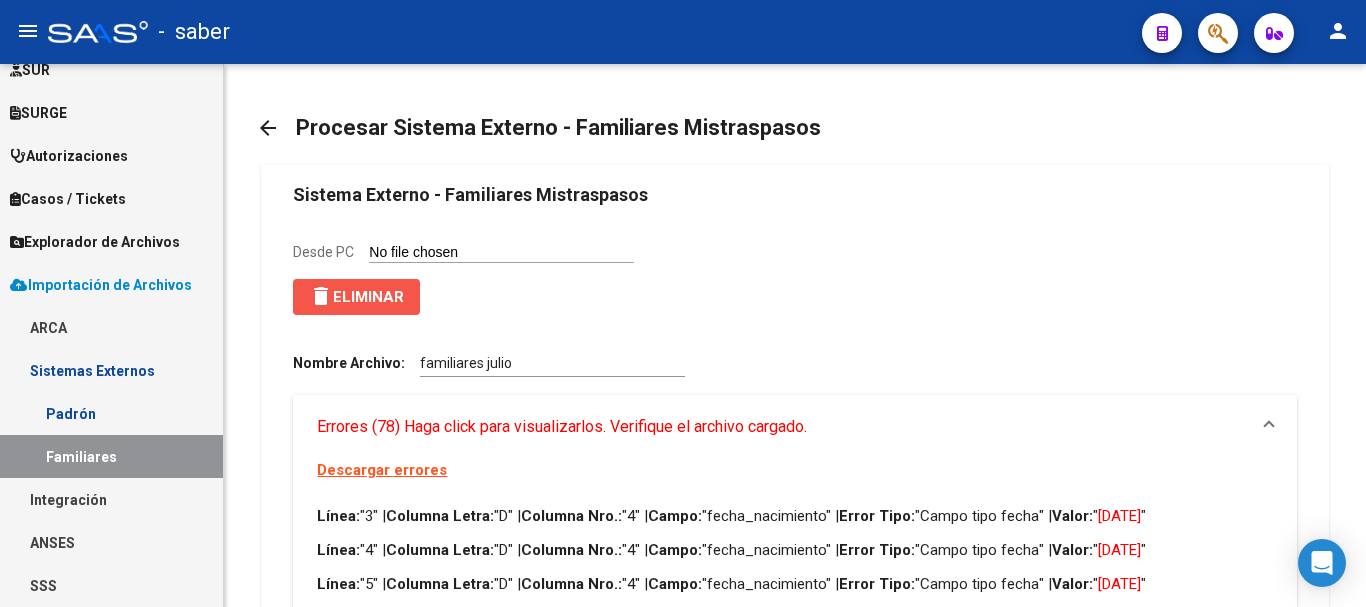 click on "delete  Eliminar" 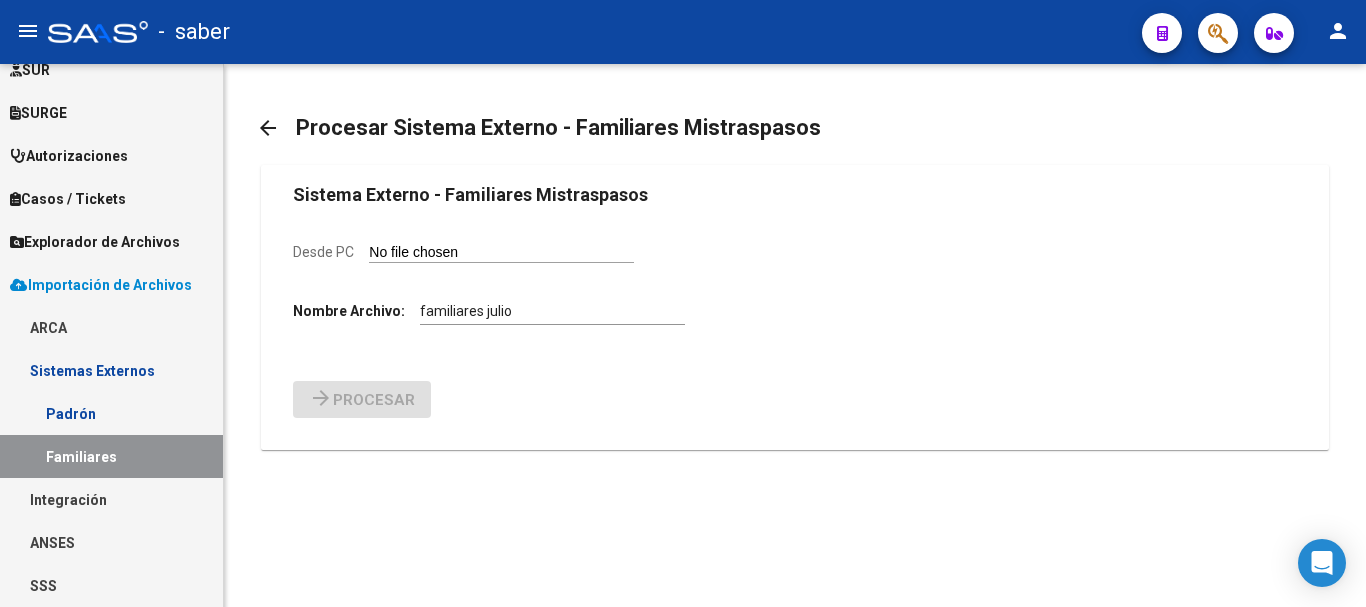 click on "Desde PC" 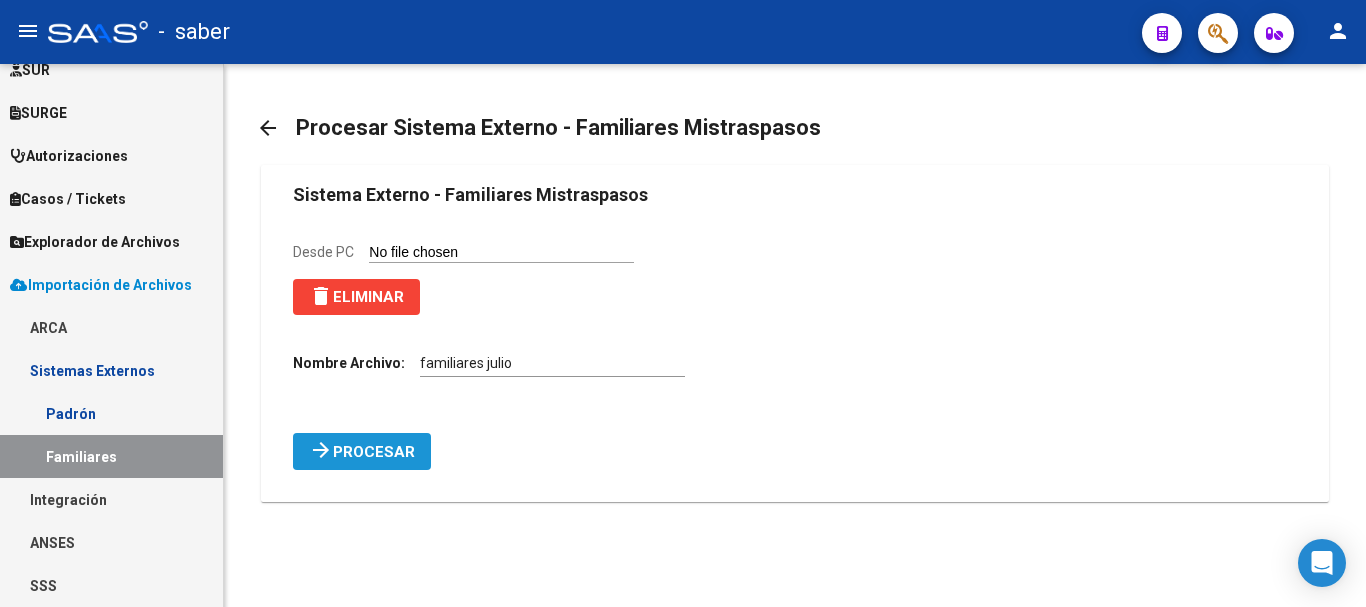 click on "Procesar" 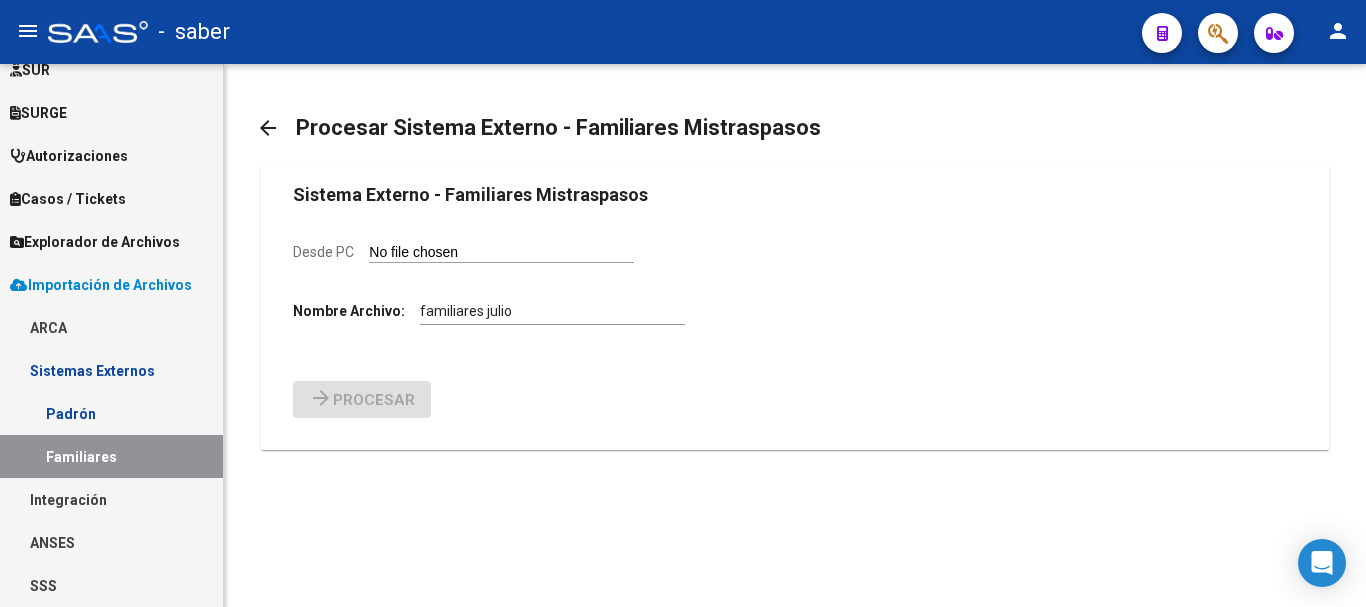 click on "Desde PC" 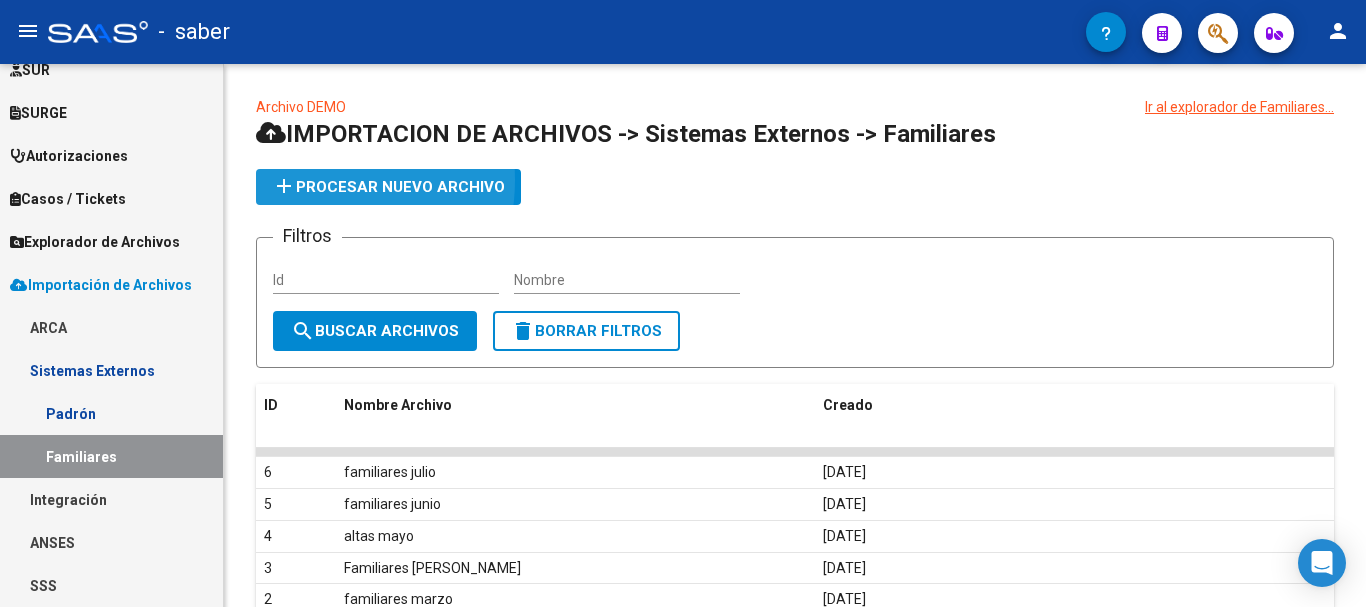click on "add  Procesar nuevo archivo" 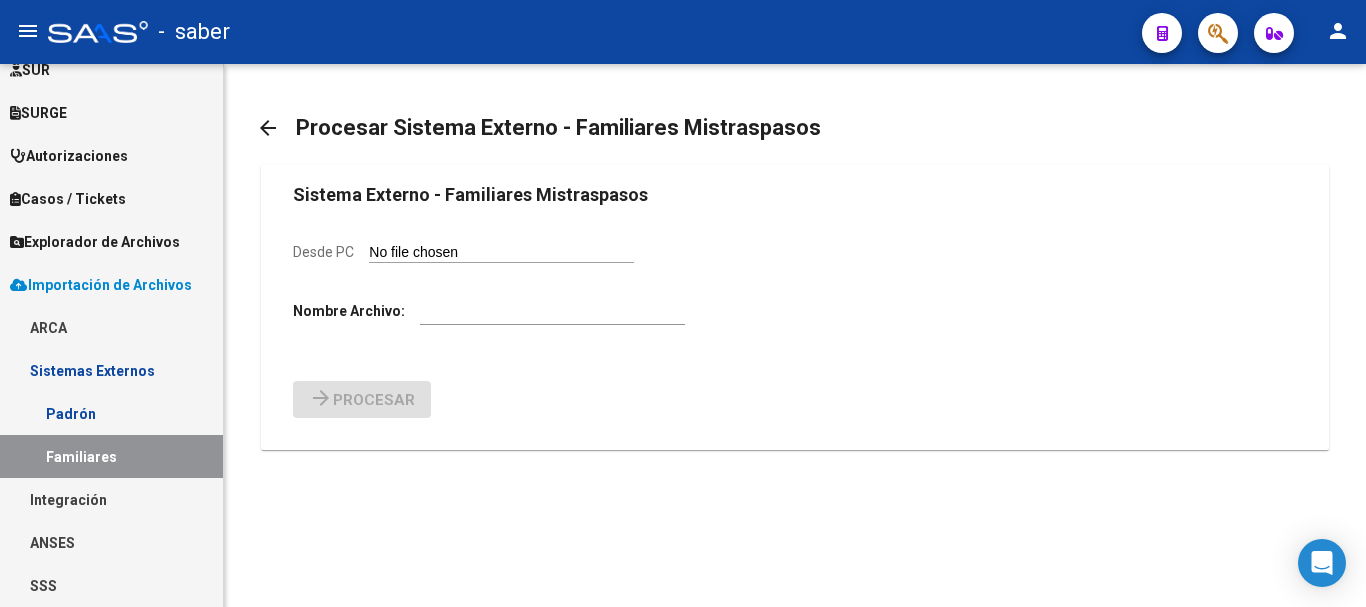 click on "Sistema Externo - Familiares Mistraspasos Desde PC Nombre Archivo:  arrow_forward Procesar" 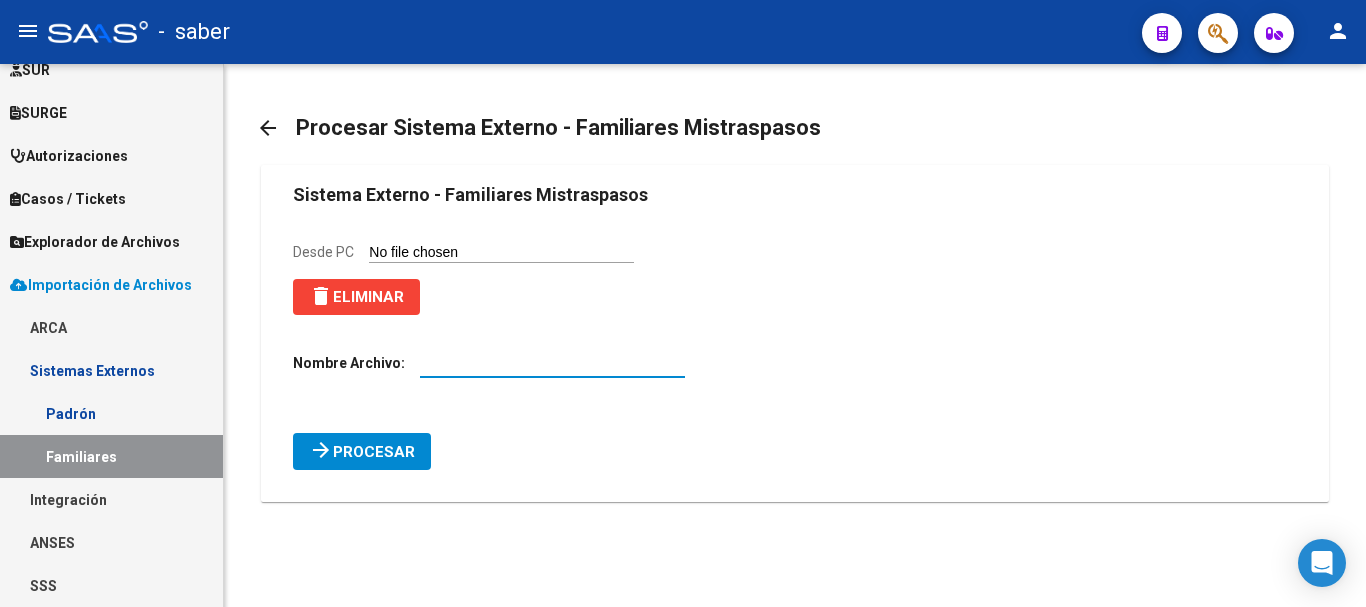 click at bounding box center [552, 363] 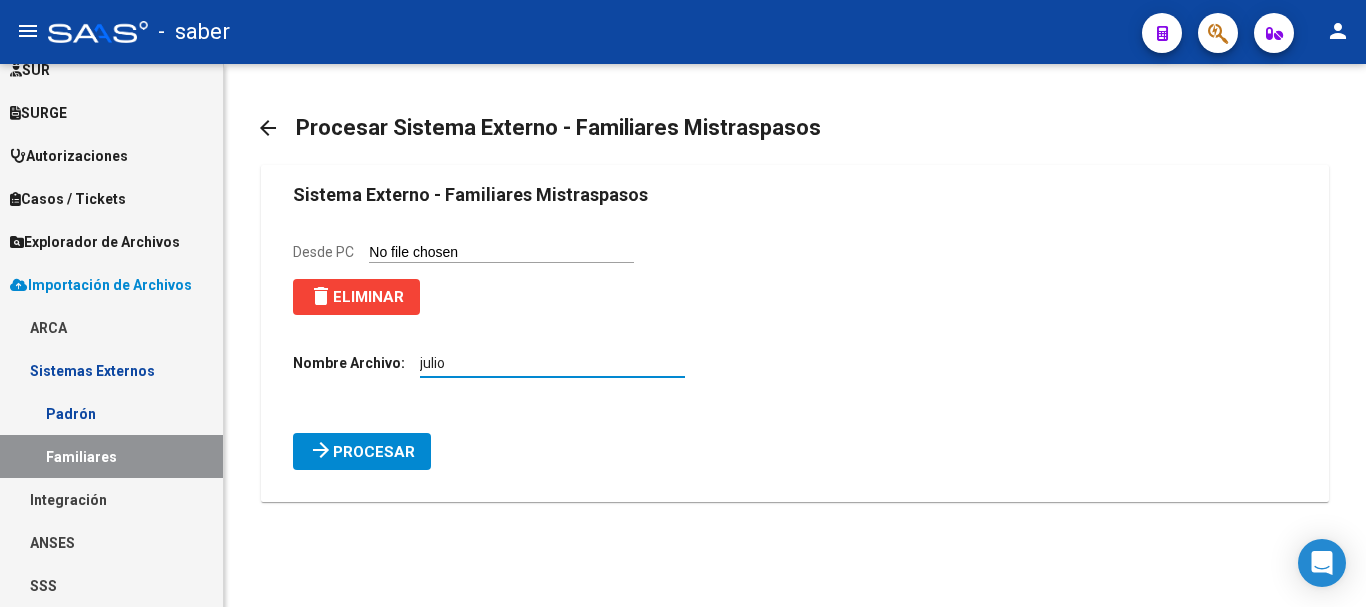 type on "julio" 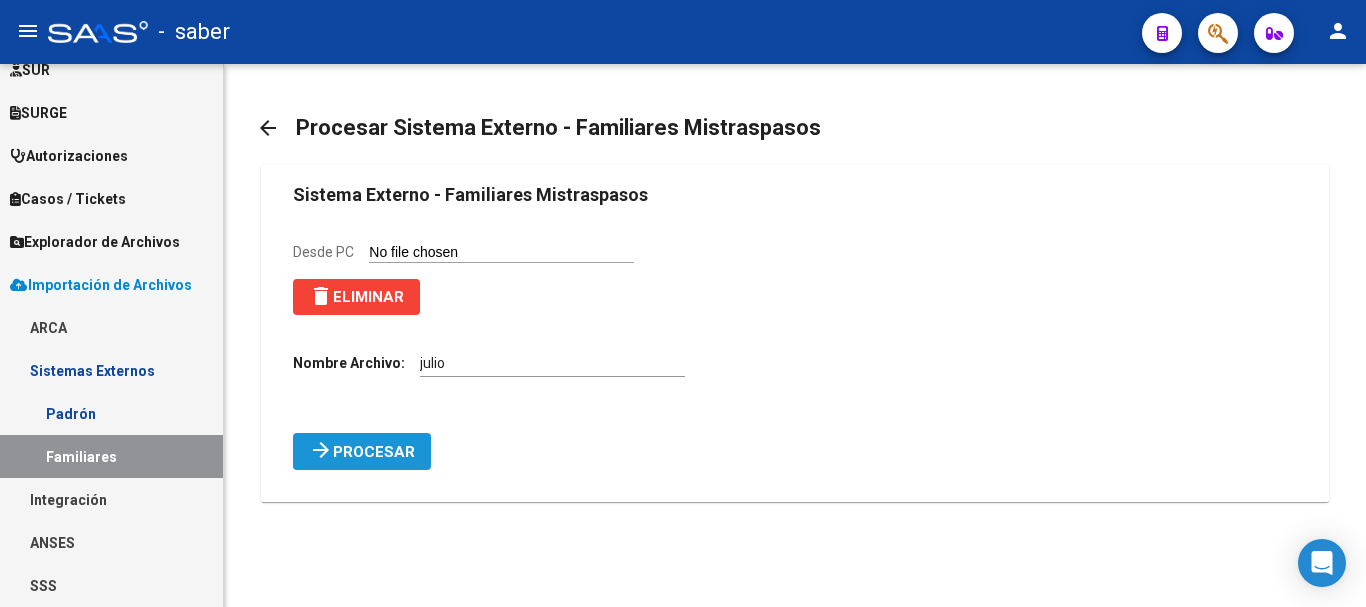 click on "arrow_forward Procesar" 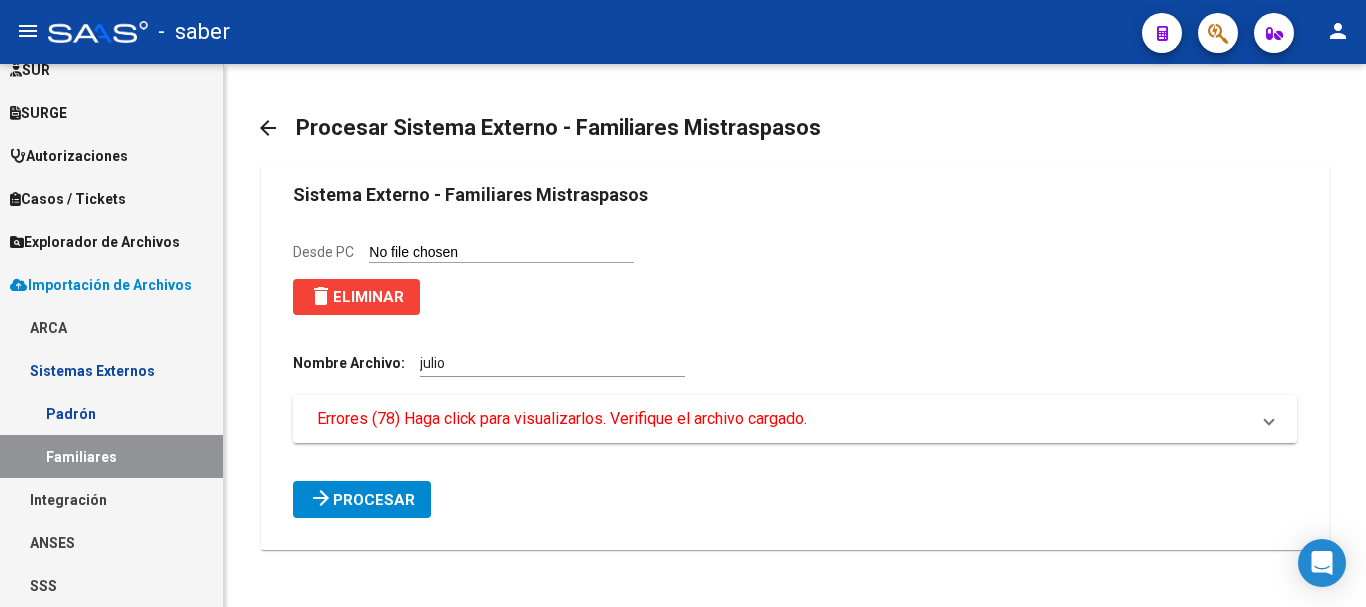 click on "Errores (78) Haga click para visualizarlos. Verifique el archivo cargado." at bounding box center [562, 419] 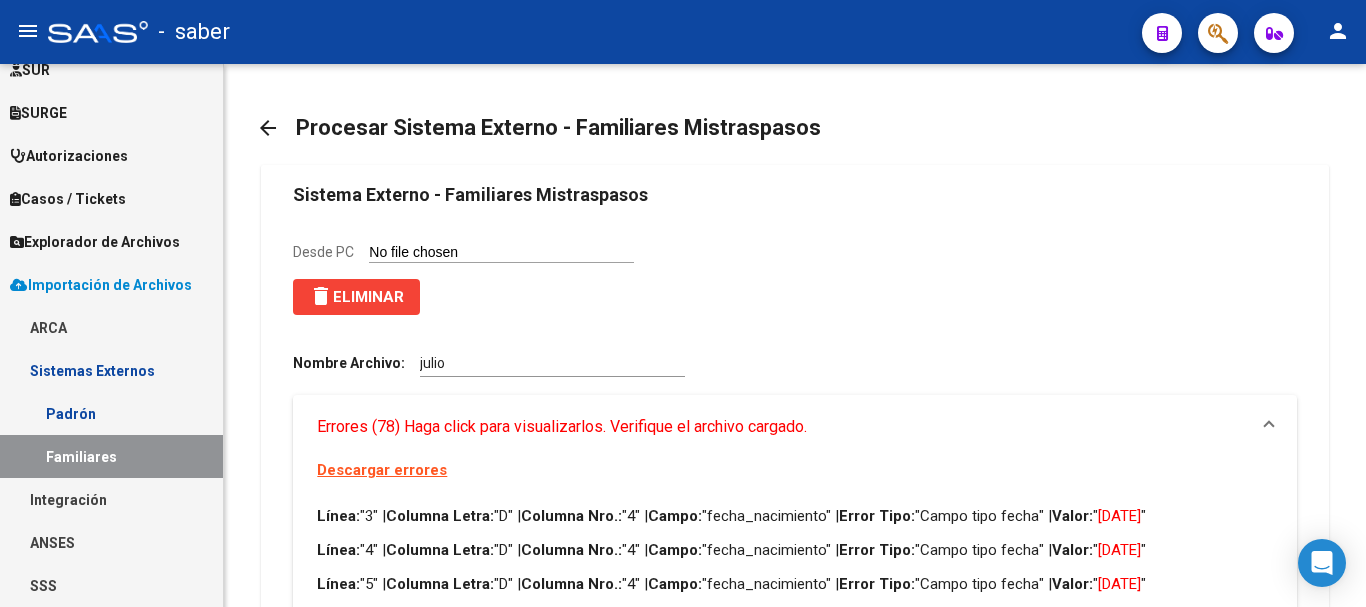 click on "arrow_back" 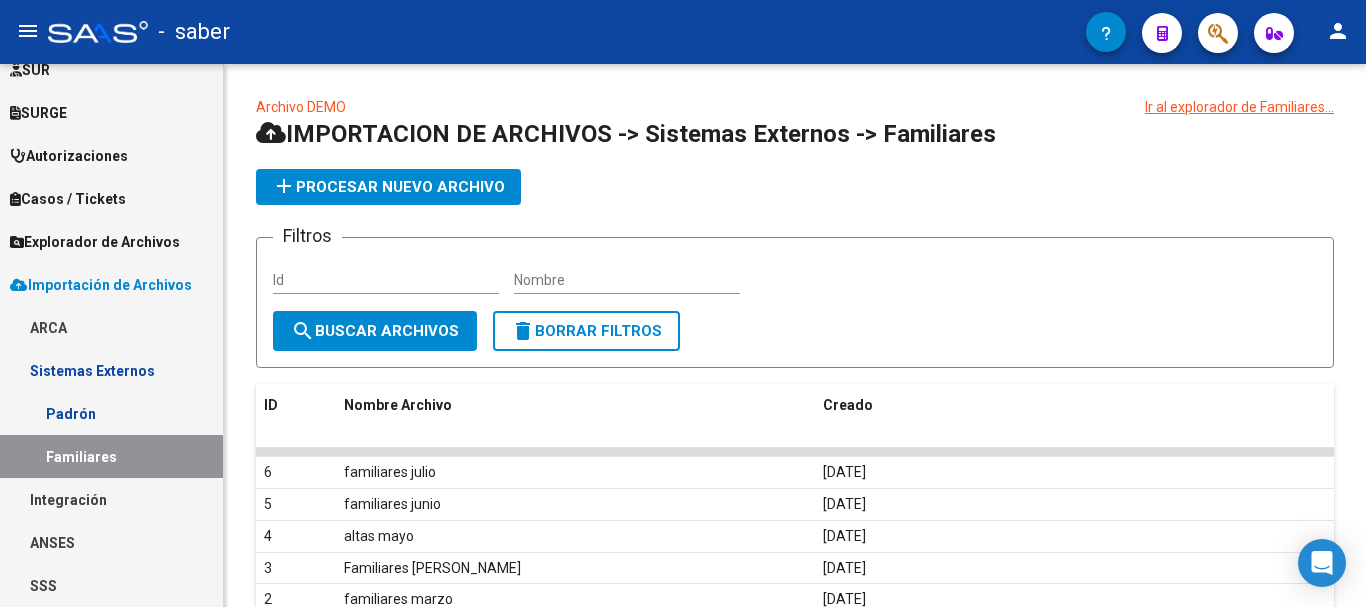 click on "Archivo DEMO" 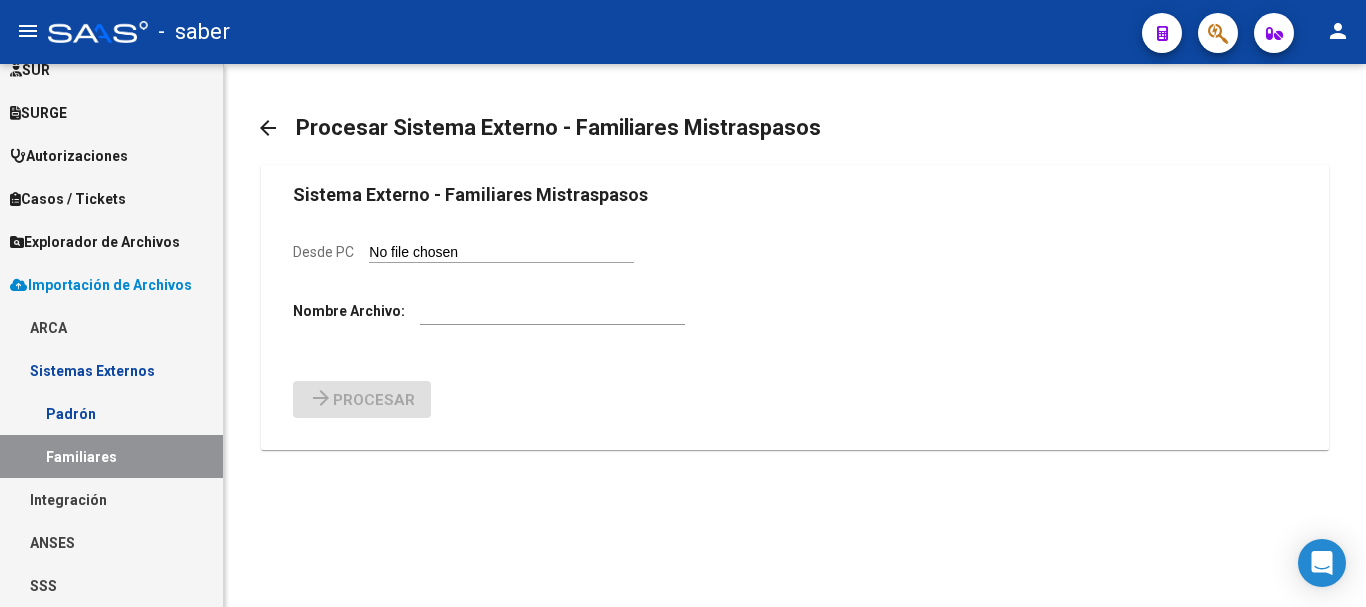 click on "Desde PC" 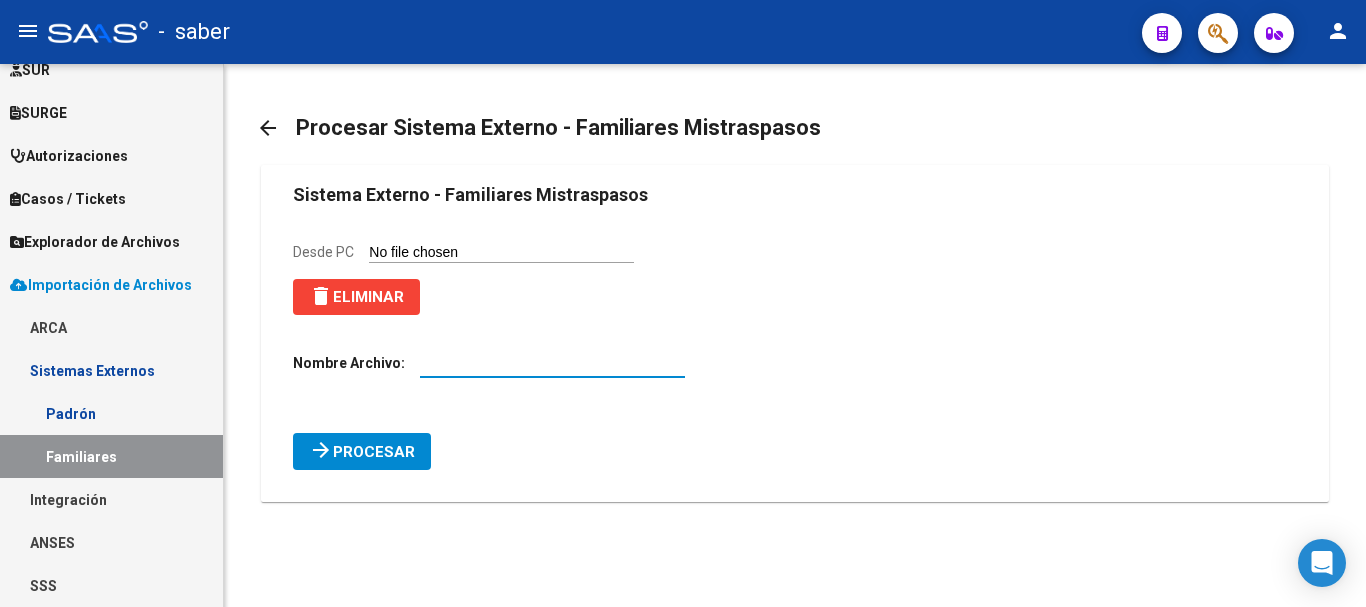 click at bounding box center (552, 363) 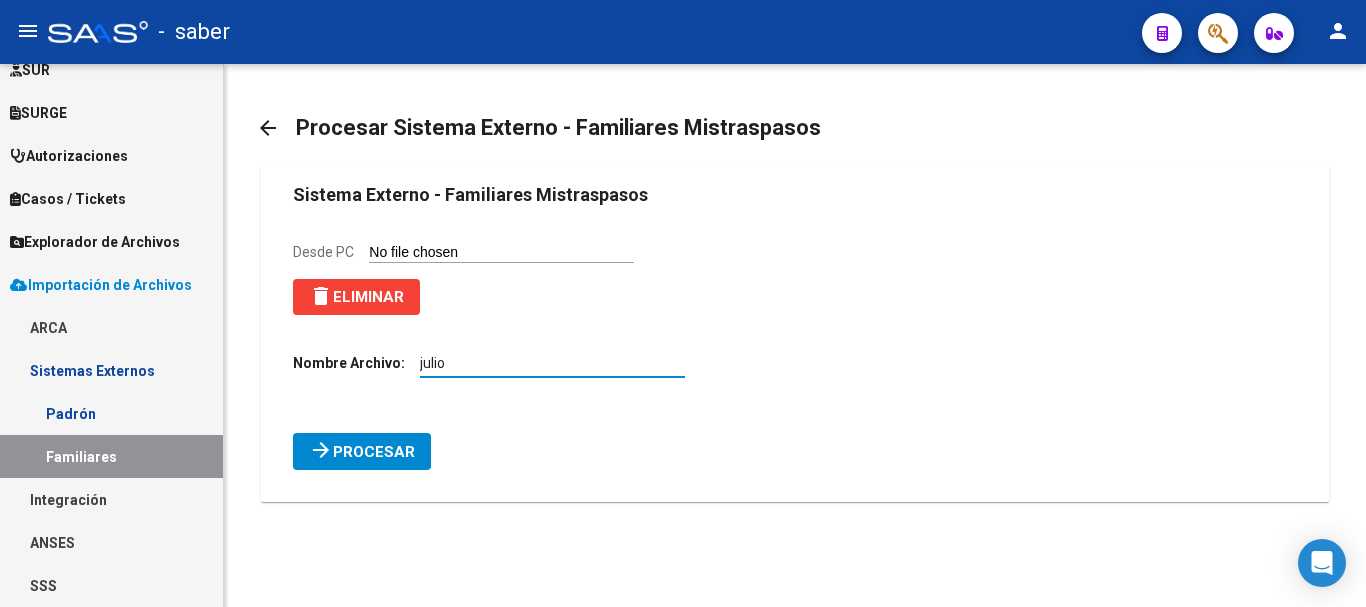 type on "julio" 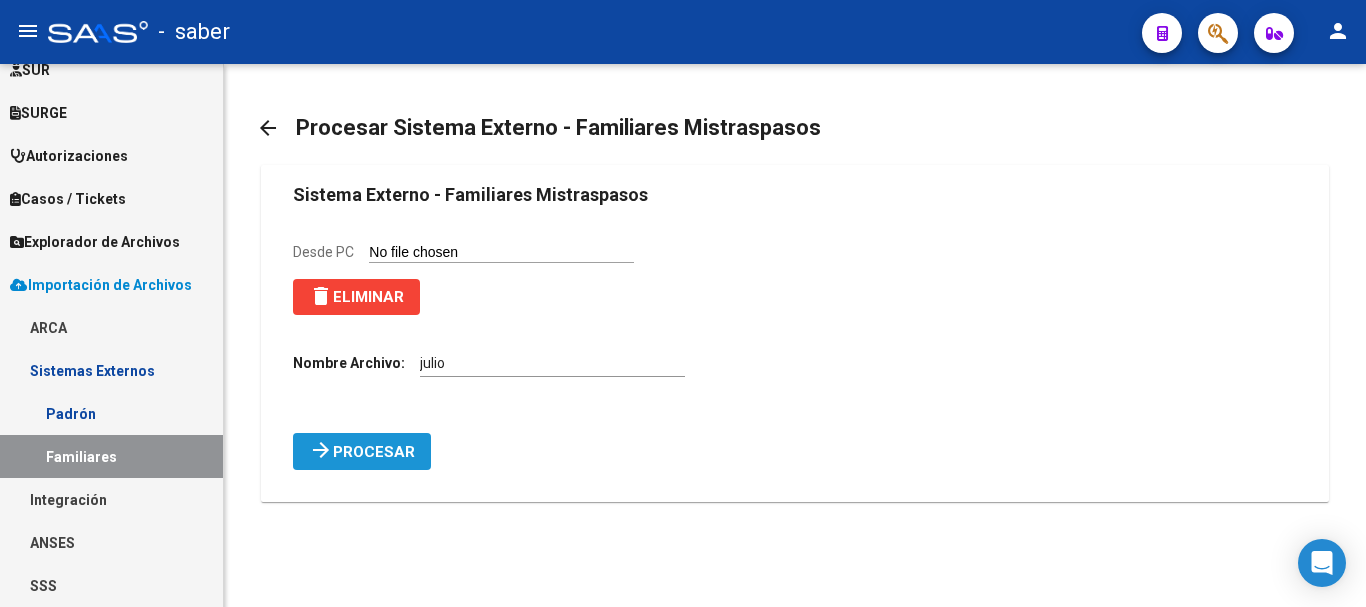 click on "Procesar" 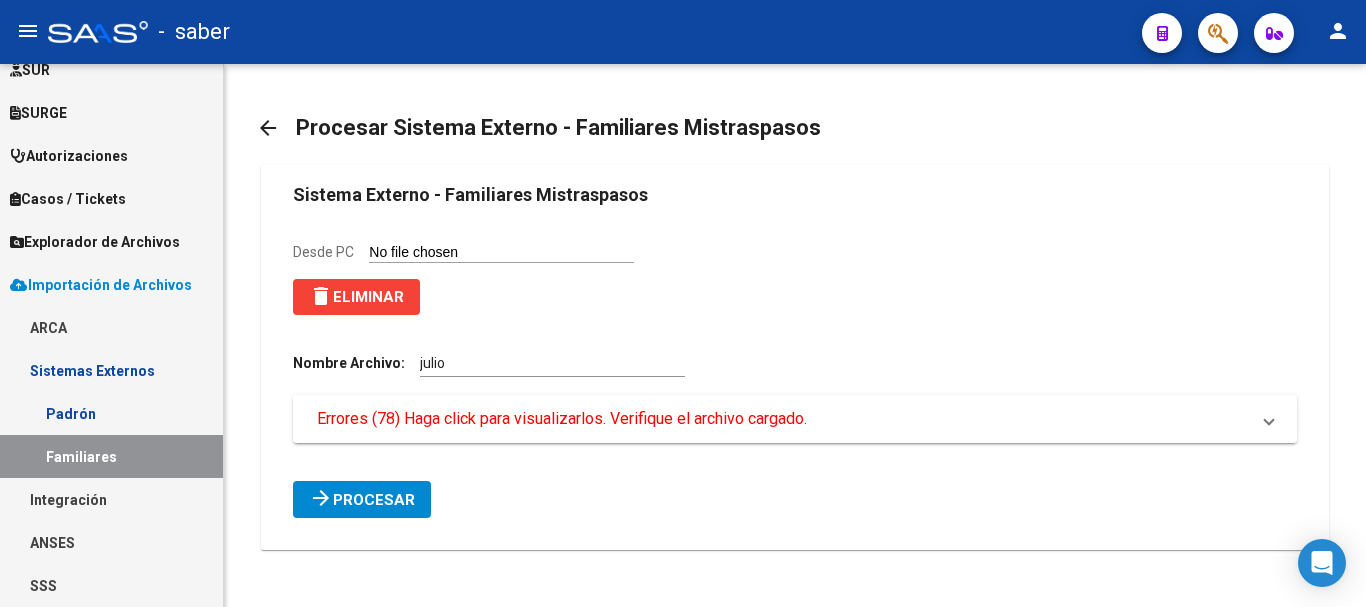 click on "Errores (78) Haga click para visualizarlos. Verifique el archivo cargado." at bounding box center (562, 419) 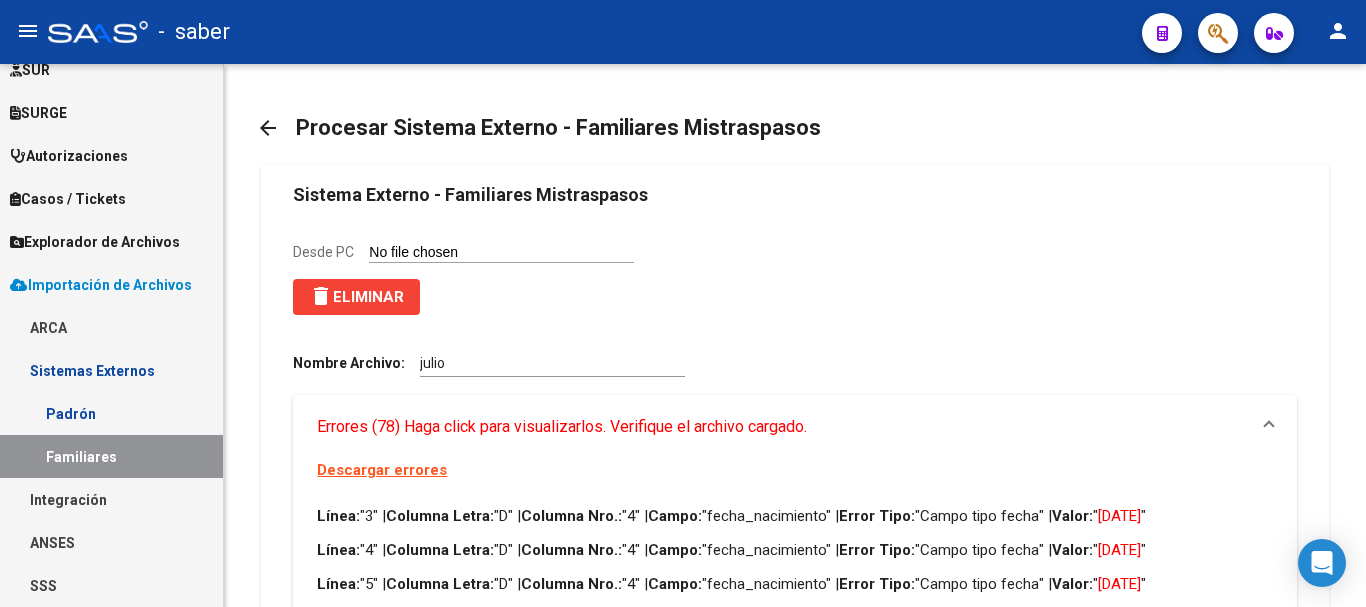 click on "Desde PC" 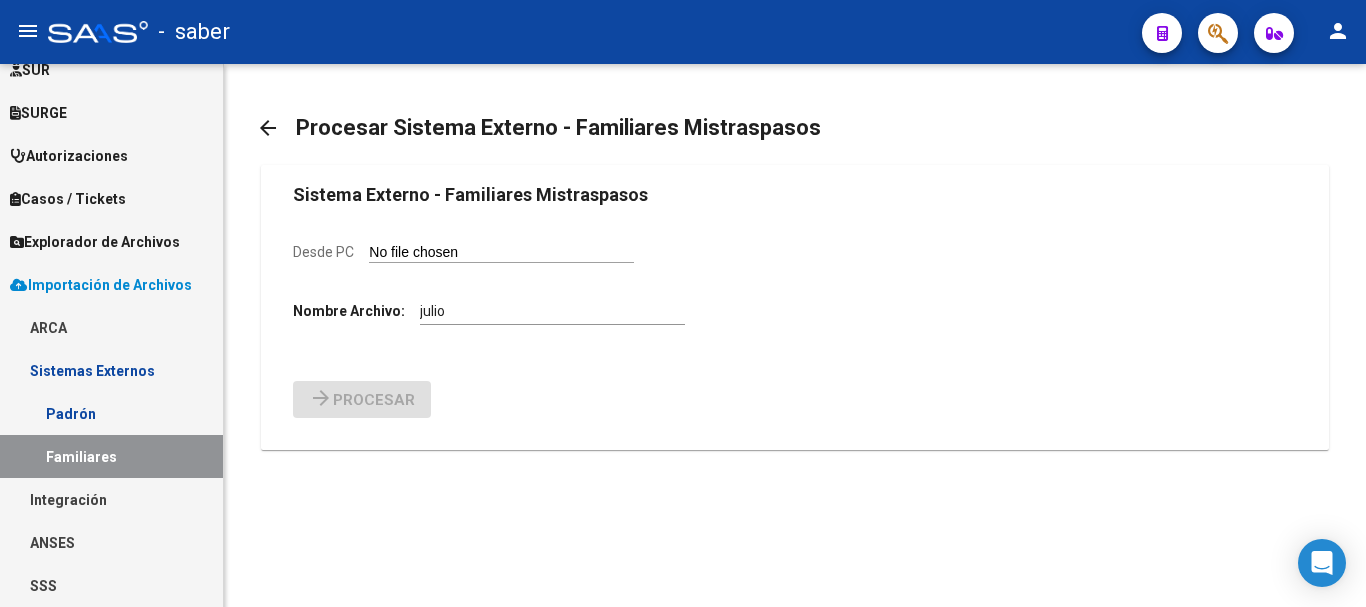 click on "Desde PC" 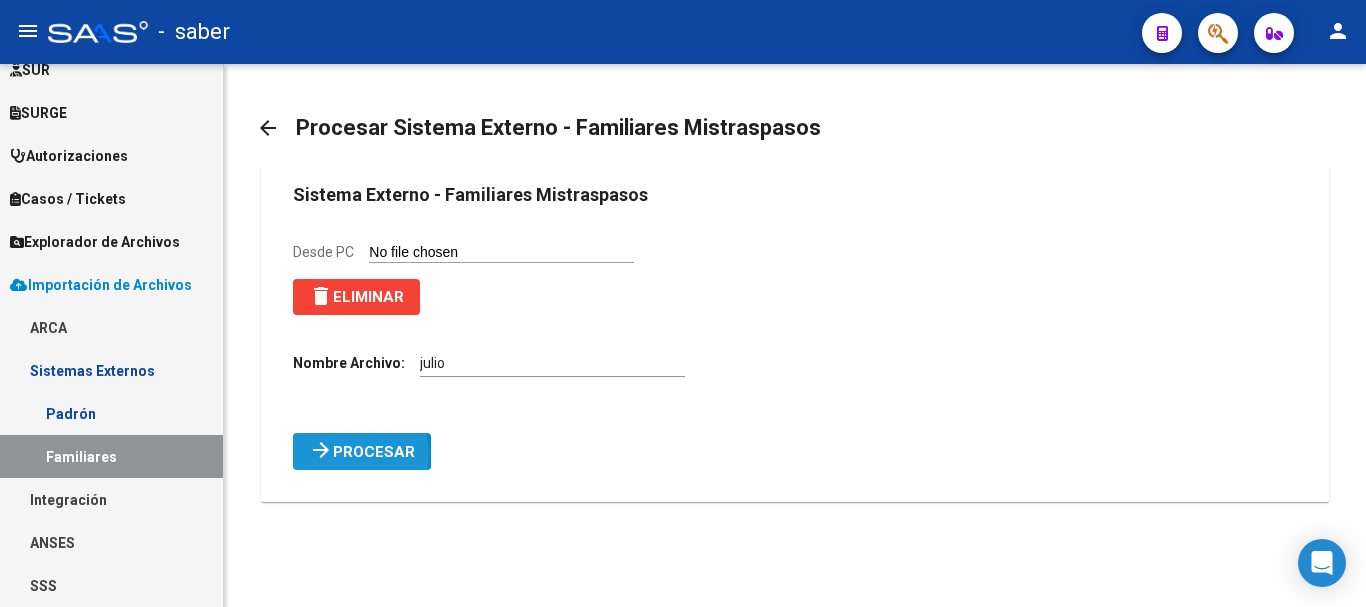 click on "Procesar" 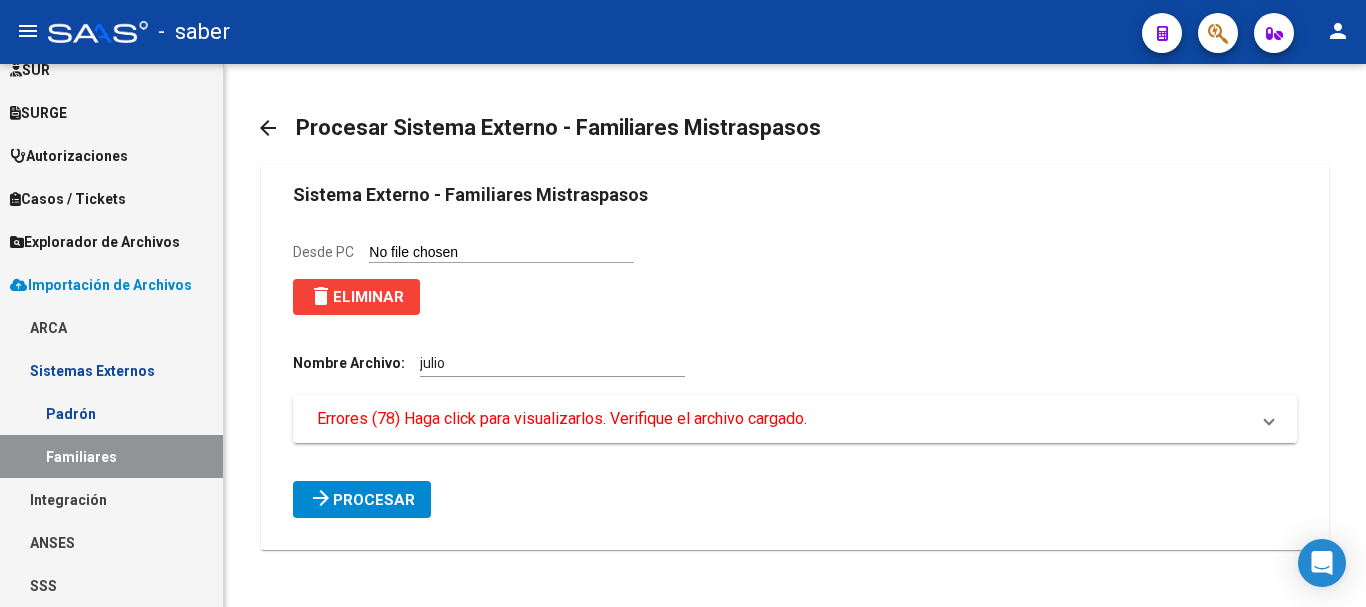 click on "Errores (78) Haga click para visualizarlos. Verifique el archivo cargado." at bounding box center [562, 419] 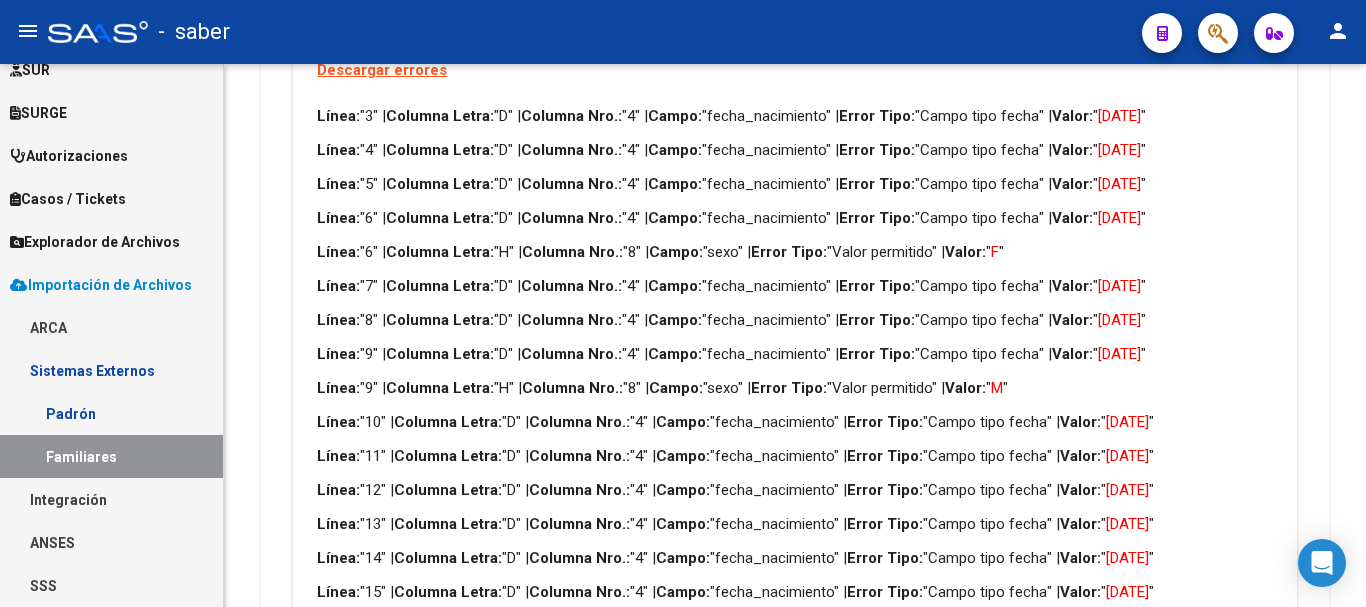 scroll, scrollTop: 0, scrollLeft: 0, axis: both 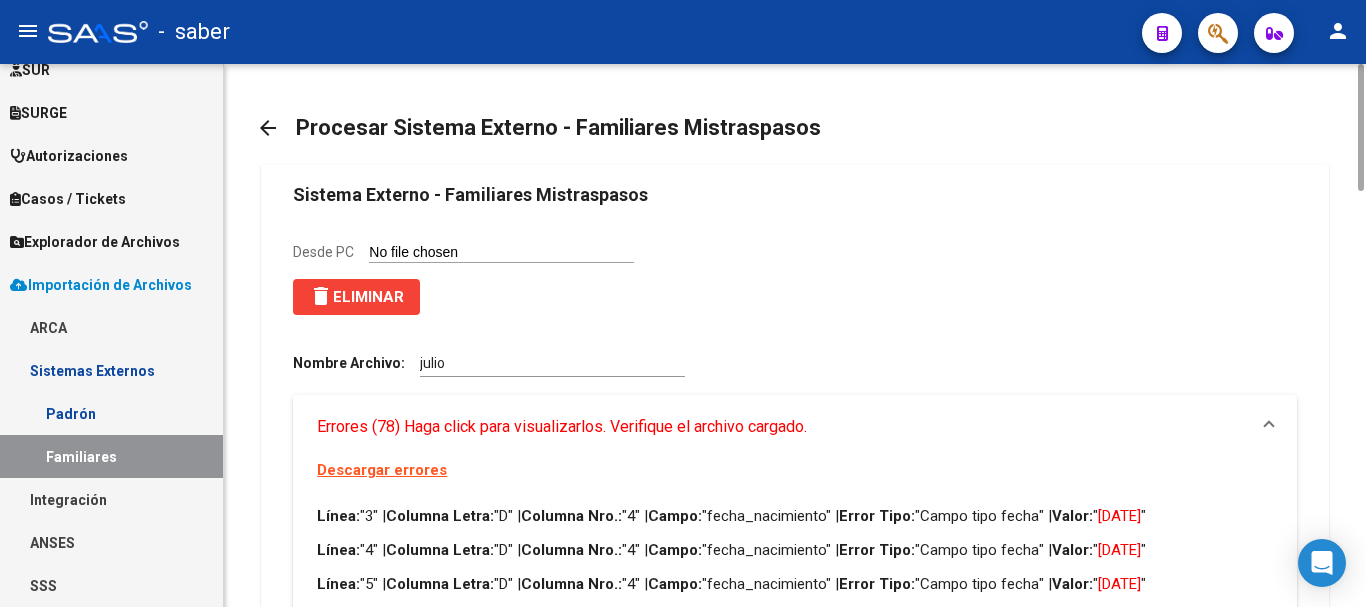 click on "Desde PC" 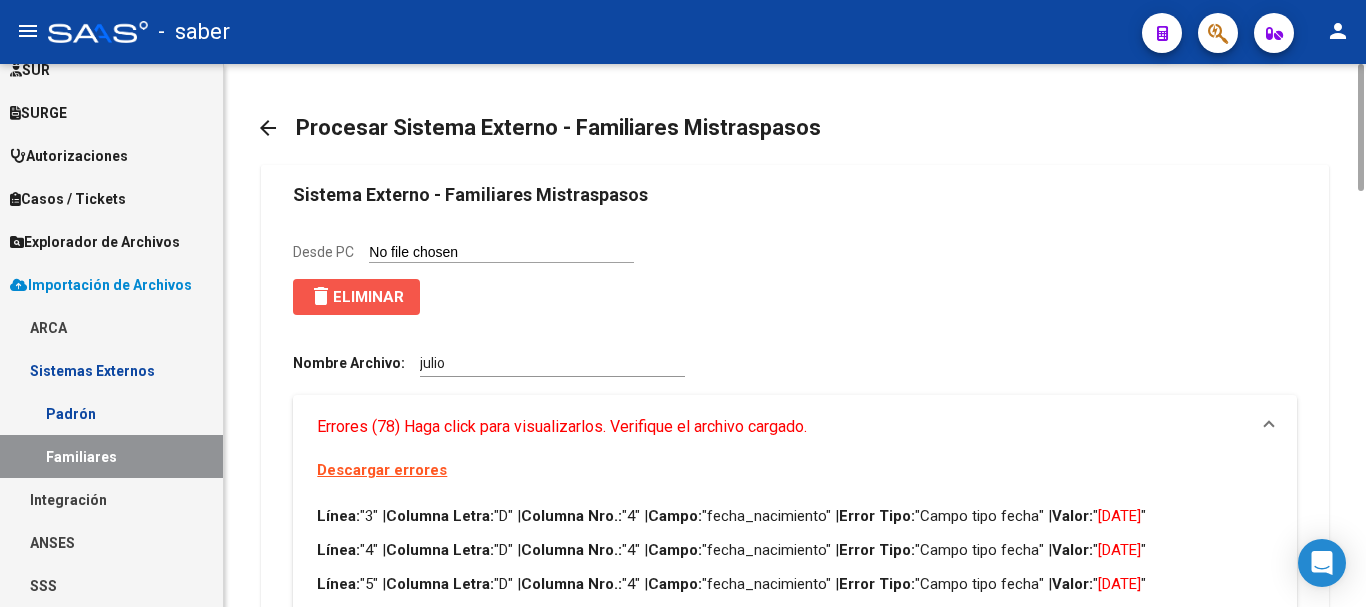click on "delete  Eliminar" 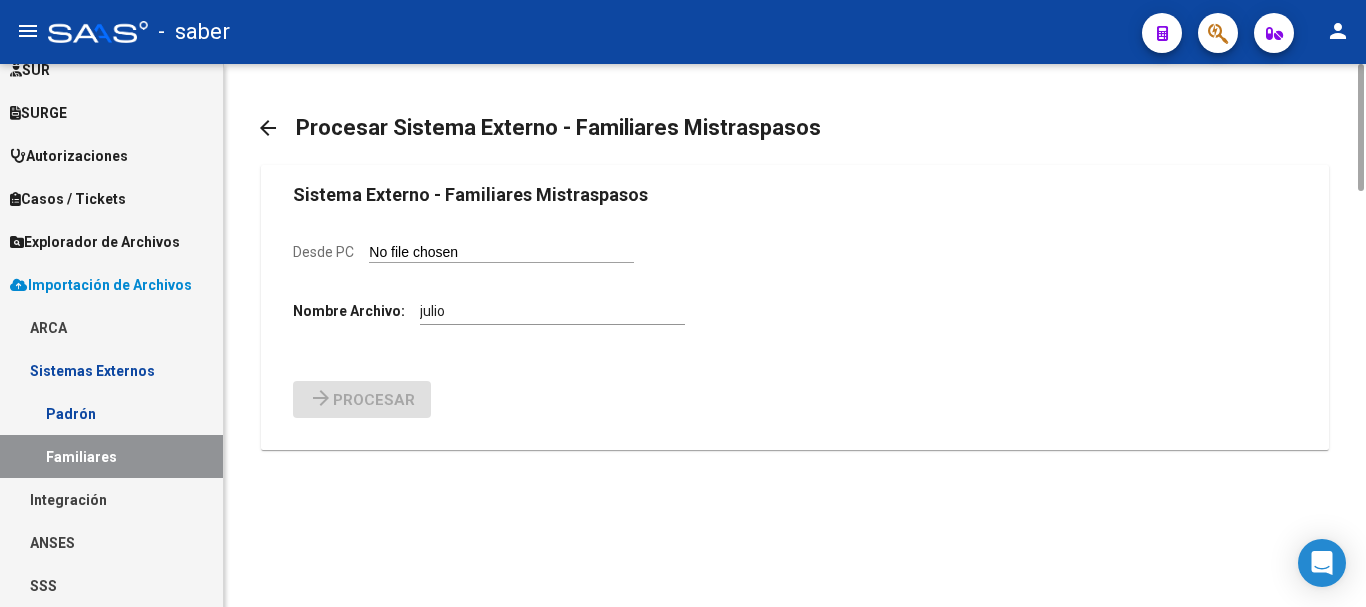 click on "Desde PC" 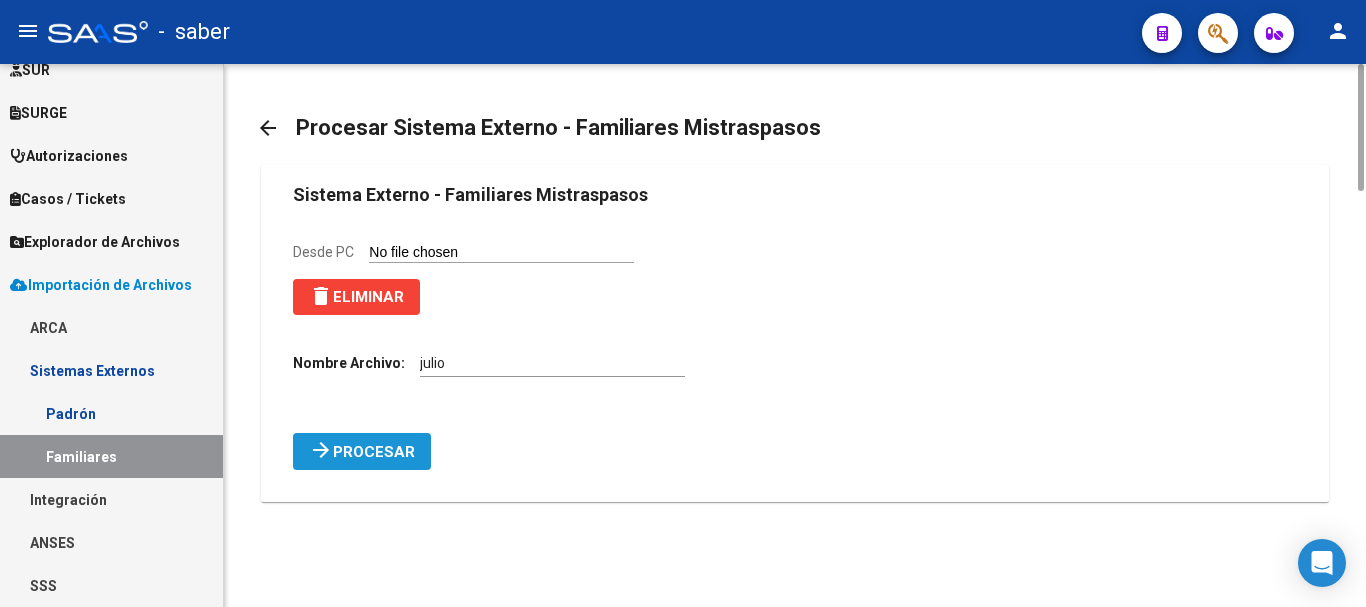 click on "Procesar" 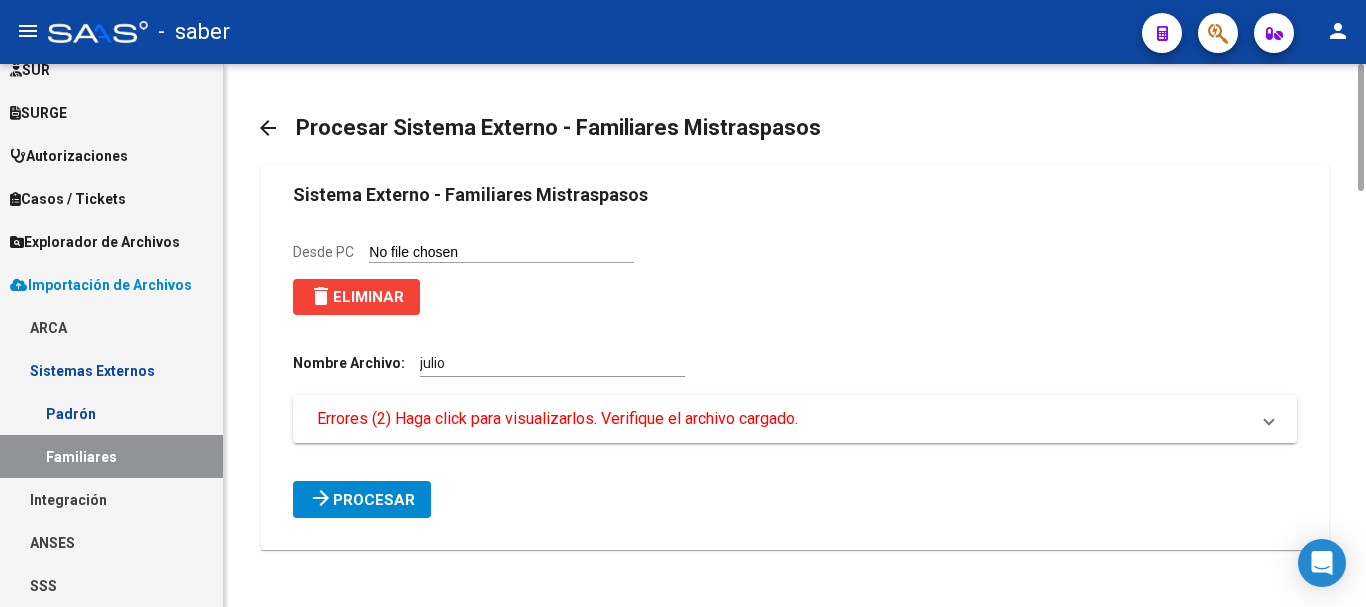 click on "Errores (2) Haga click para visualizarlos. Verifique el archivo cargado." at bounding box center (557, 419) 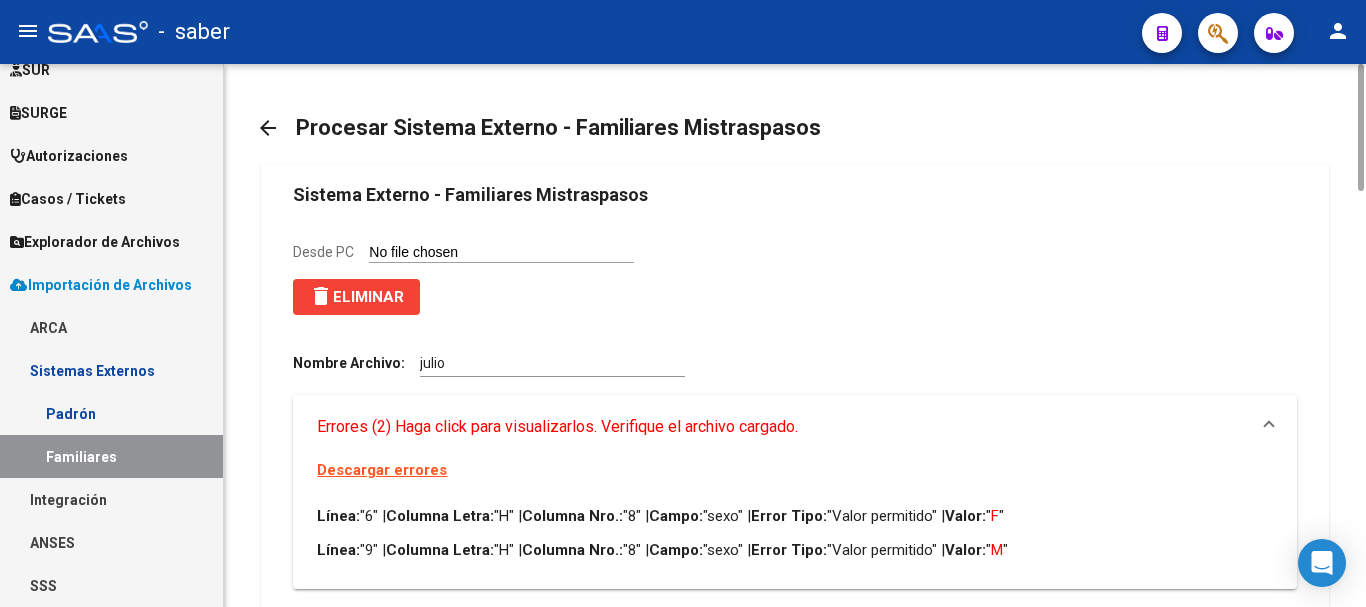scroll, scrollTop: 142, scrollLeft: 0, axis: vertical 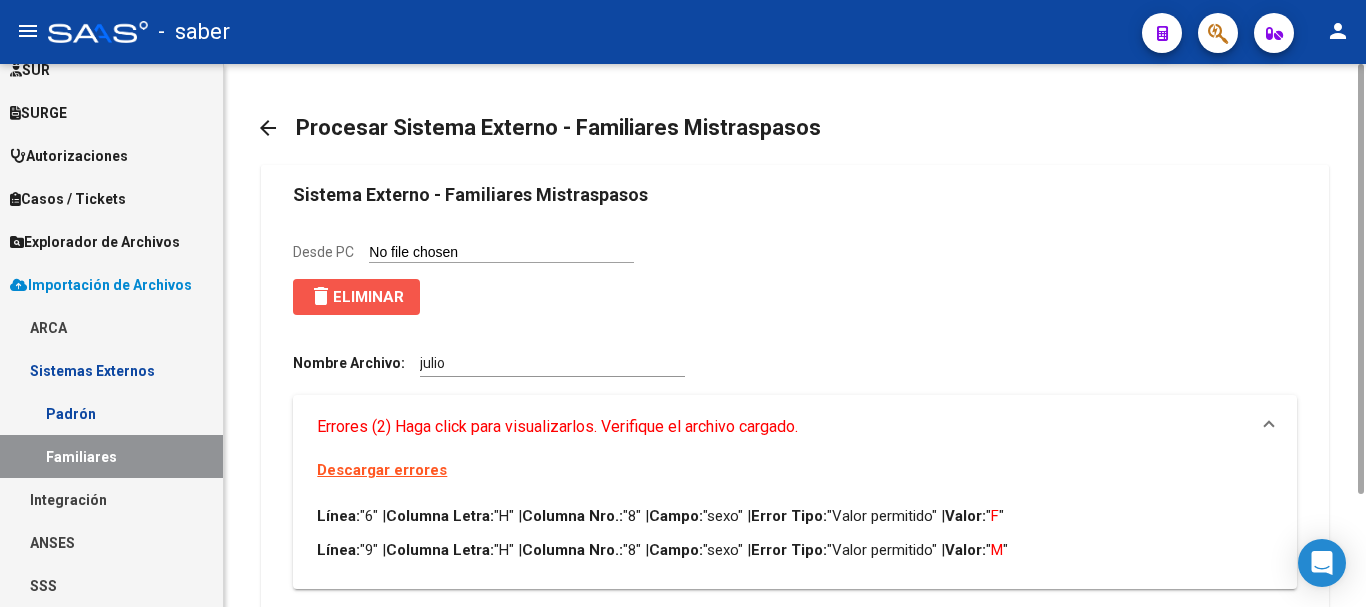 click on "delete  Eliminar" 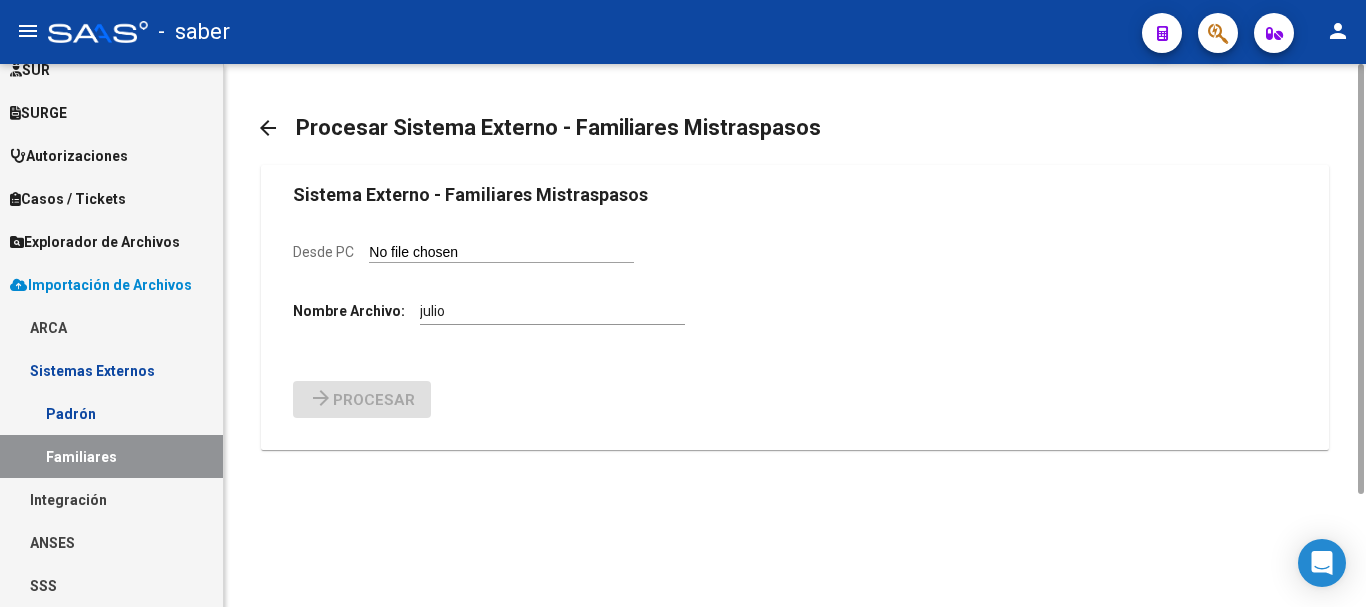 click on "Desde PC" 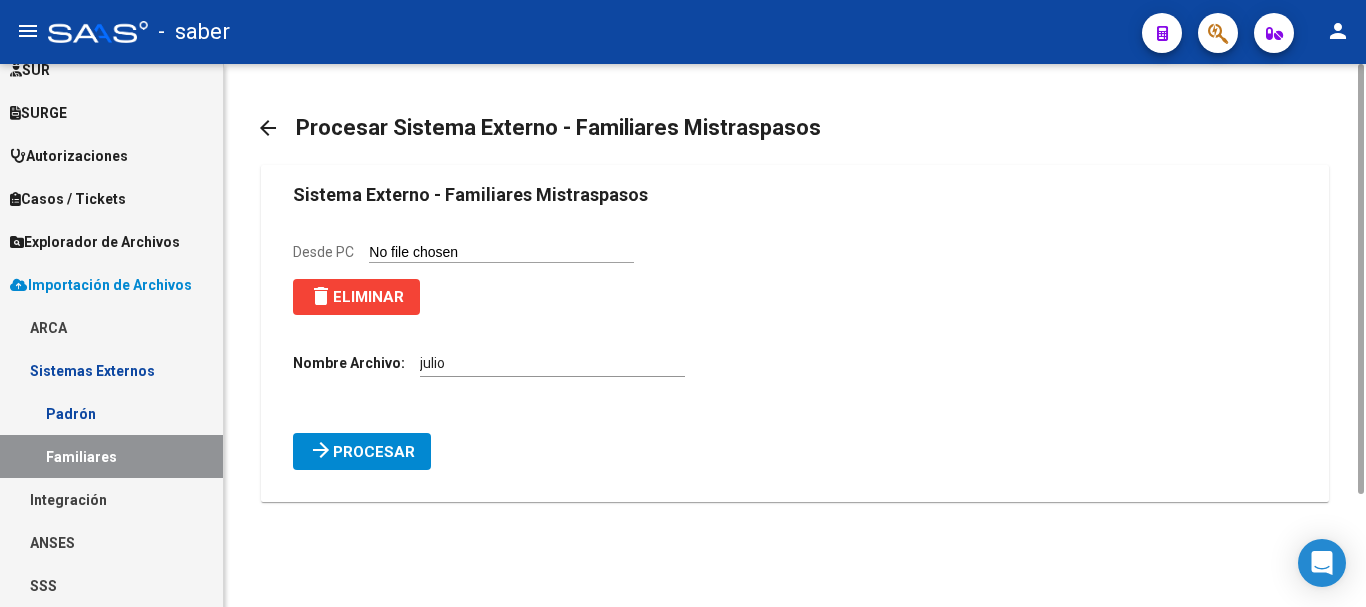 click on "Procesar" 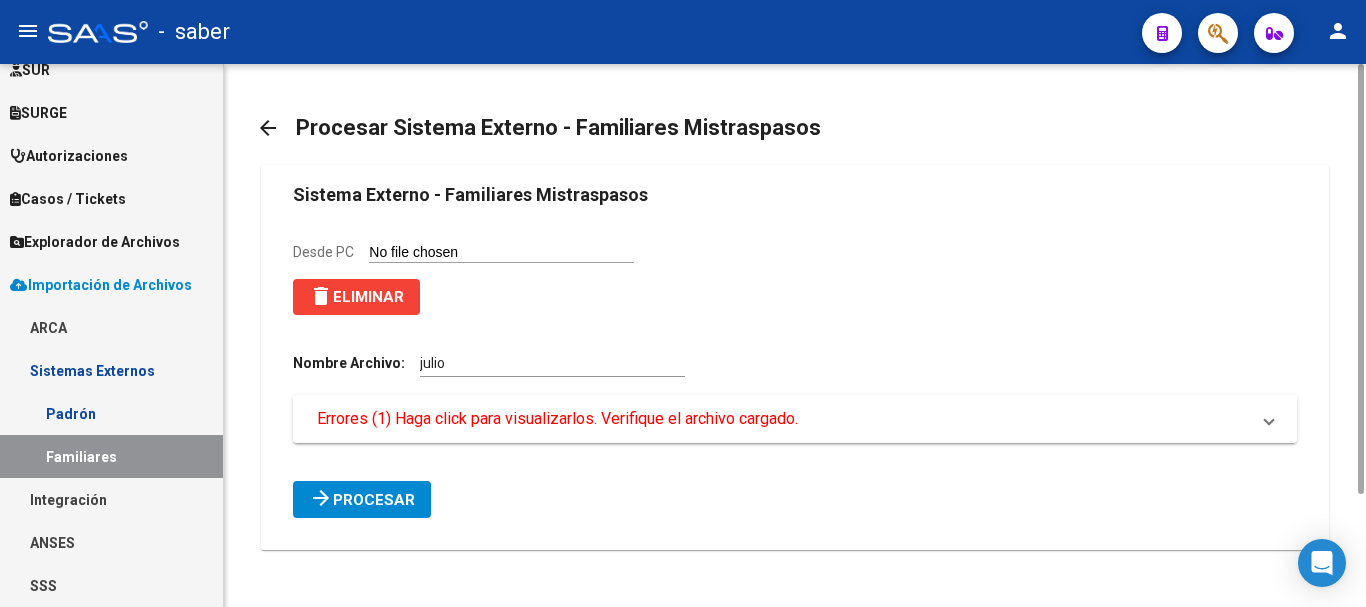 click on "Errores (1) Haga click para visualizarlos. Verifique el archivo cargado." at bounding box center (557, 419) 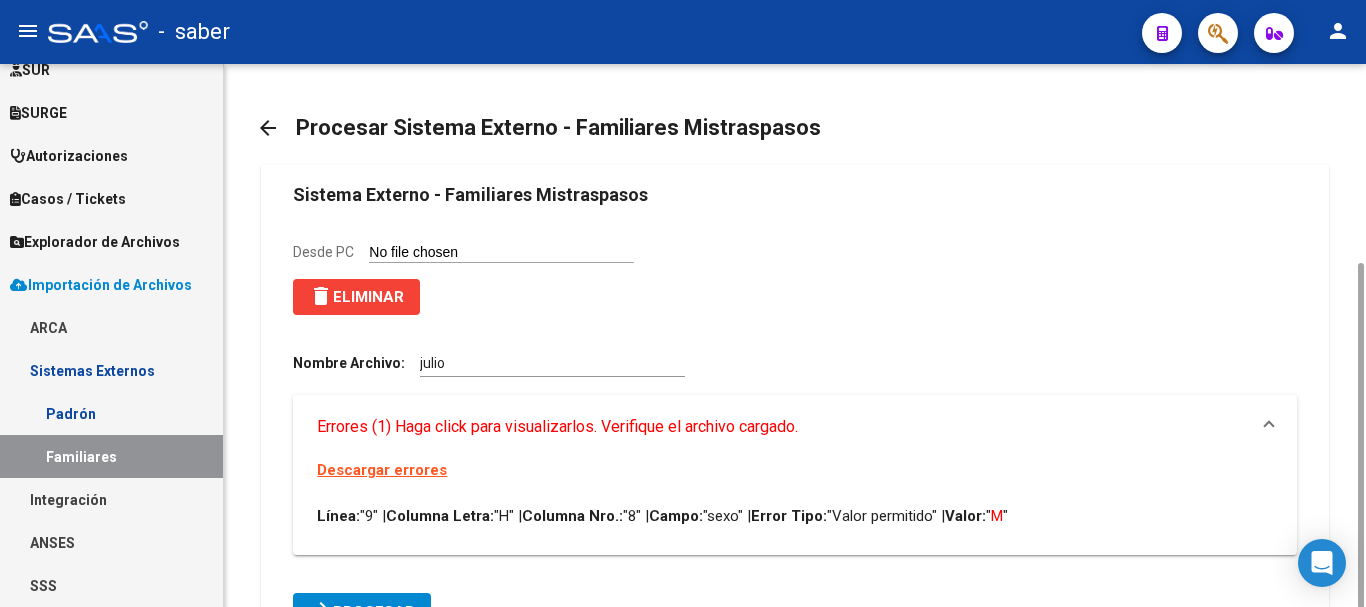 scroll, scrollTop: 108, scrollLeft: 0, axis: vertical 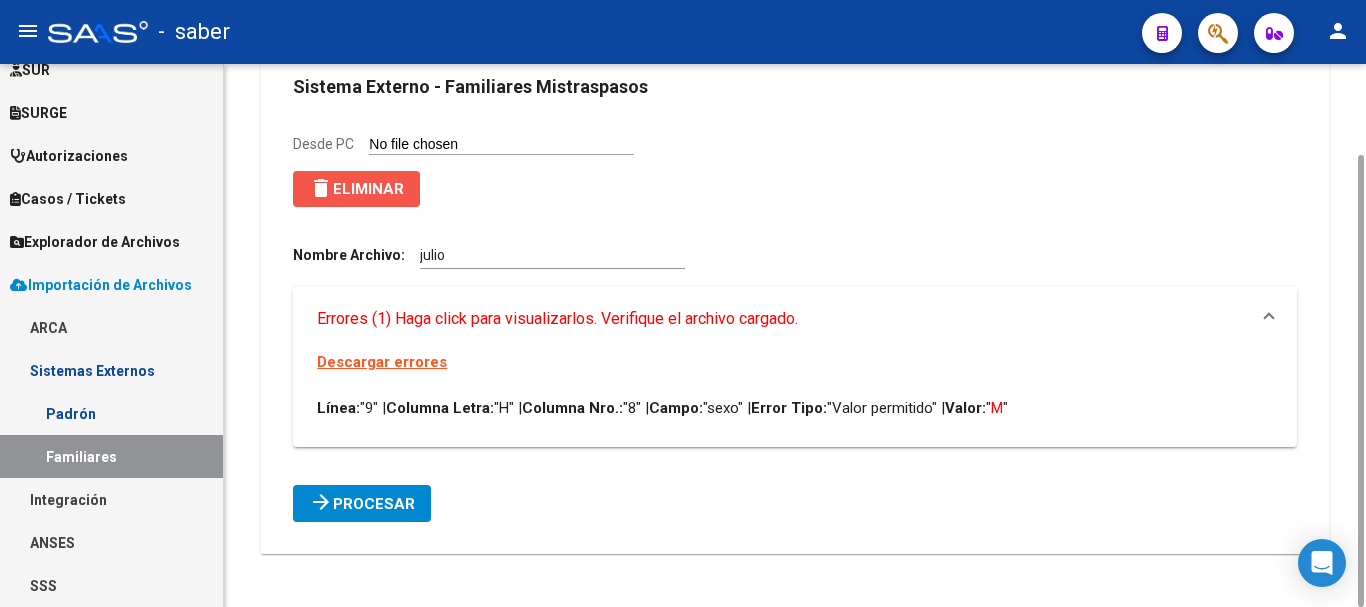 drag, startPoint x: 397, startPoint y: 183, endPoint x: 426, endPoint y: 149, distance: 44.687805 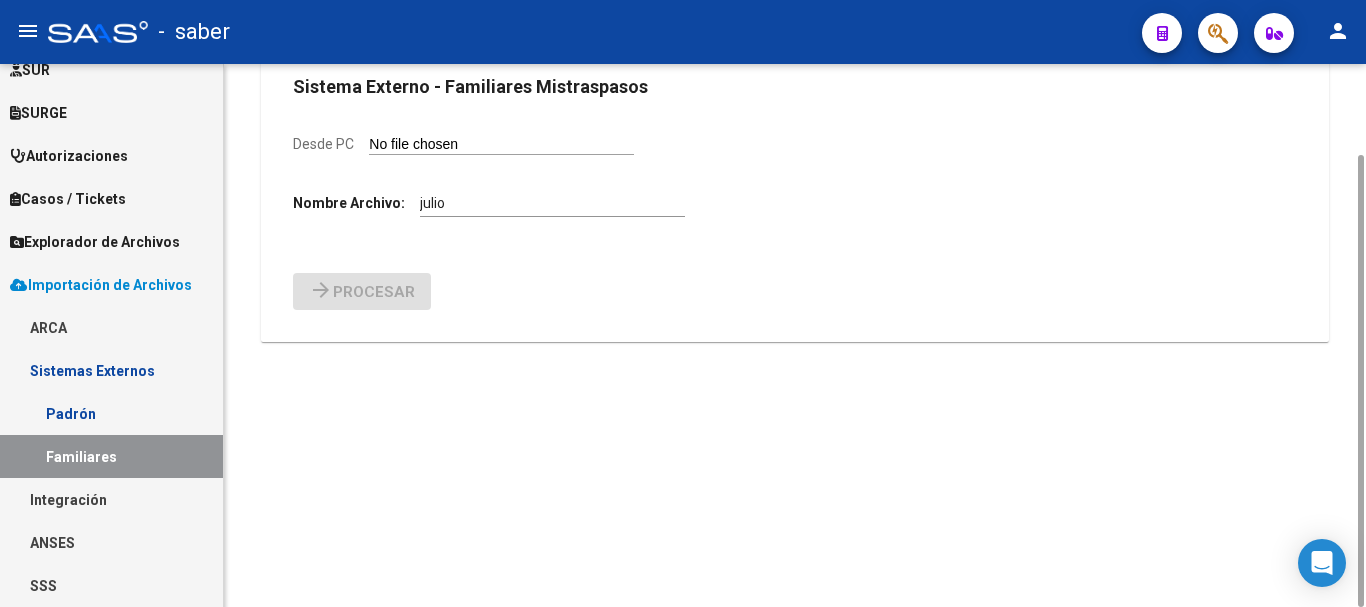 click on "Desde PC" 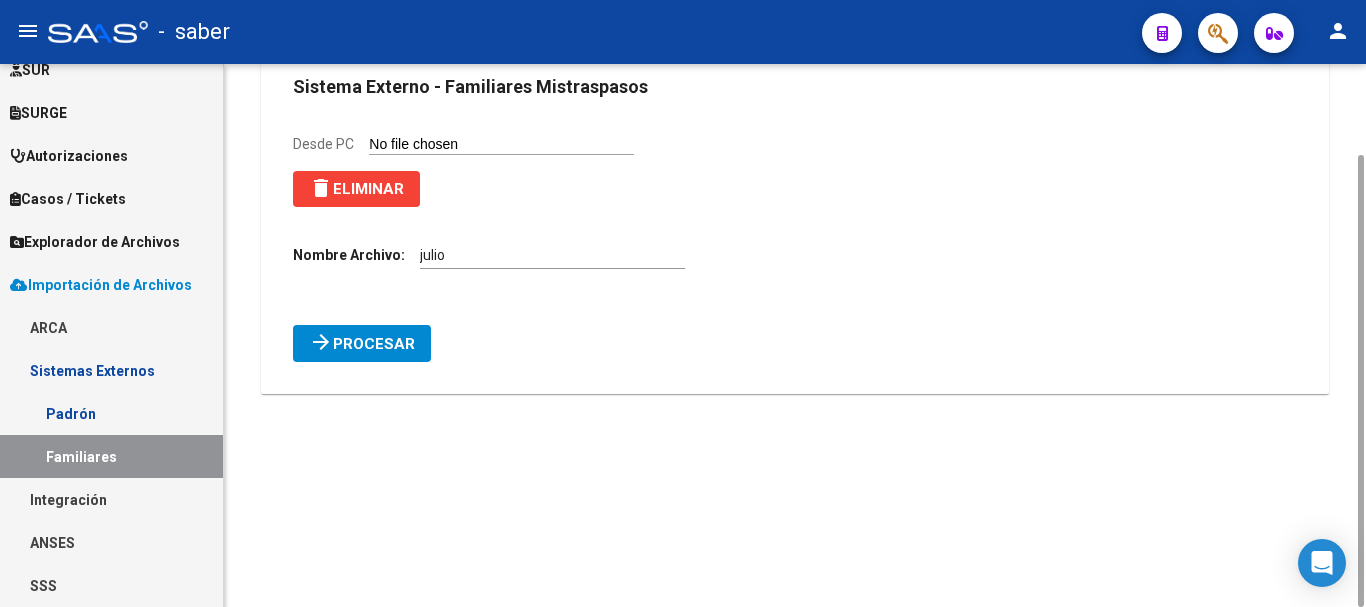 click on "Procesar" 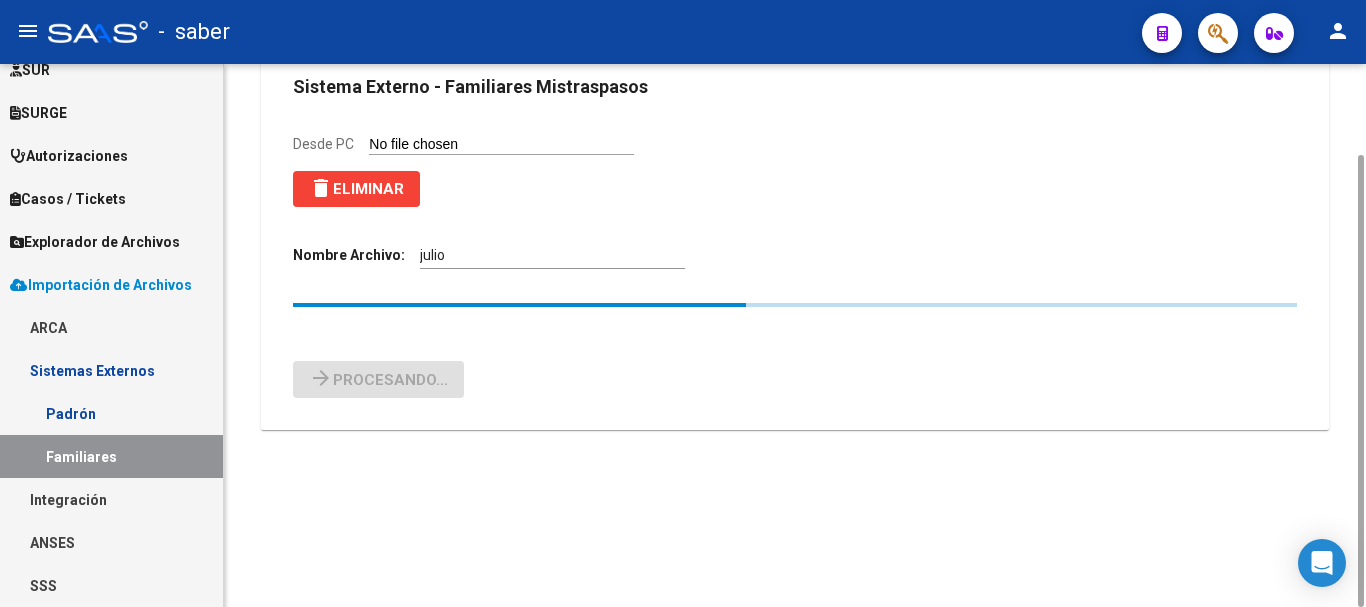 type 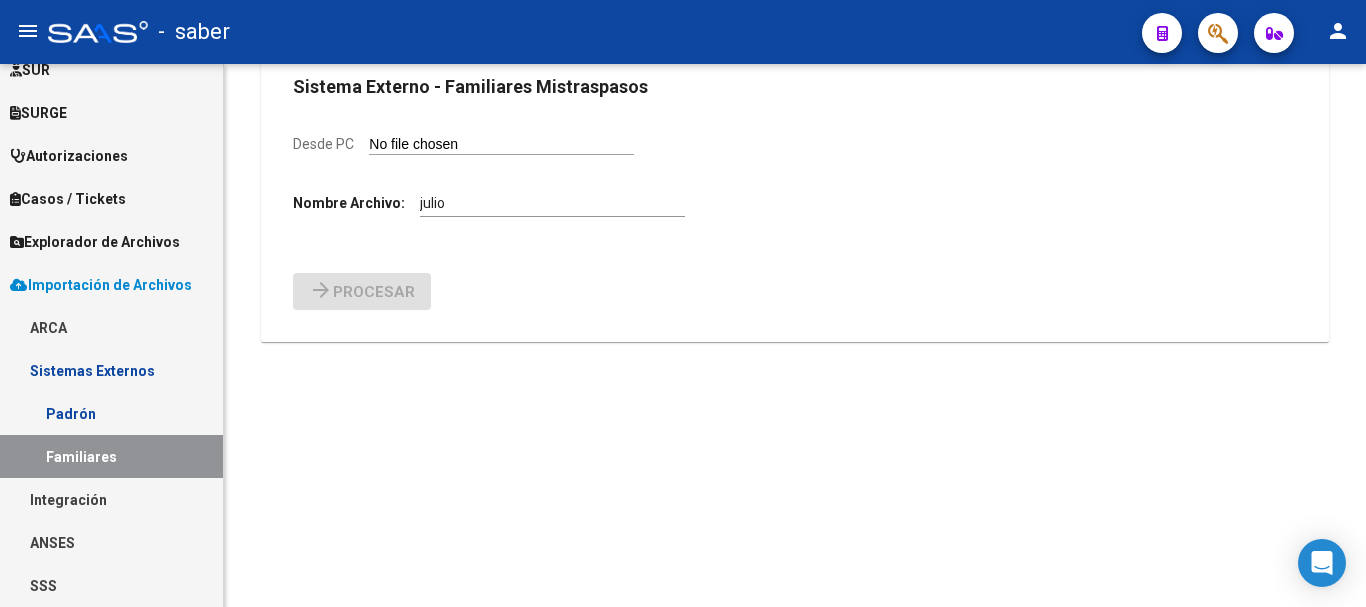 scroll, scrollTop: 0, scrollLeft: 0, axis: both 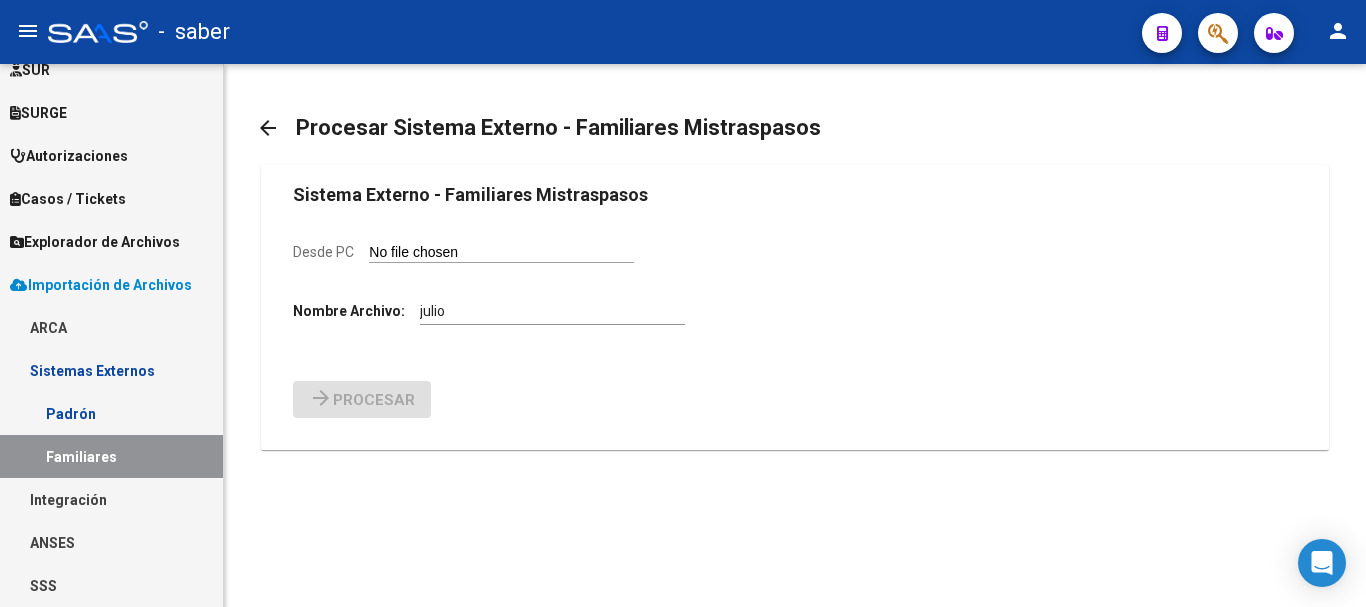 click on "arrow_back" 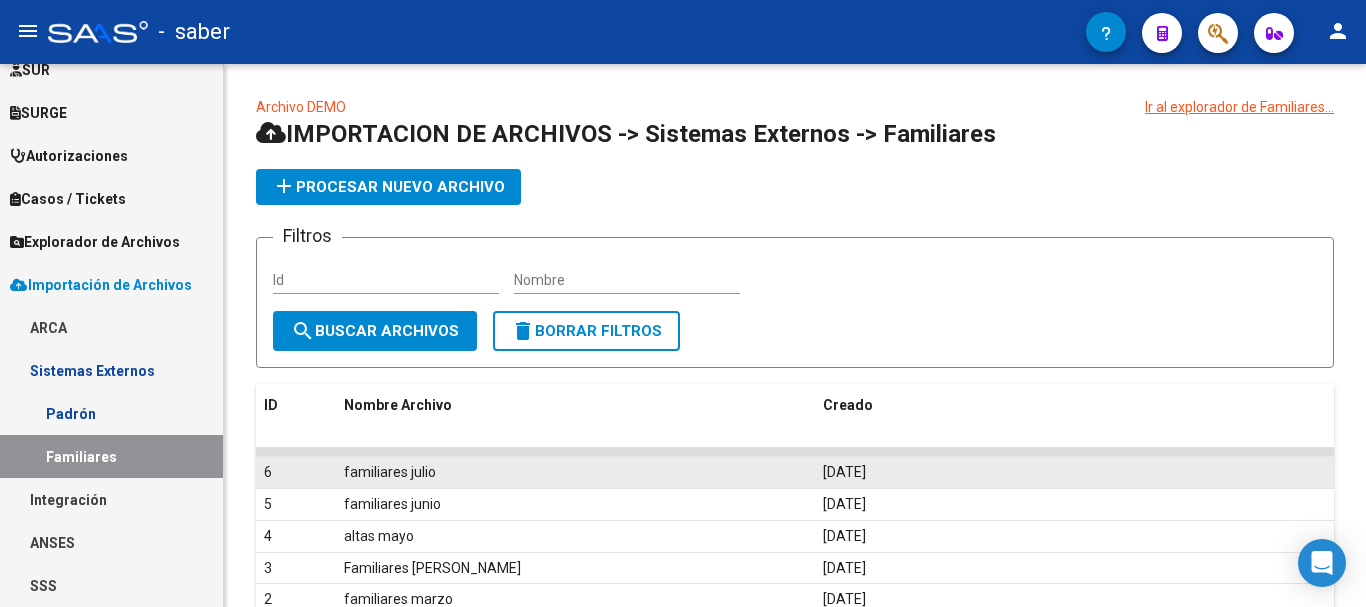 click on "familiares julio" 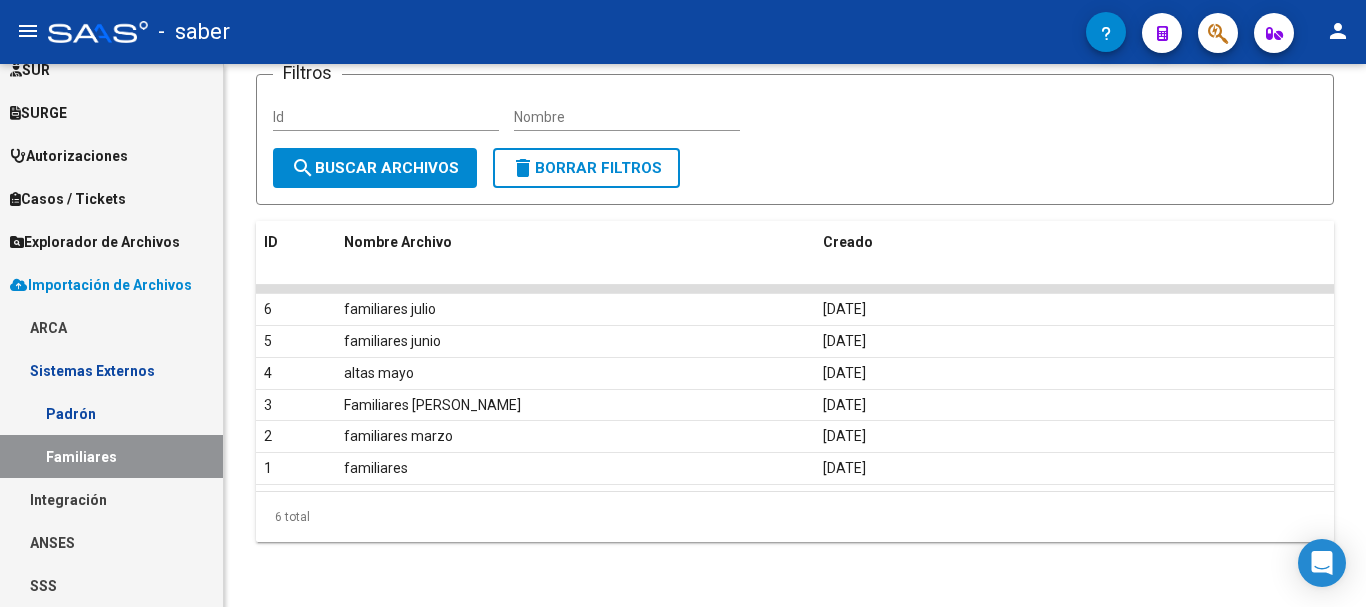 click on "Explorador de Archivos" at bounding box center (95, 242) 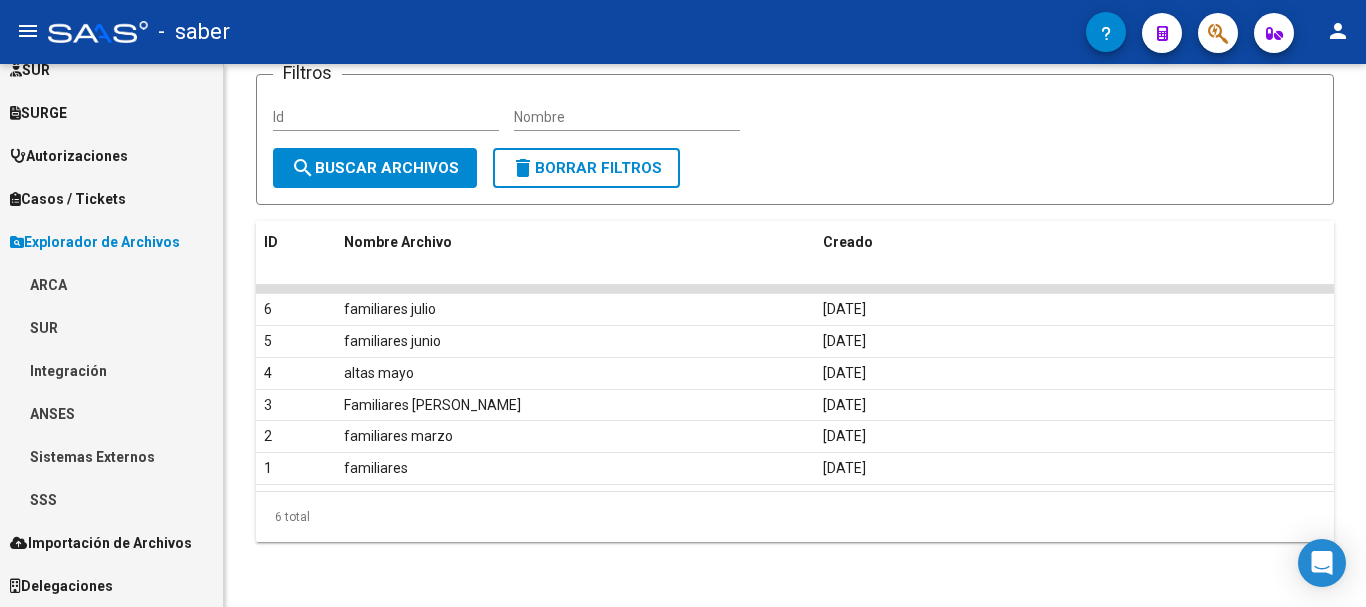 click on "Sistemas Externos" at bounding box center (111, 456) 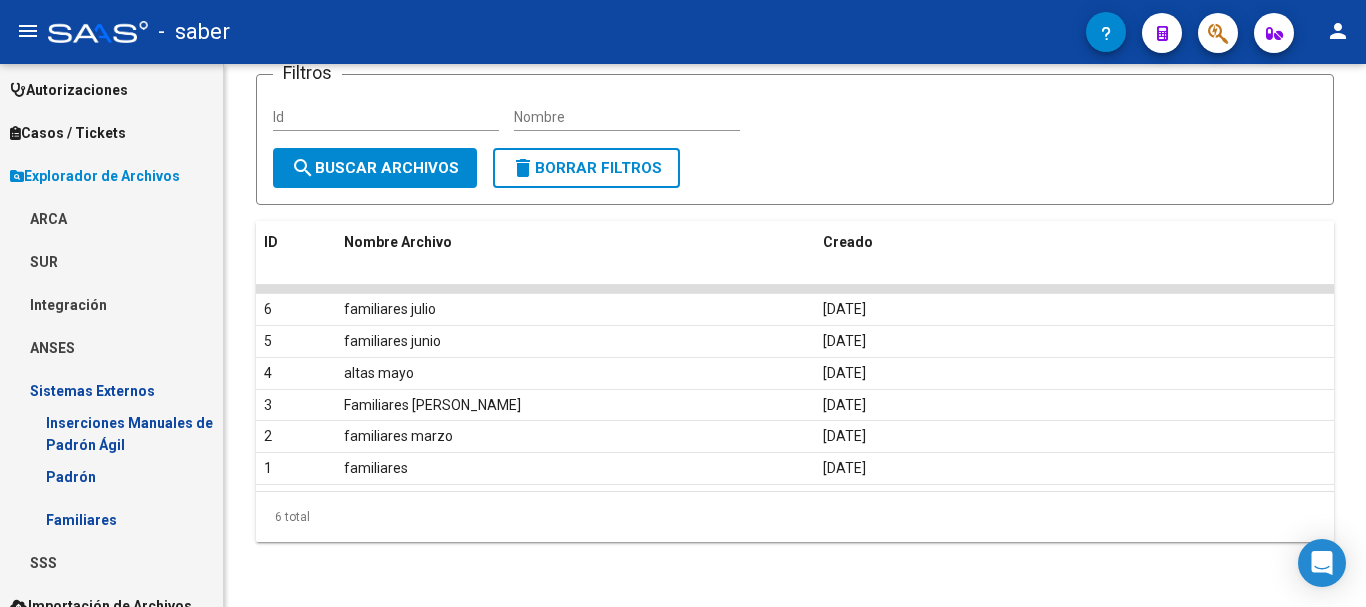 scroll, scrollTop: 597, scrollLeft: 0, axis: vertical 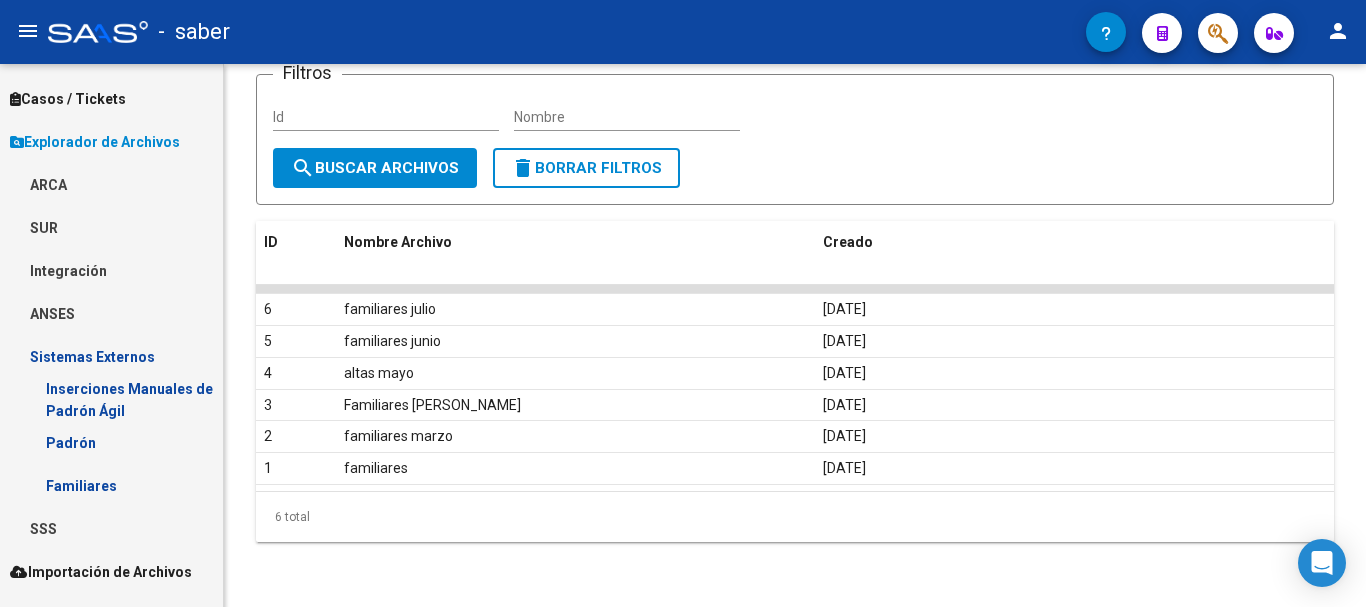 click on "Familiares" at bounding box center (111, 485) 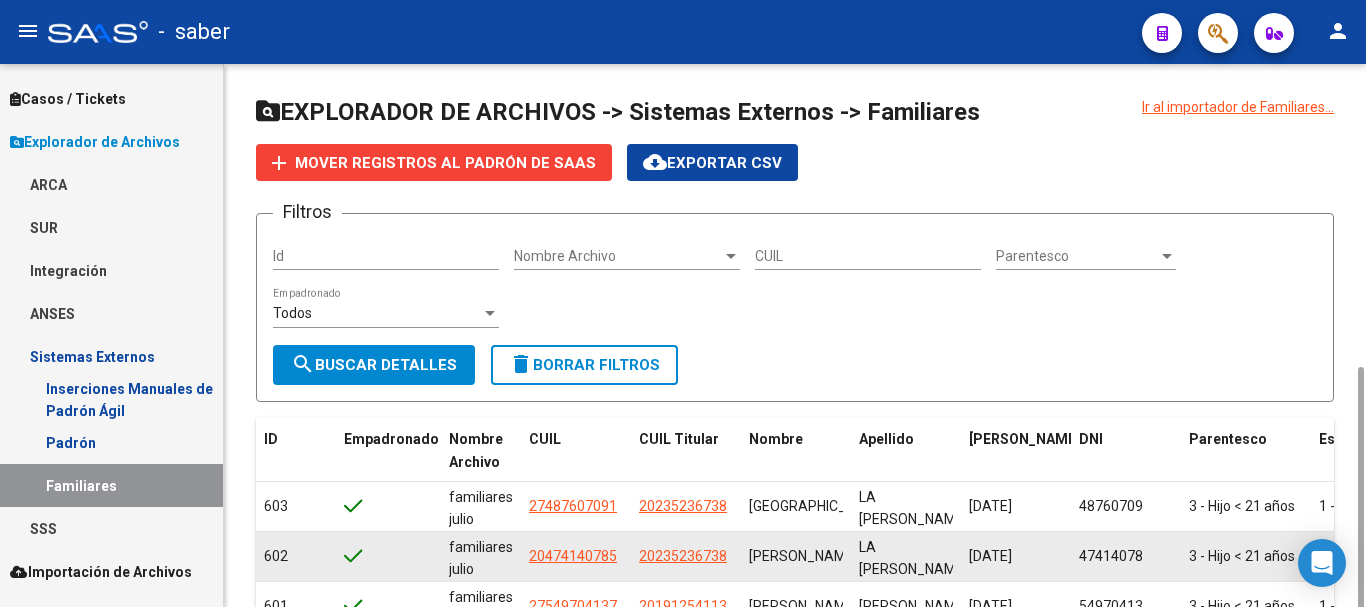 scroll, scrollTop: 200, scrollLeft: 0, axis: vertical 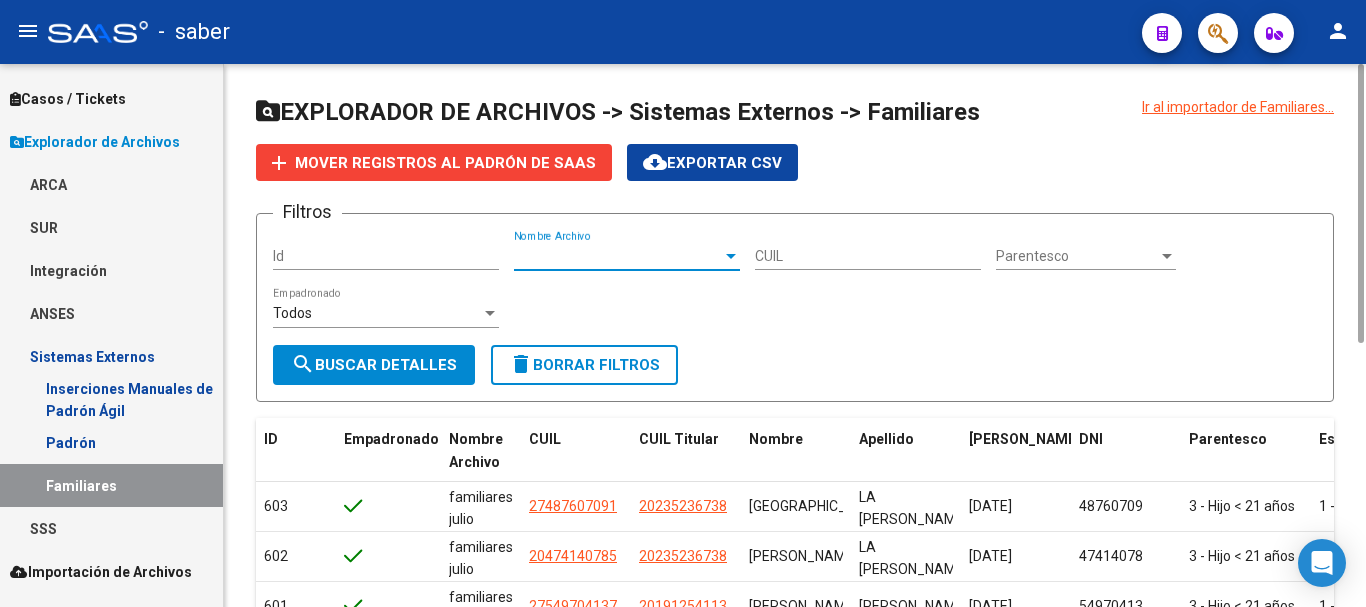 click on "Nombre Archivo" at bounding box center [618, 256] 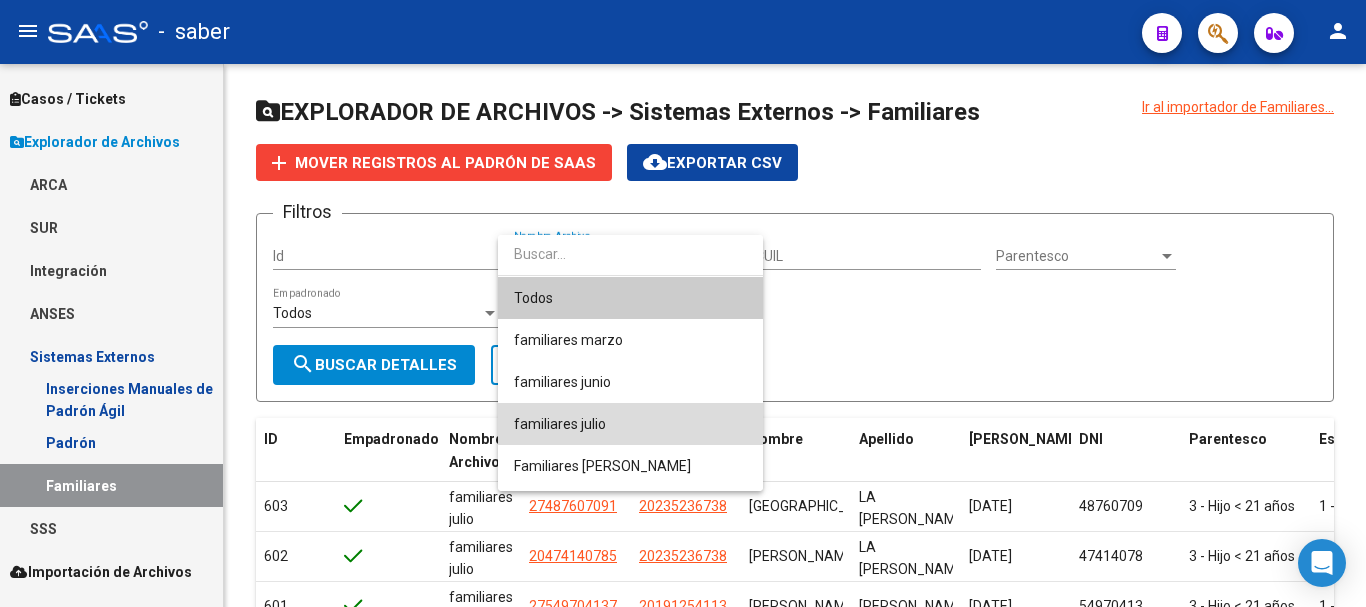 click on "familiares julio" at bounding box center (630, 424) 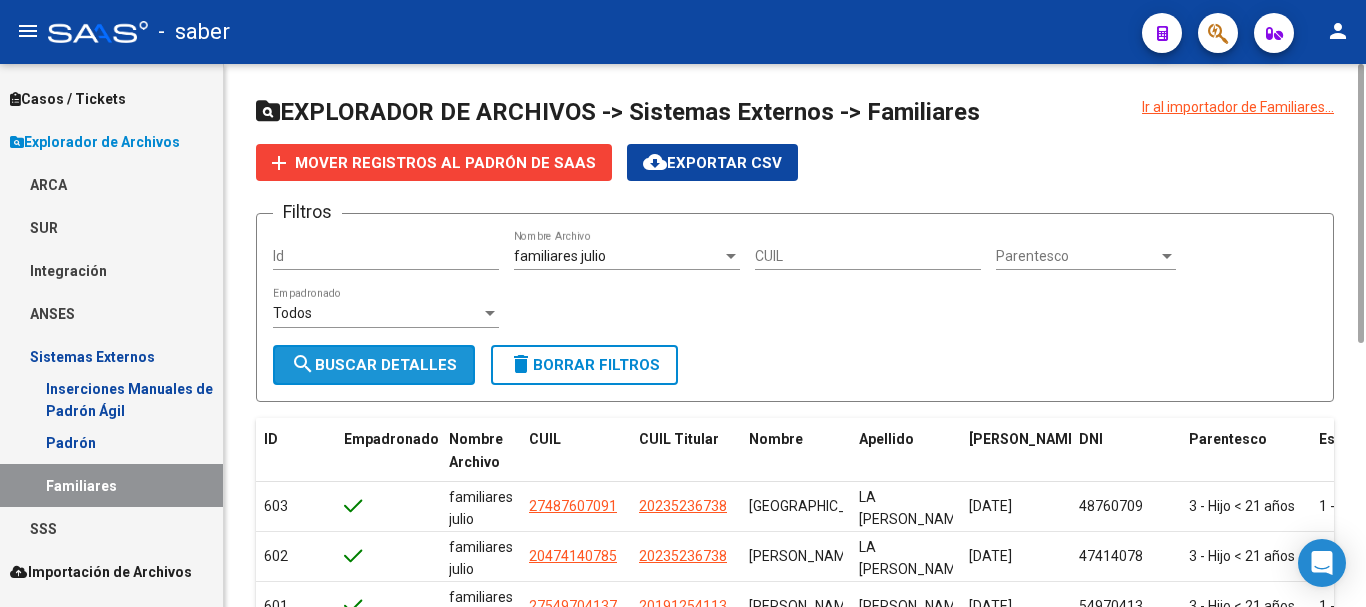 click on "search  Buscar Detalles" 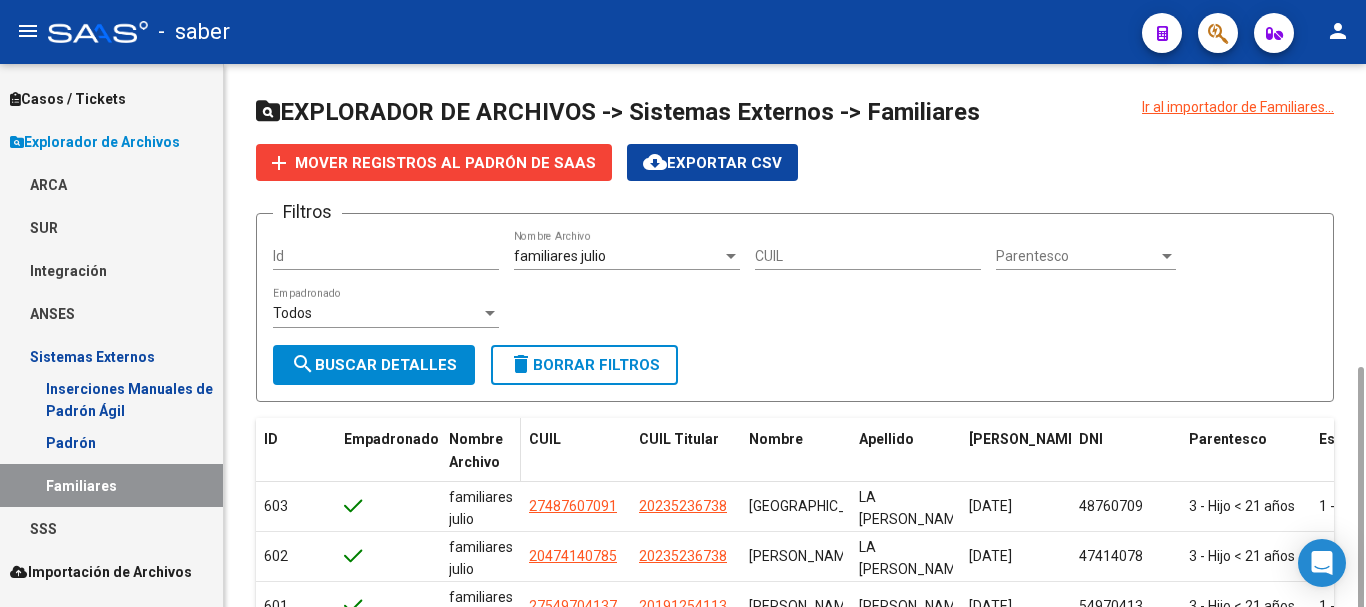scroll, scrollTop: 512, scrollLeft: 0, axis: vertical 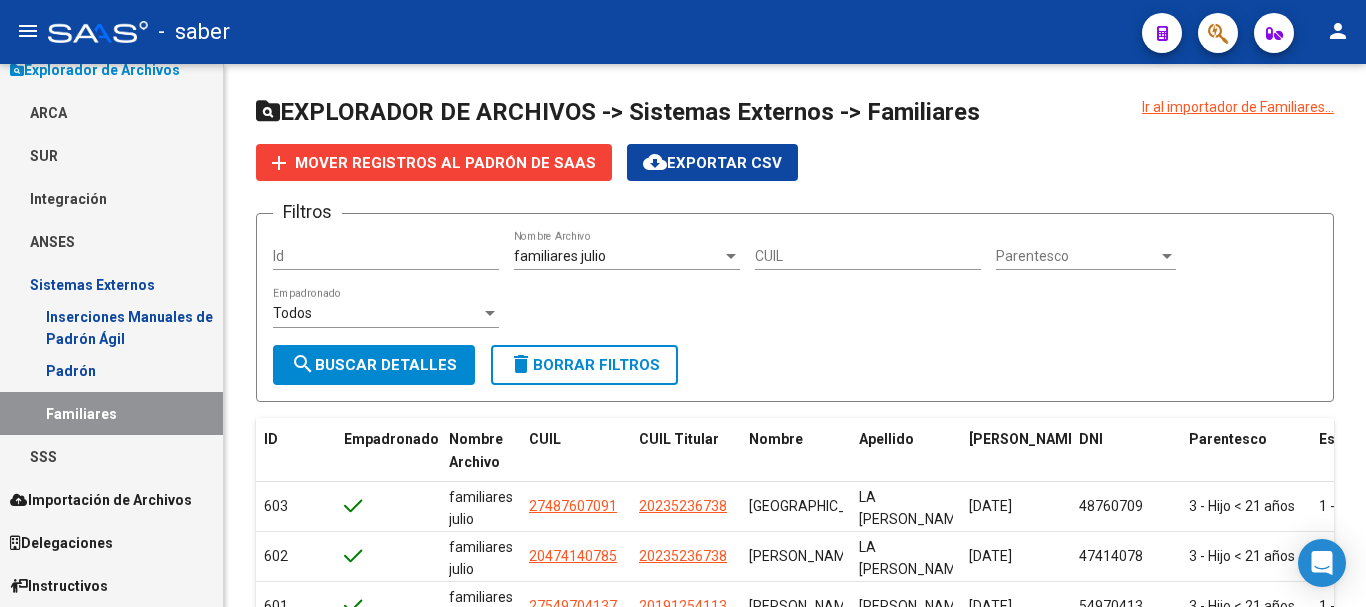 click on "Importación de Archivos" at bounding box center [111, 499] 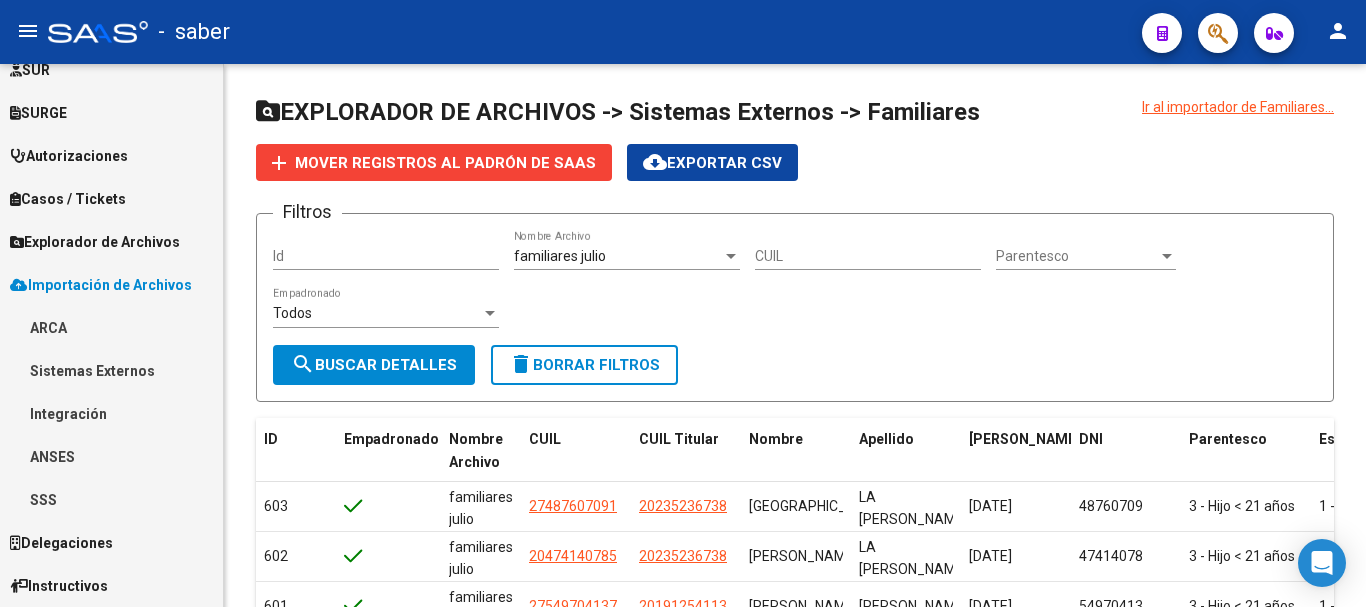 scroll, scrollTop: 497, scrollLeft: 0, axis: vertical 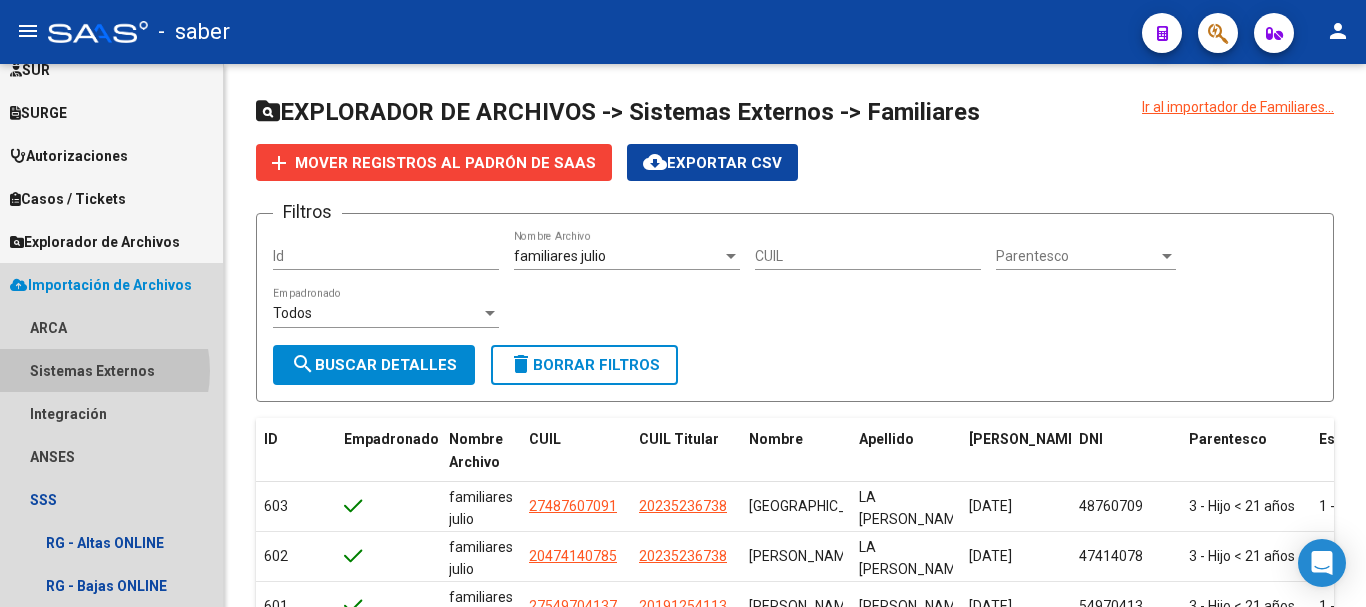 click on "Sistemas Externos" at bounding box center [111, 370] 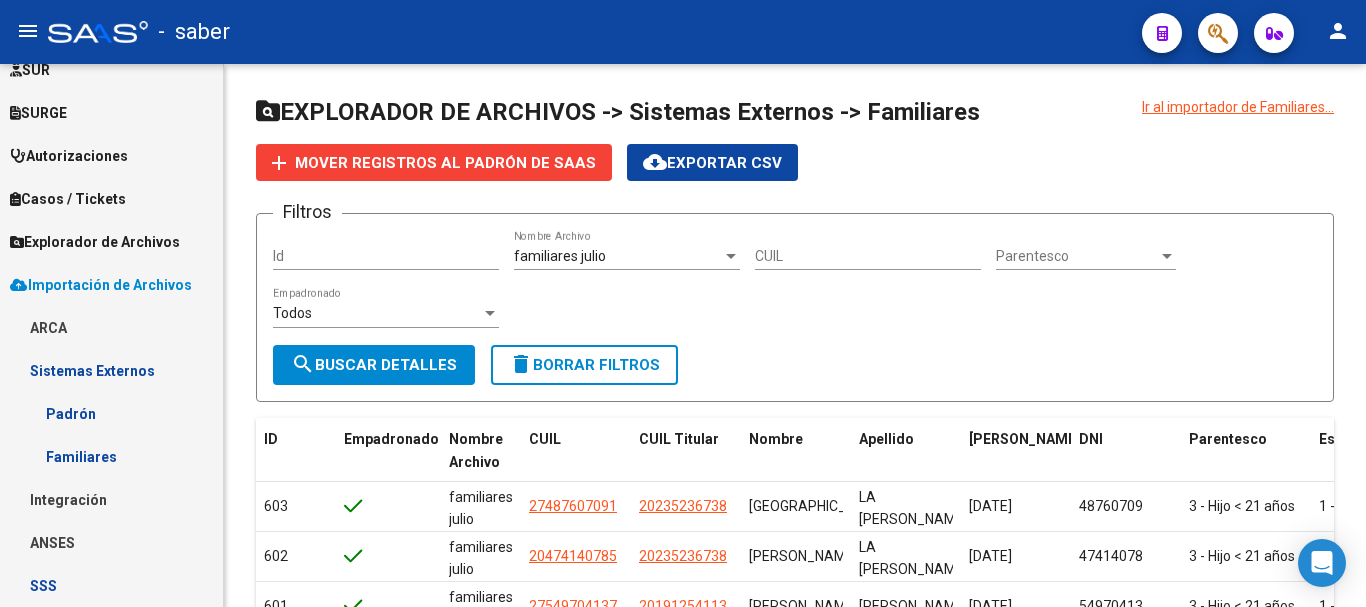click on "Familiares" at bounding box center (111, 456) 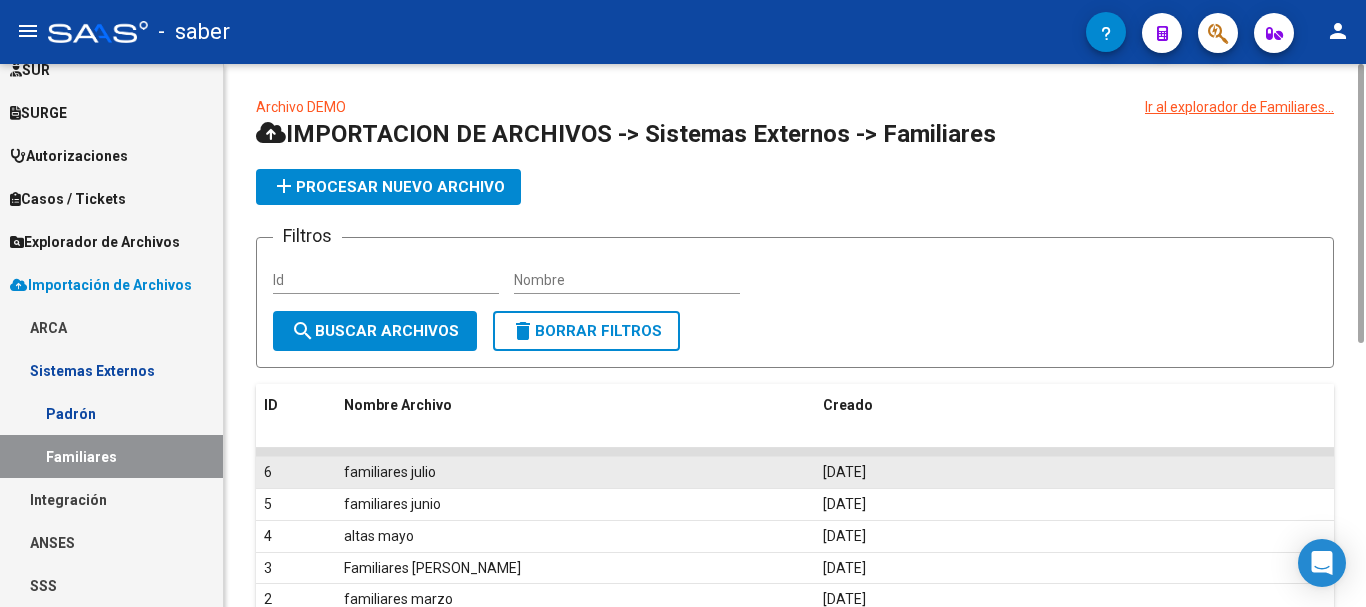 click on "familiares julio" 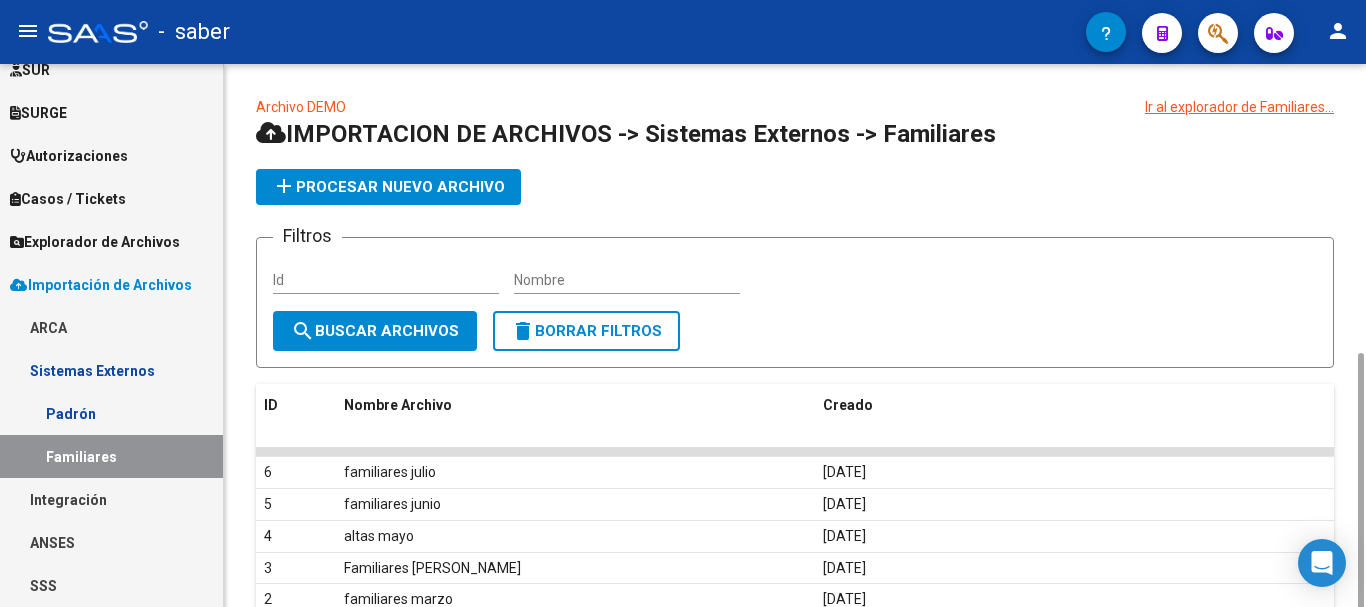 scroll, scrollTop: 163, scrollLeft: 0, axis: vertical 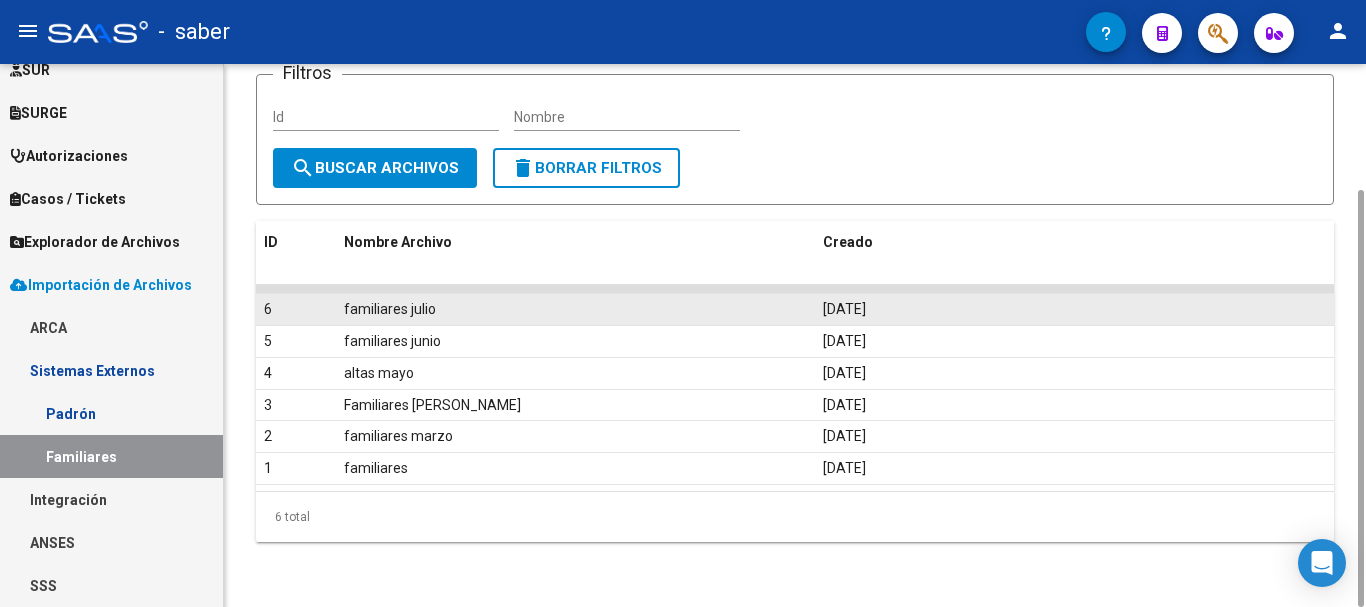 click on "familiares julio" 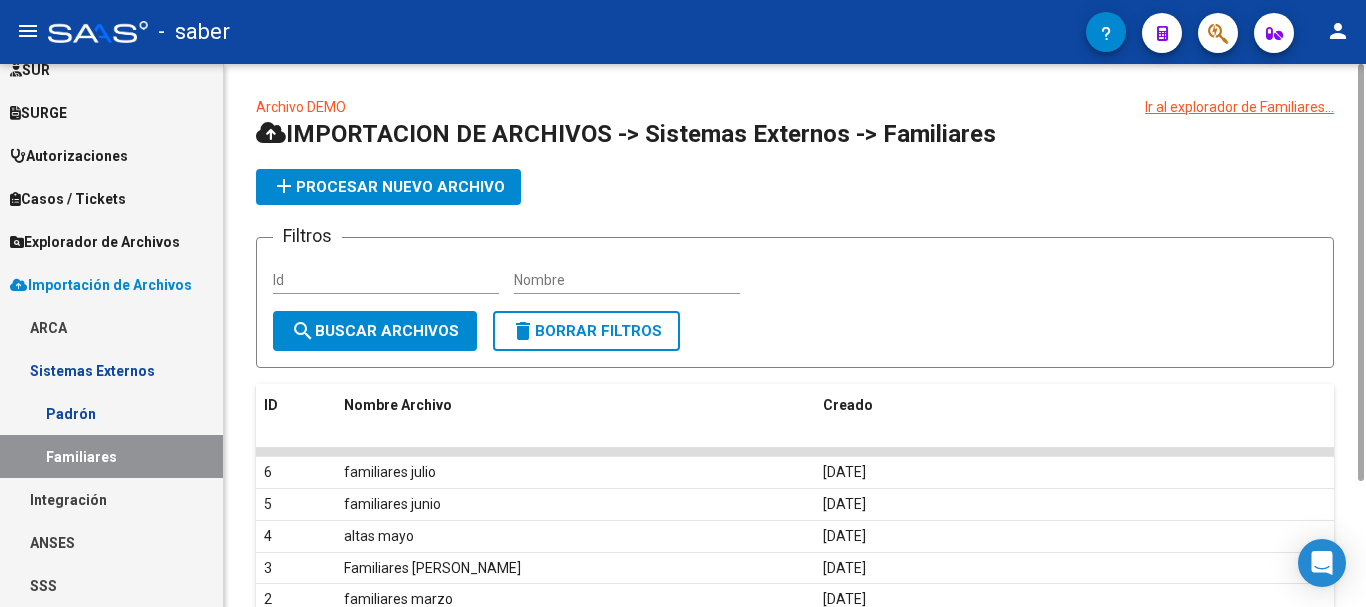 click on "Id" at bounding box center (386, 280) 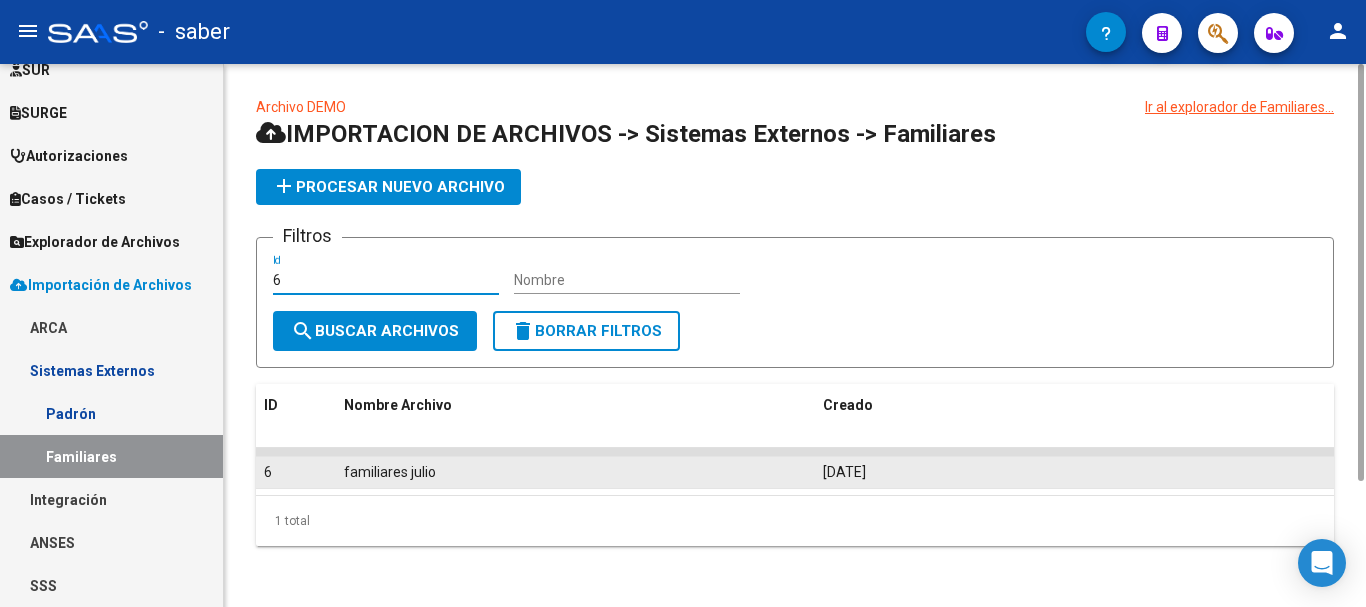 type on "6" 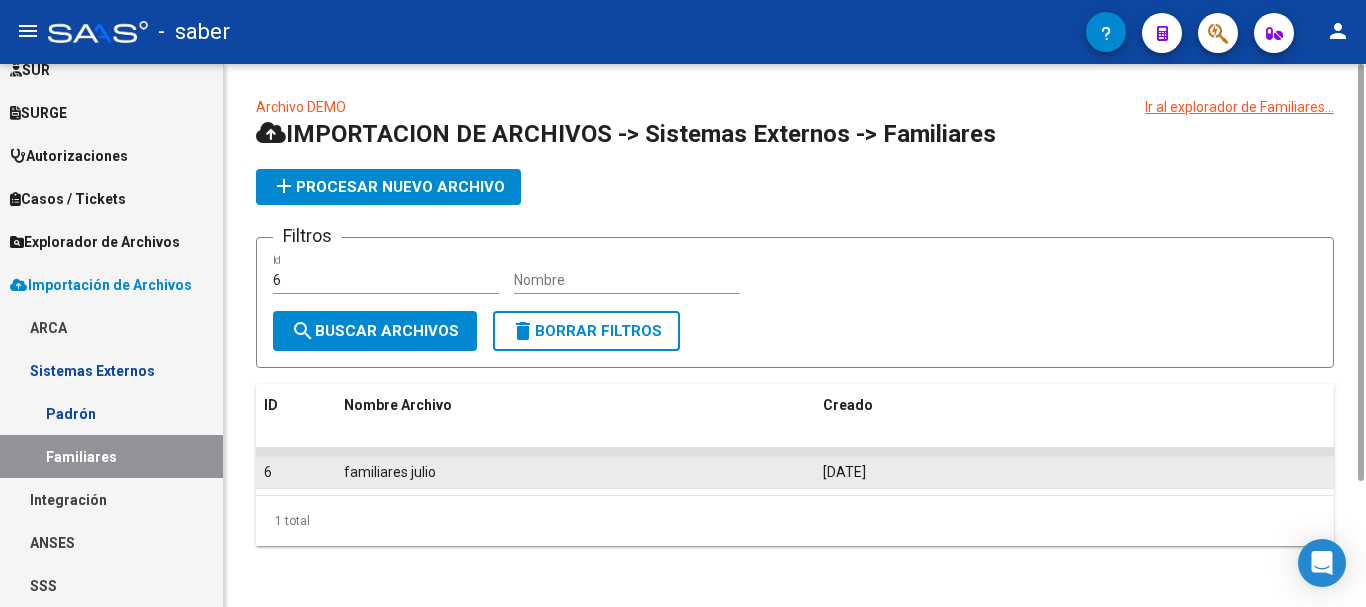 click on "familiares julio" 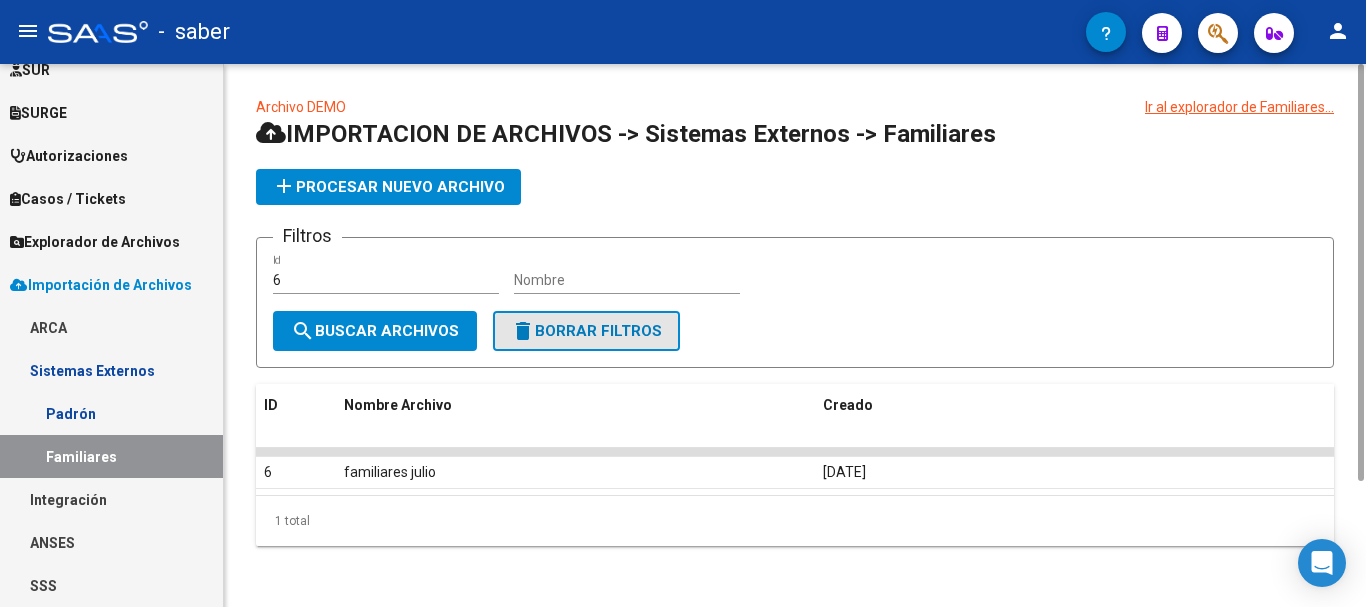 click on "delete  Borrar Filtros" 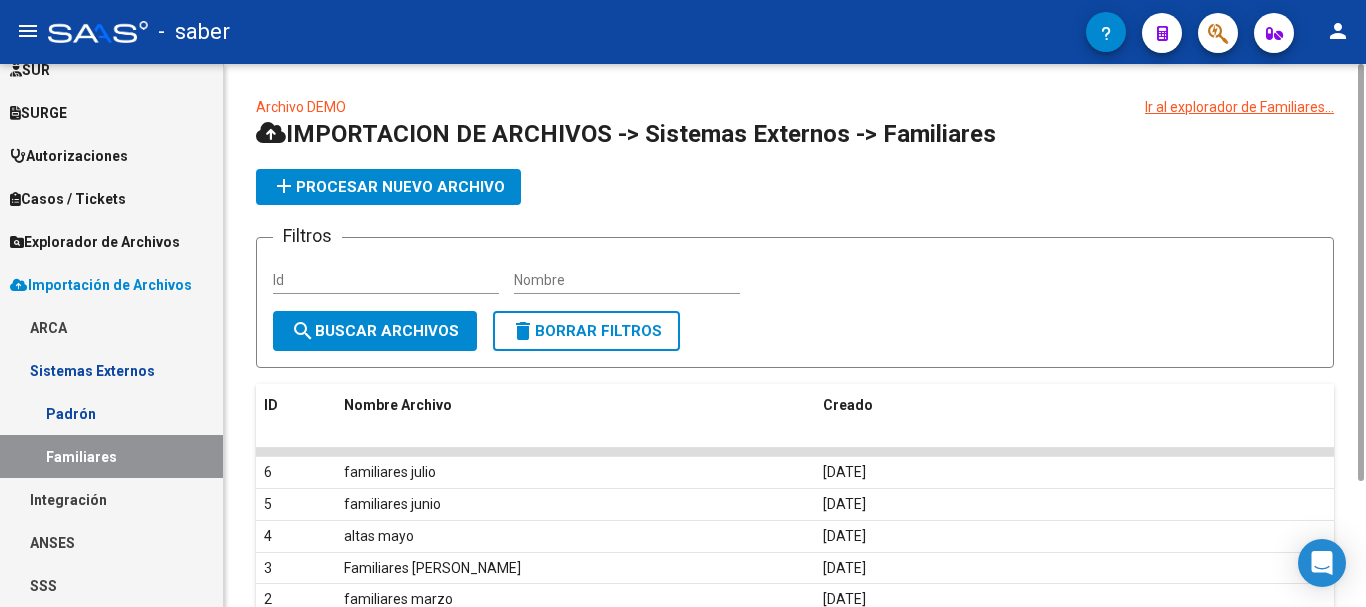 click on "Id" at bounding box center (386, 280) 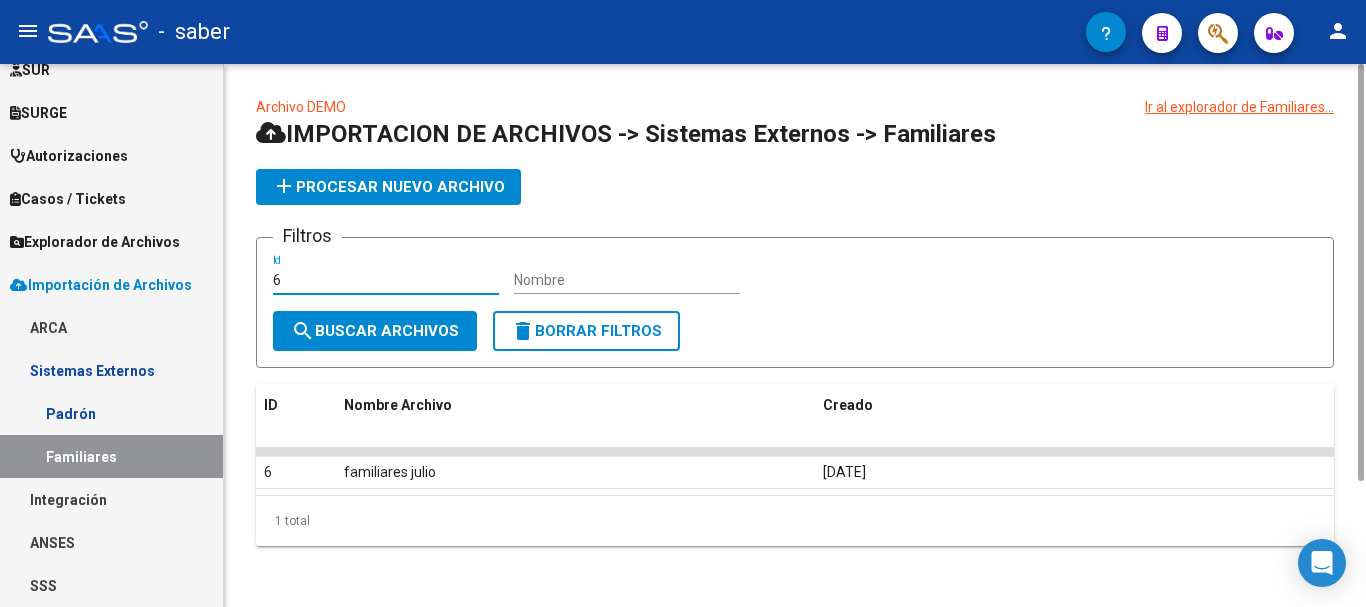 type on "6" 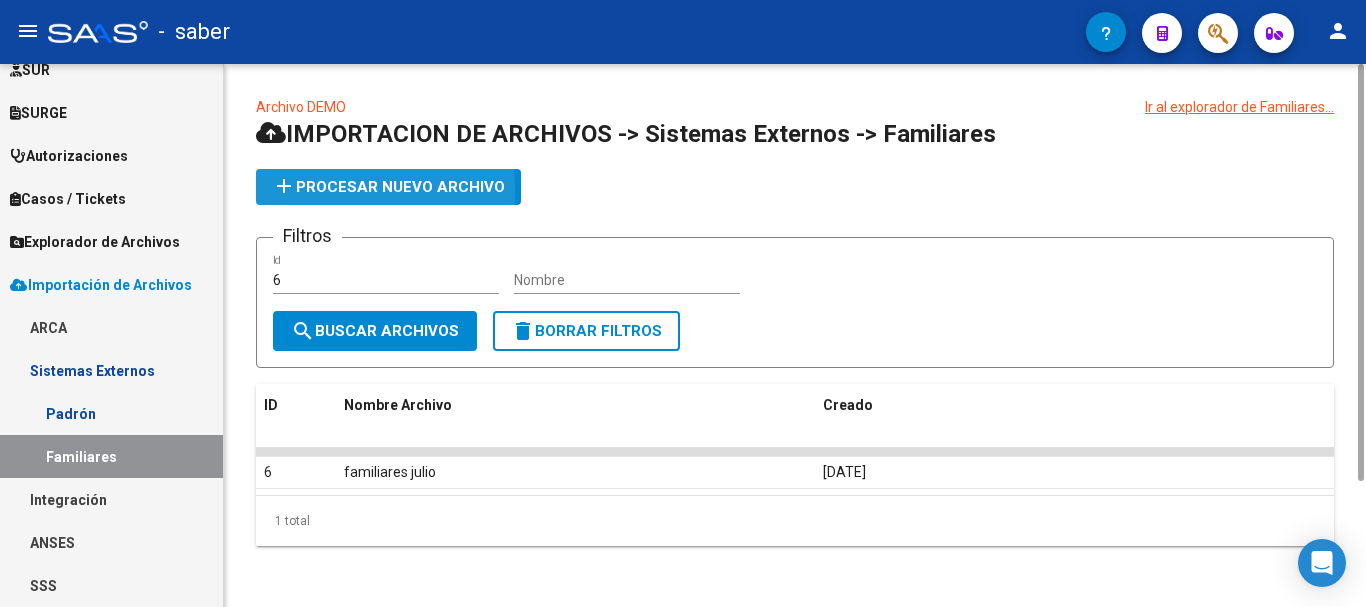 click on "add  Procesar nuevo archivo" 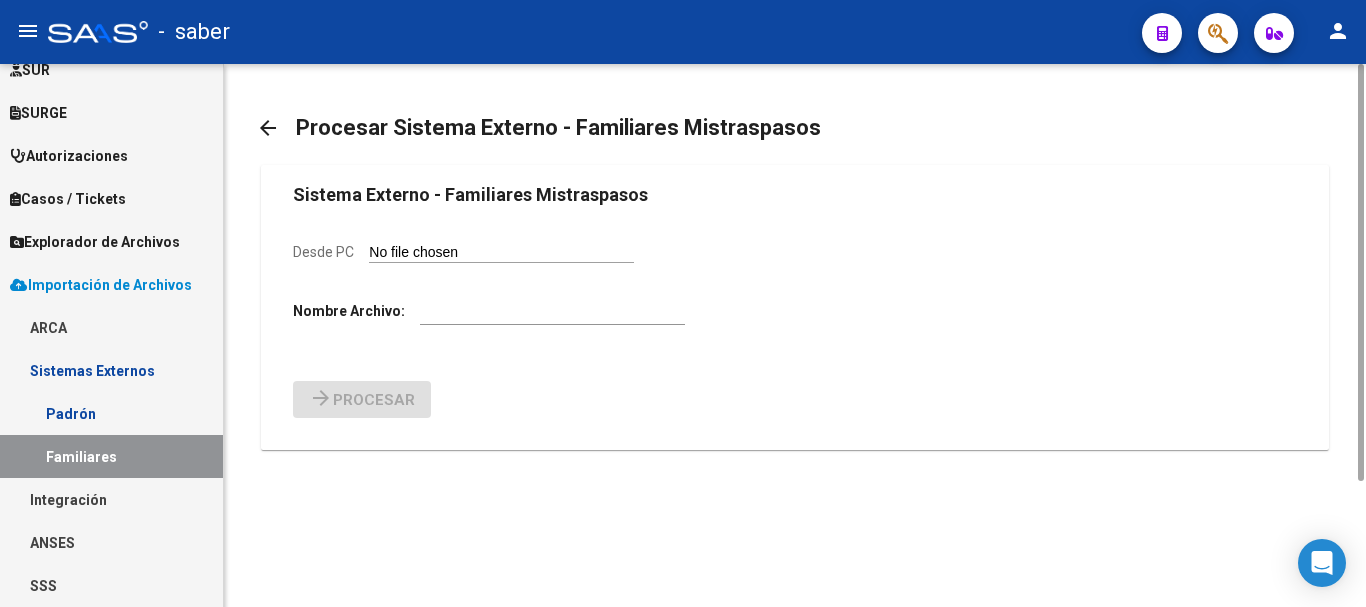 click on "Desde PC" 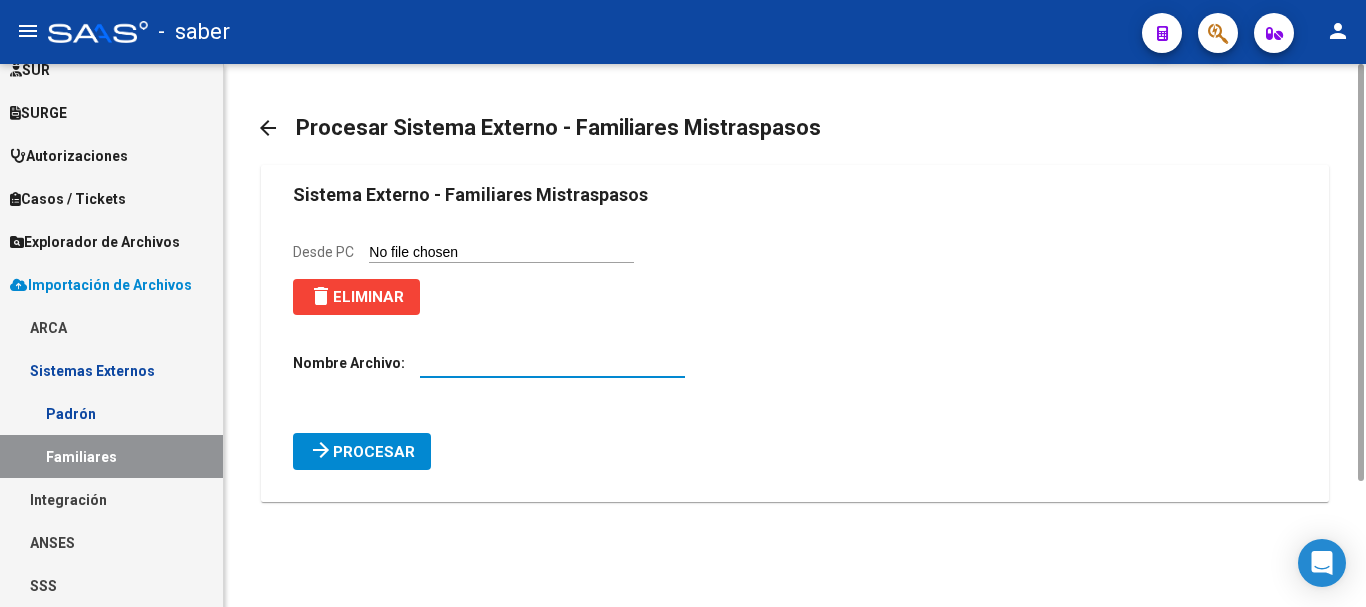 click at bounding box center (552, 363) 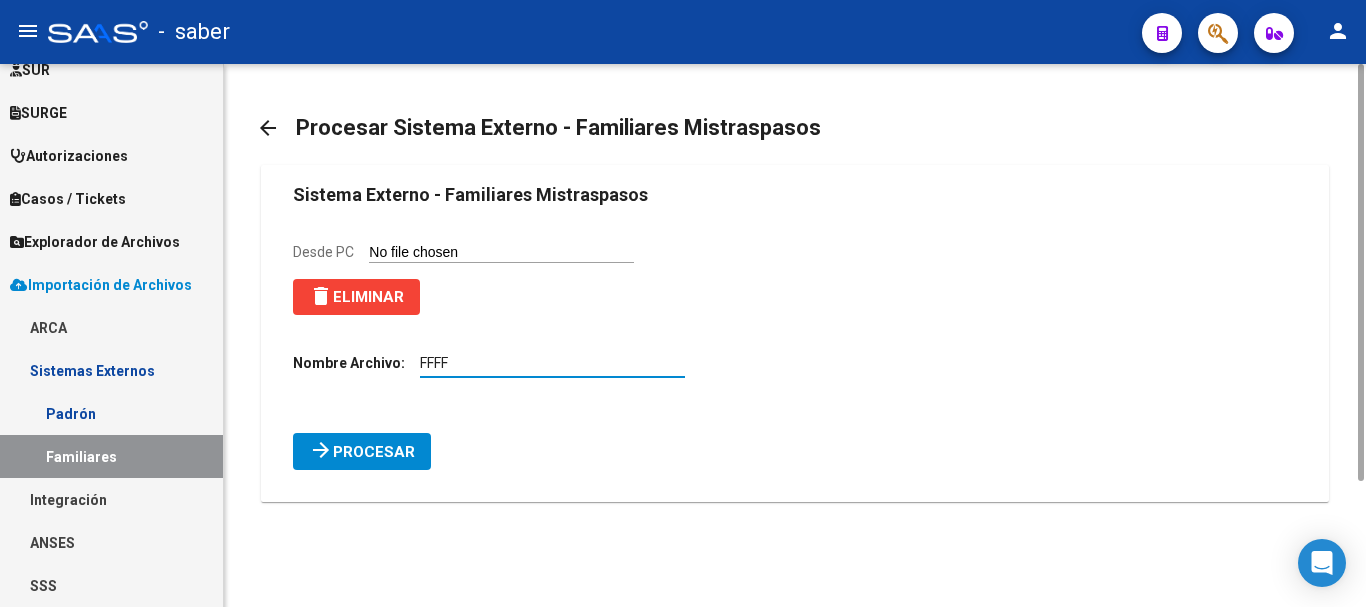 type on "FFFF" 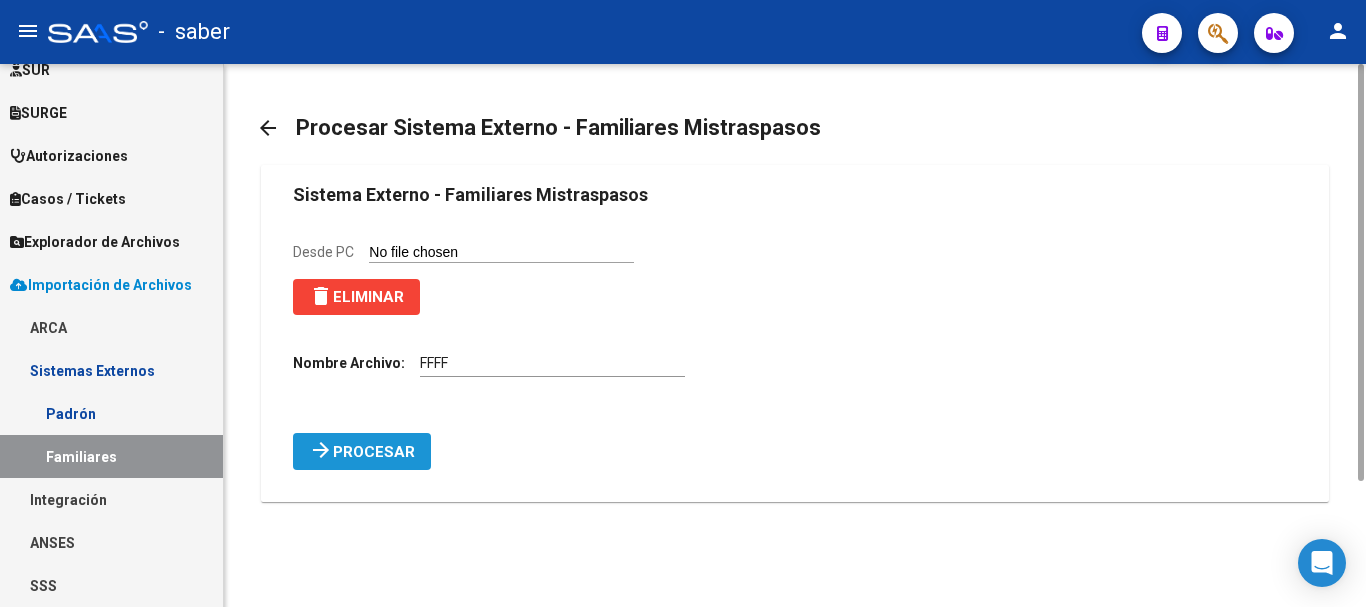 click on "Procesar" 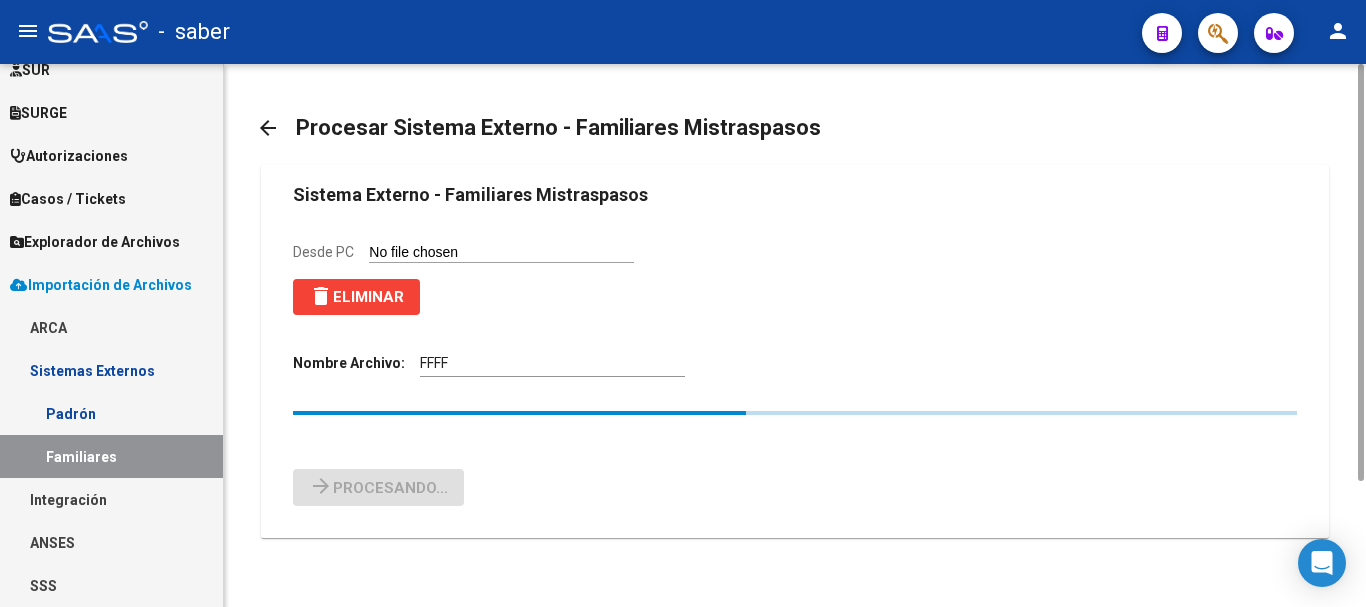 type 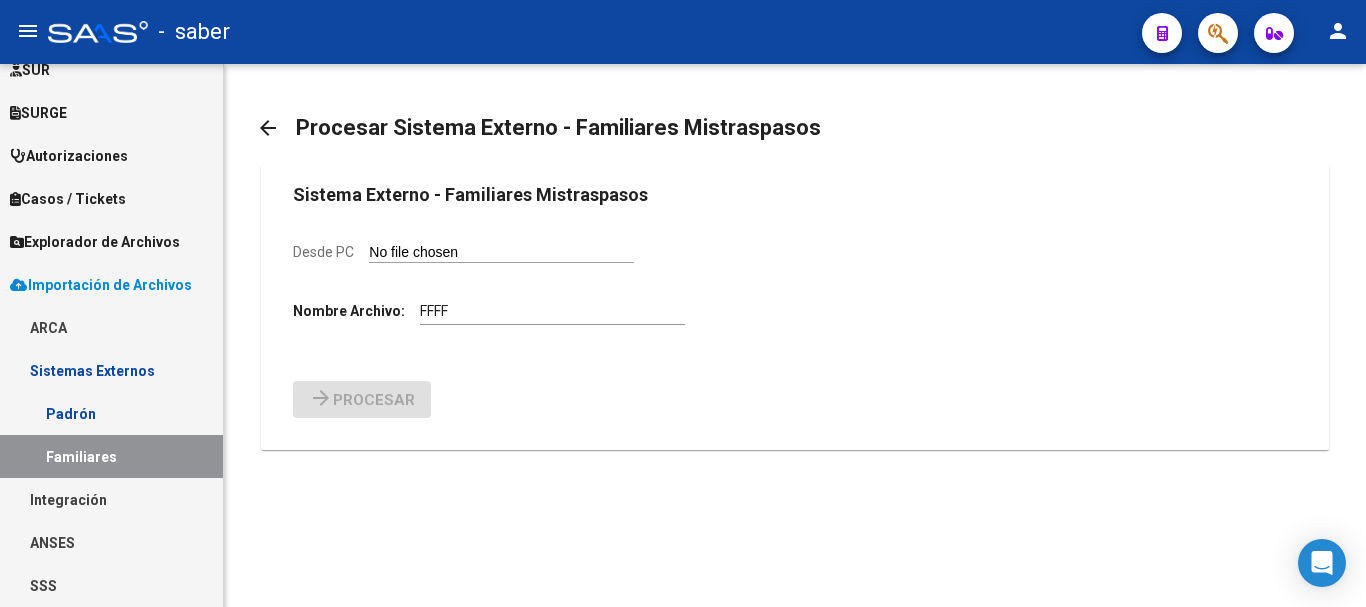 click on "arrow_back" 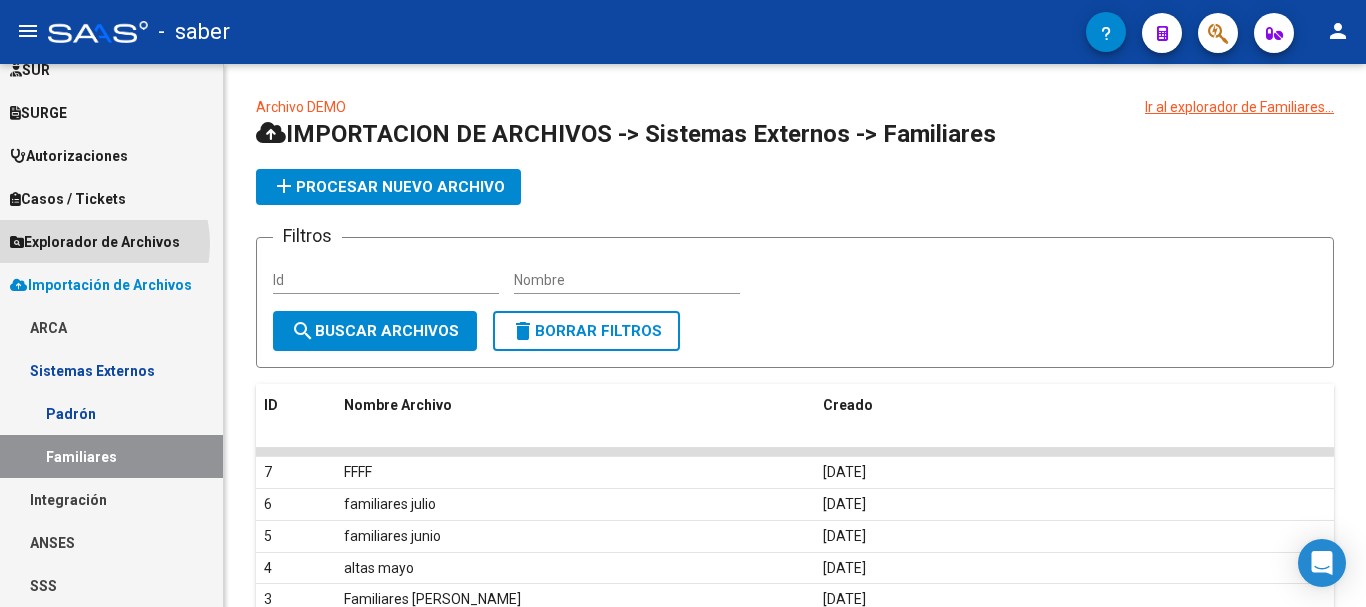 click on "Explorador de Archivos" at bounding box center (95, 242) 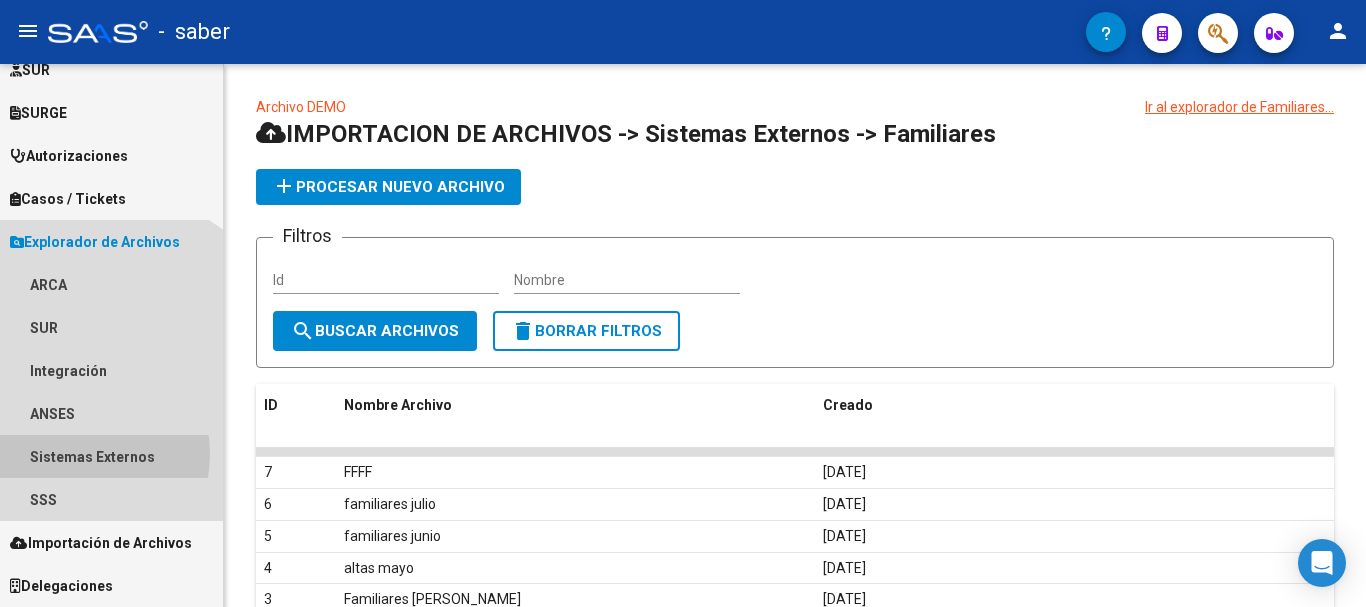 click on "Sistemas Externos" at bounding box center (111, 456) 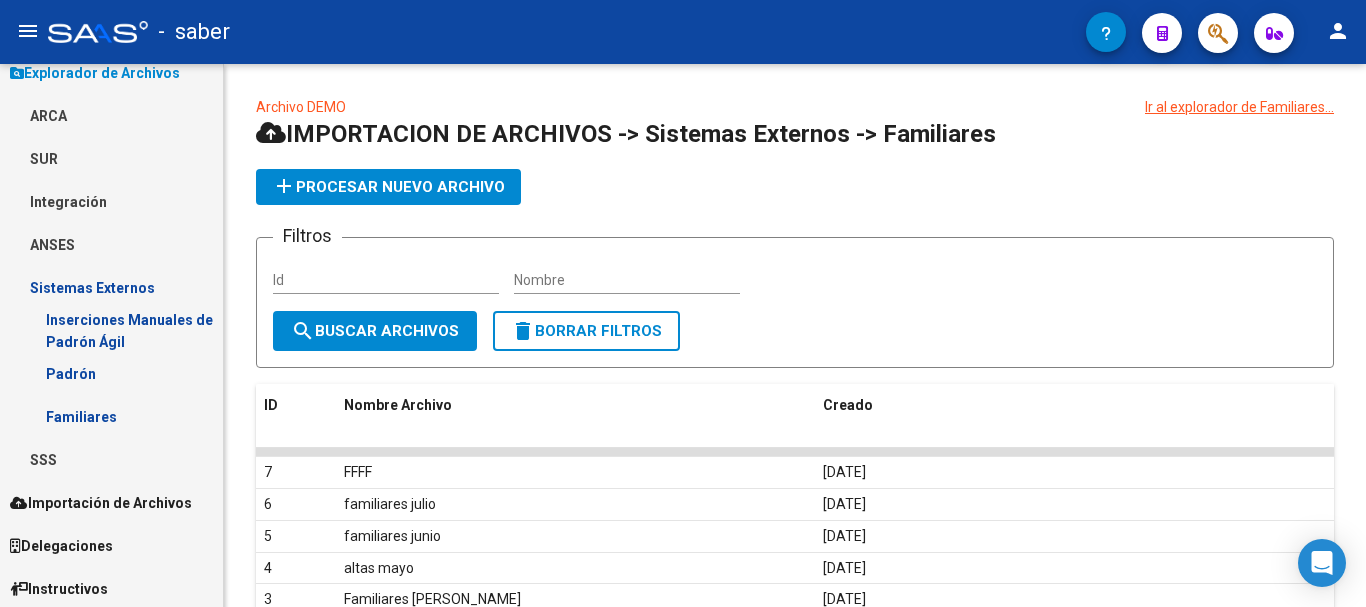scroll, scrollTop: 669, scrollLeft: 0, axis: vertical 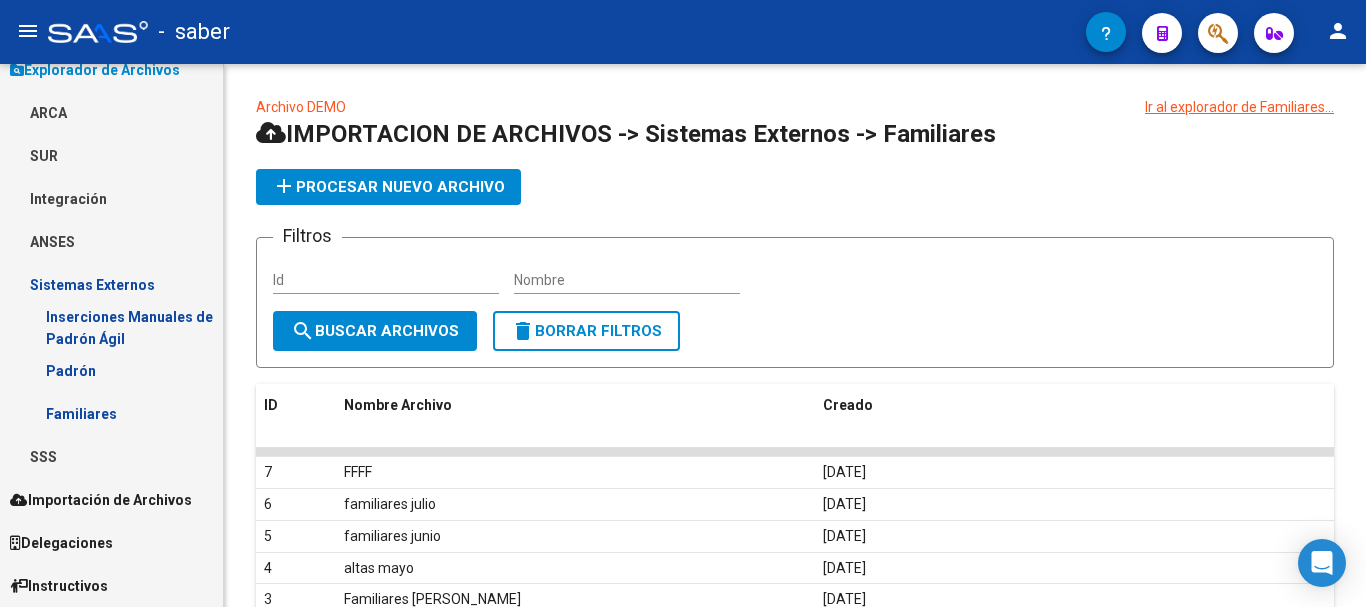 click on "Familiares" at bounding box center [111, 413] 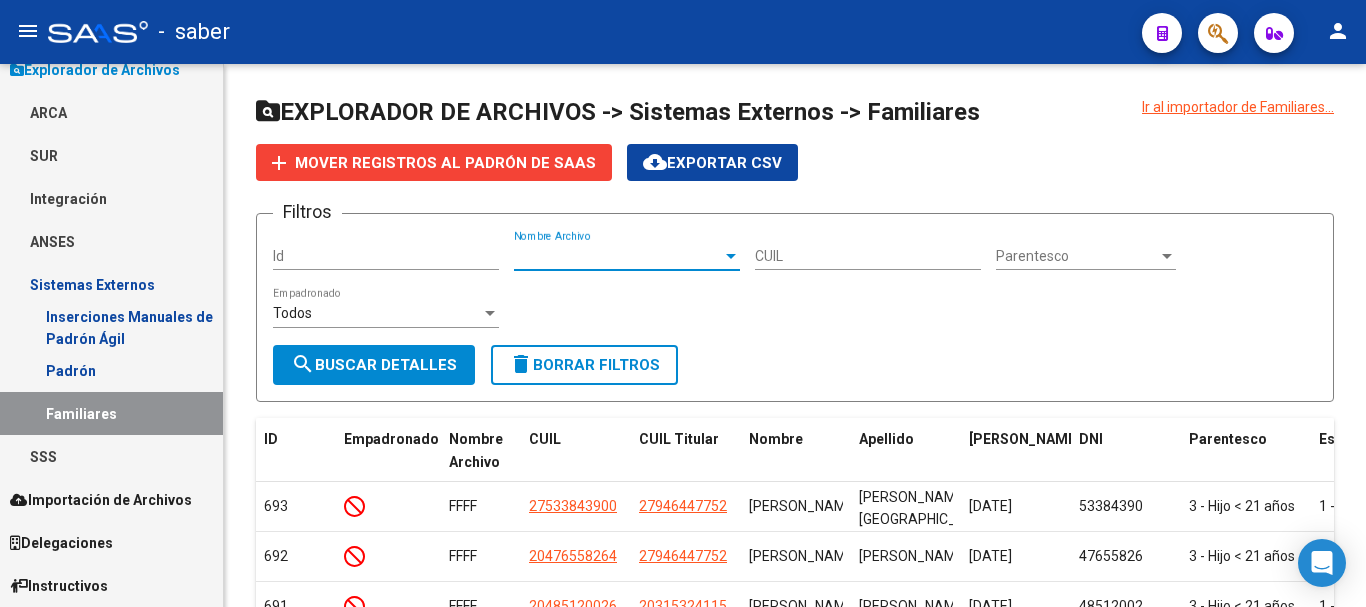click on "Nombre Archivo" at bounding box center [618, 256] 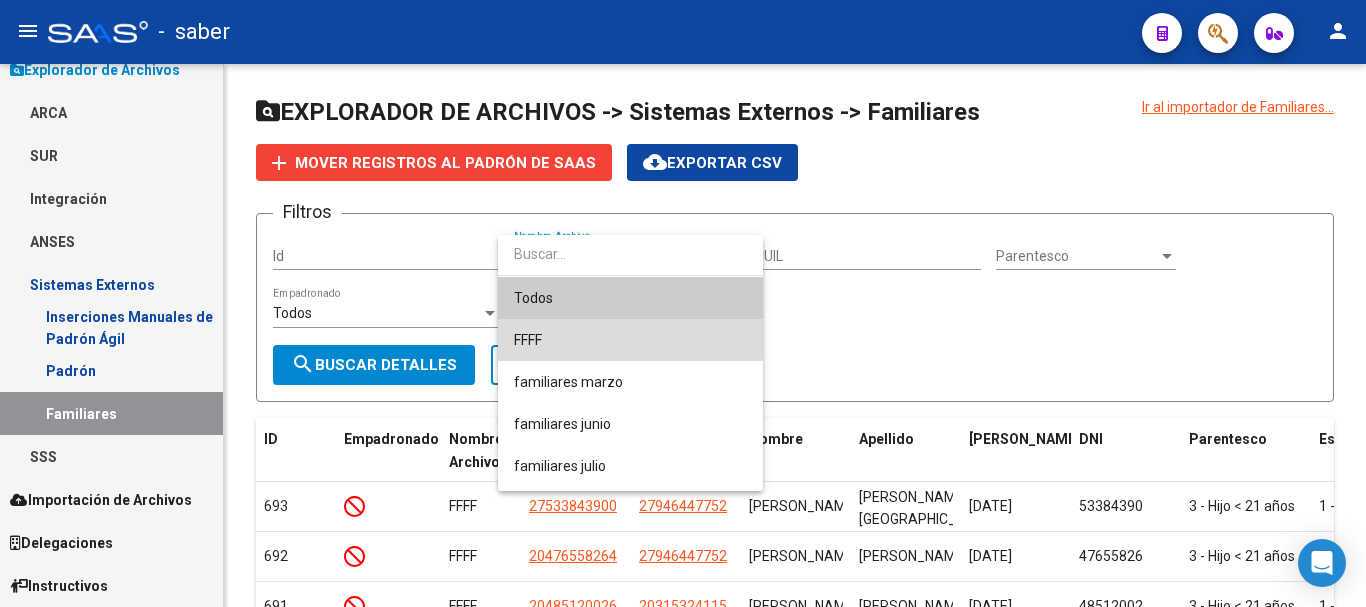 drag, startPoint x: 554, startPoint y: 331, endPoint x: 495, endPoint y: 210, distance: 134.61798 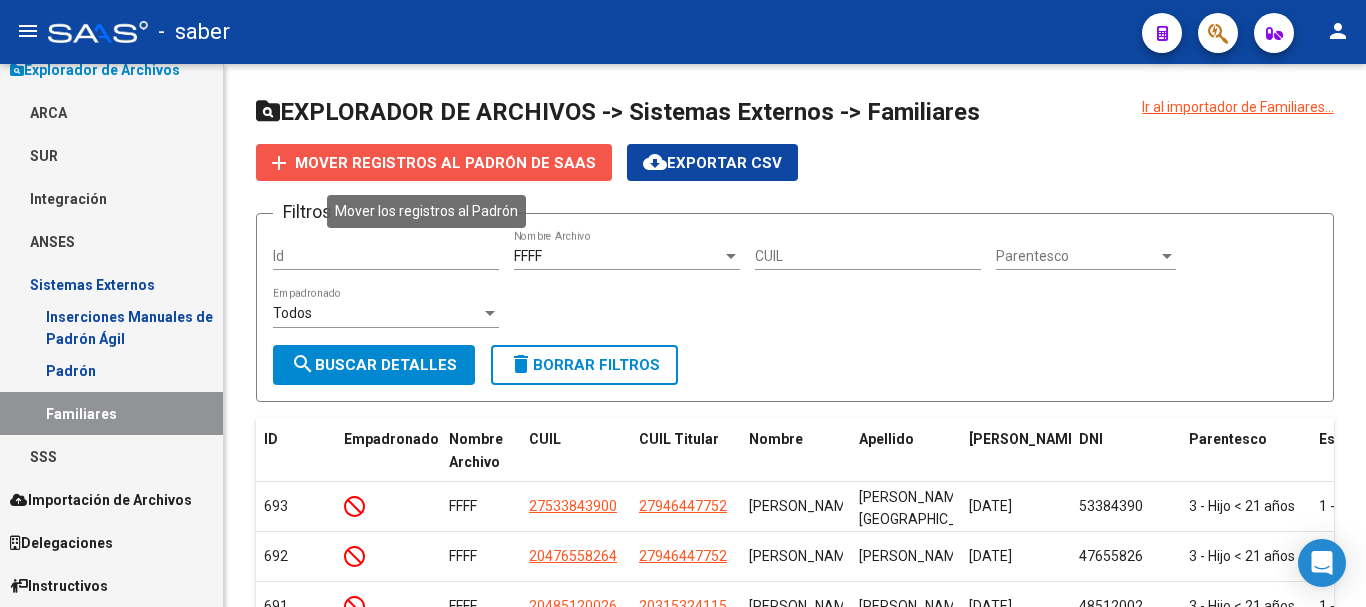 click on "Mover registros al PADRÓN de SAAS" 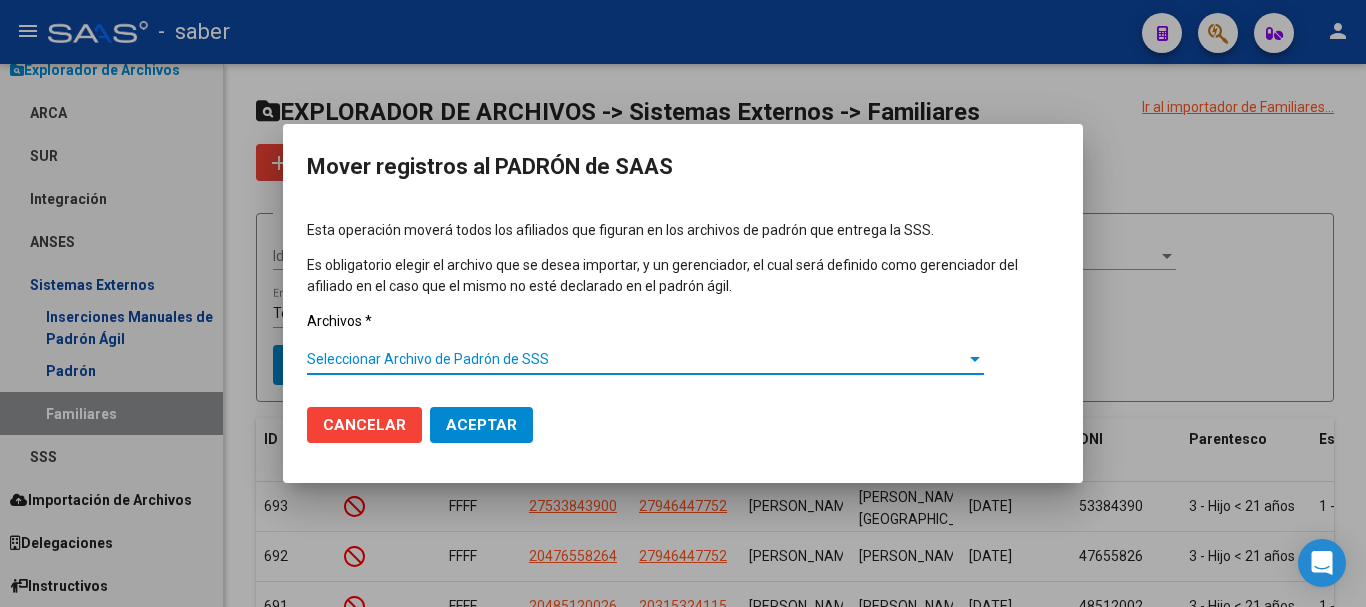 click on "Seleccionar Archivo de Padrón de SSS" at bounding box center [636, 359] 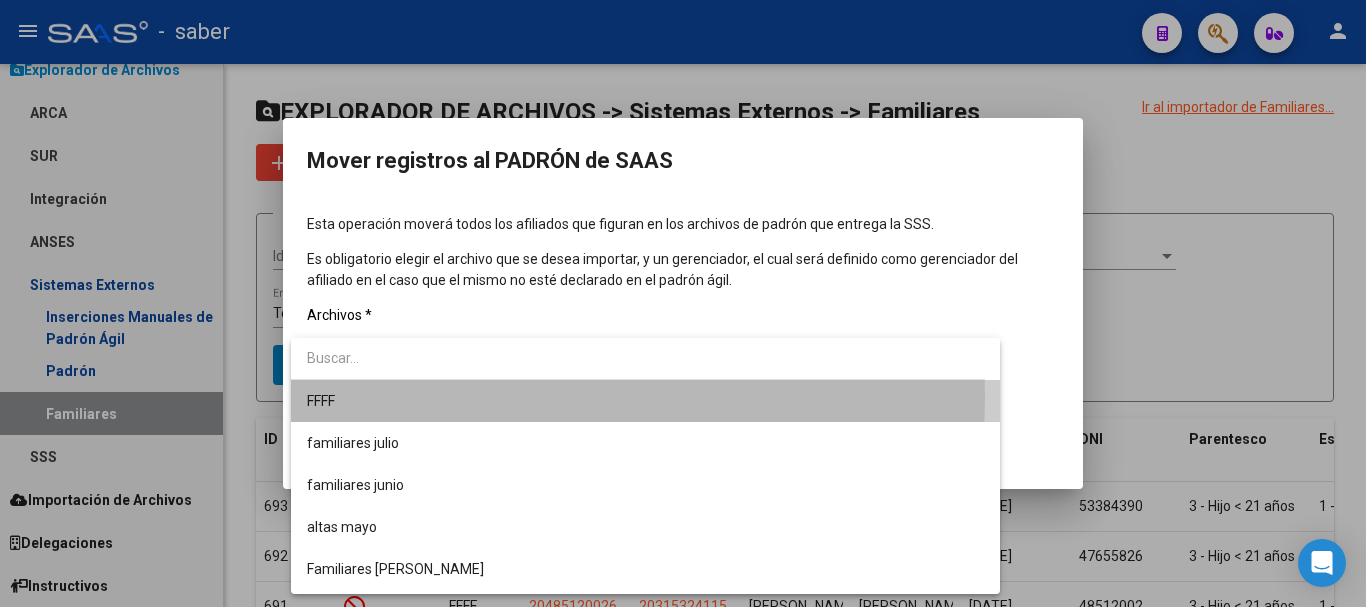 click on "FFFF" at bounding box center (645, 401) 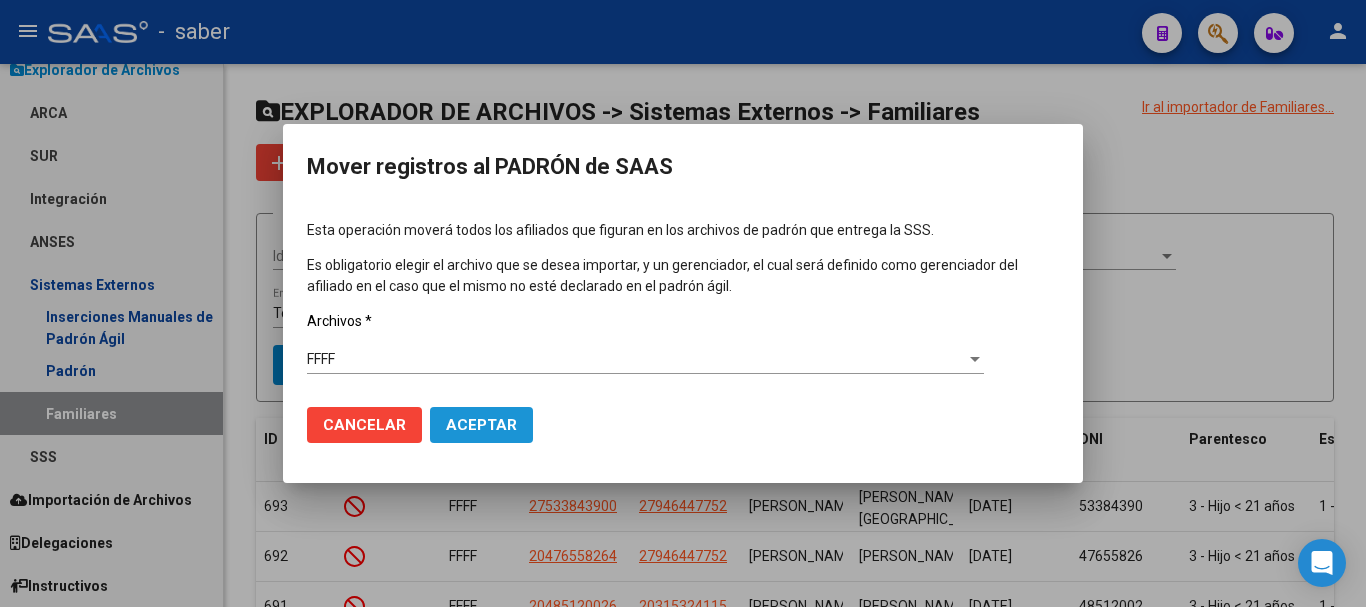 click on "Aceptar" at bounding box center (481, 425) 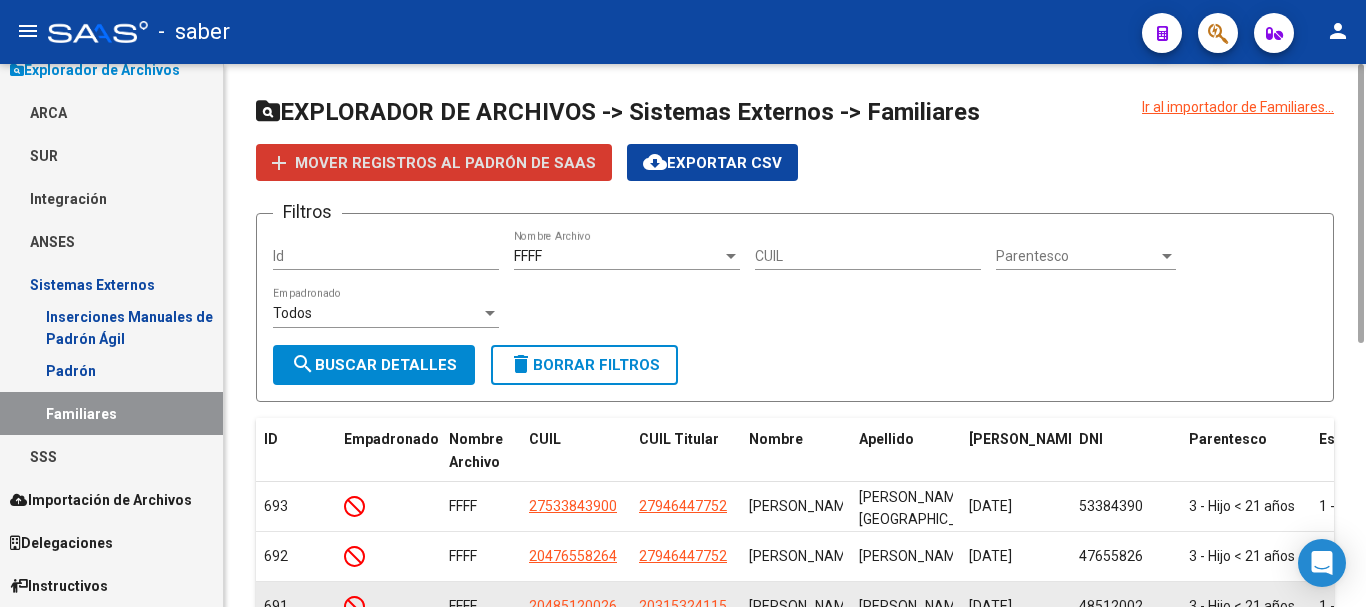 type 